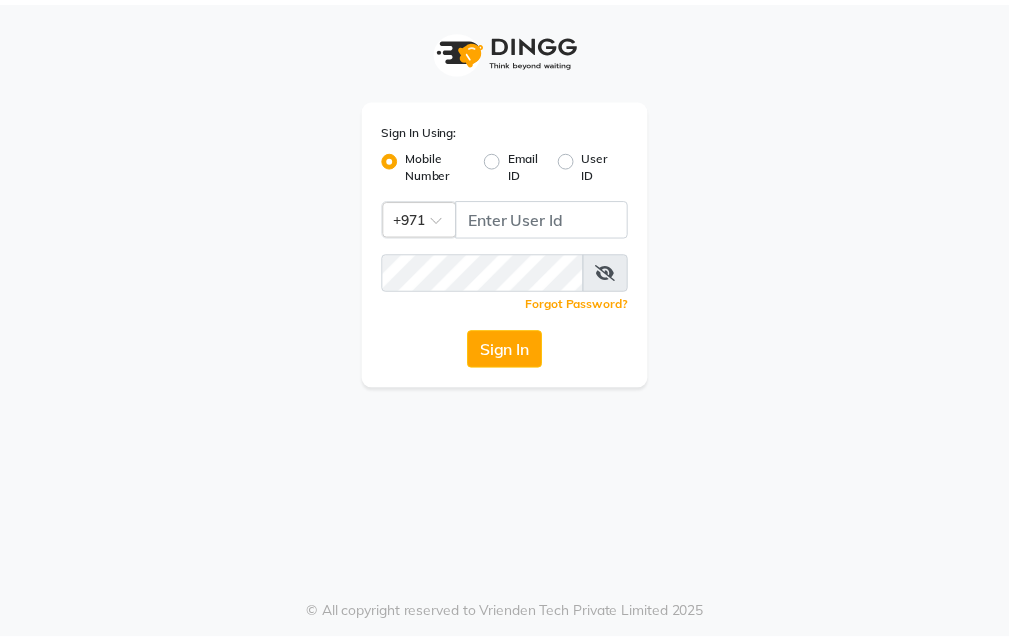 scroll, scrollTop: 0, scrollLeft: 0, axis: both 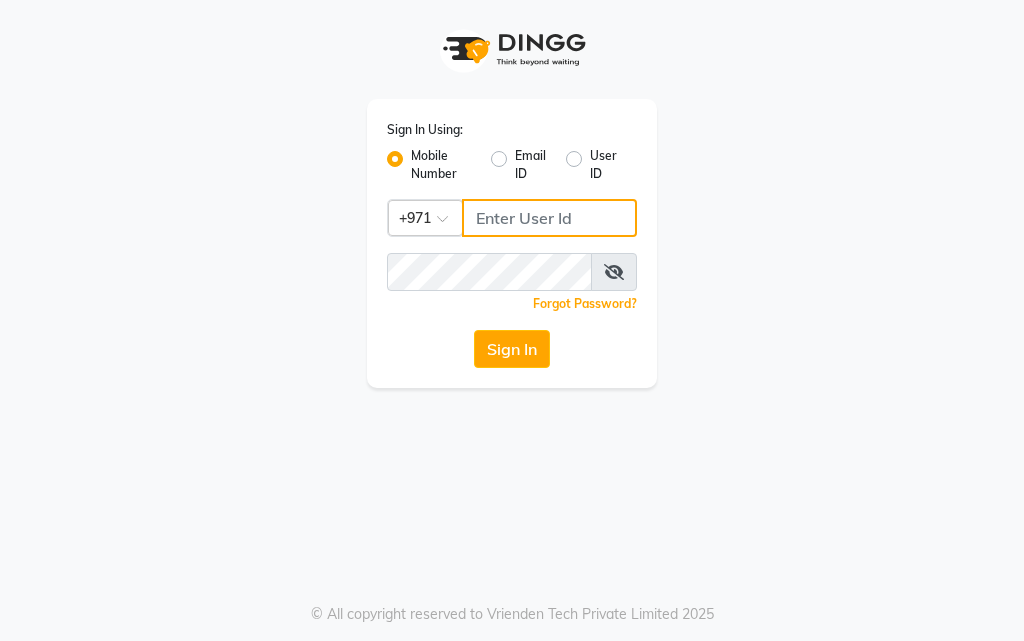 click 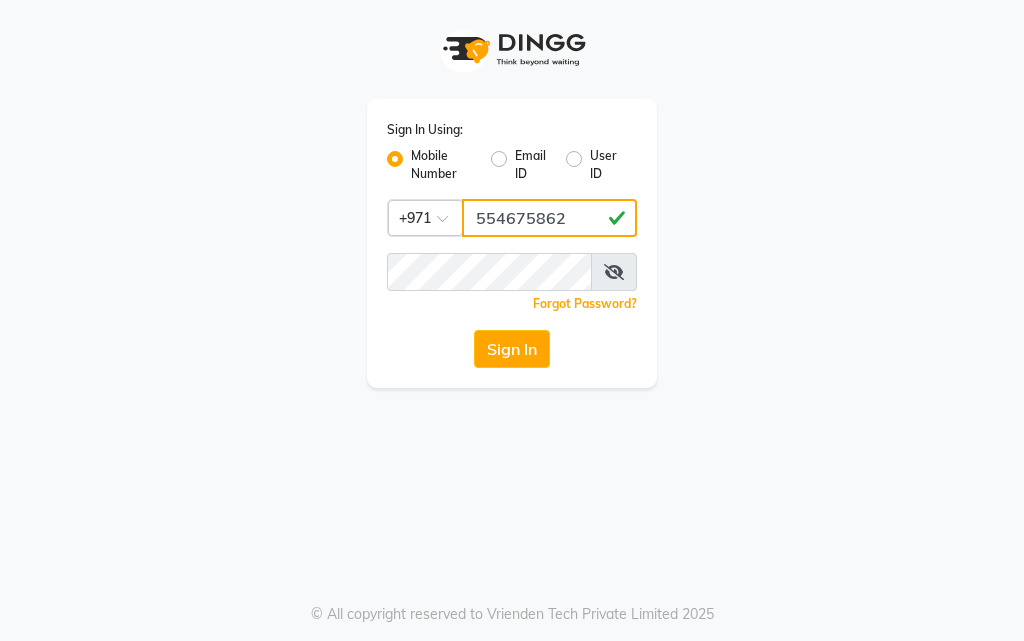 type on "554675862" 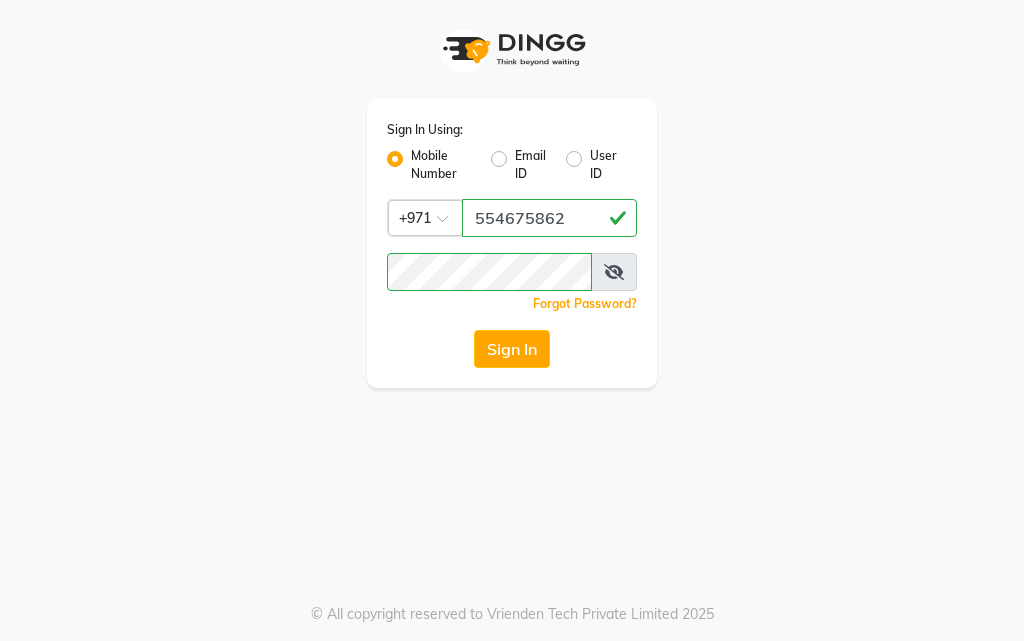 click at bounding box center (614, 272) 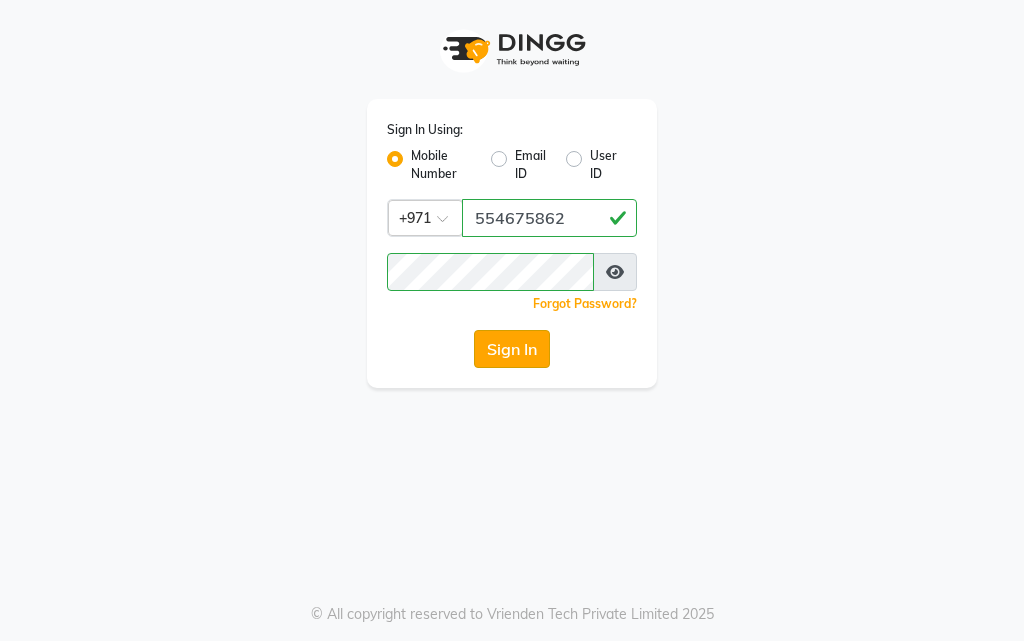 click on "Sign In" 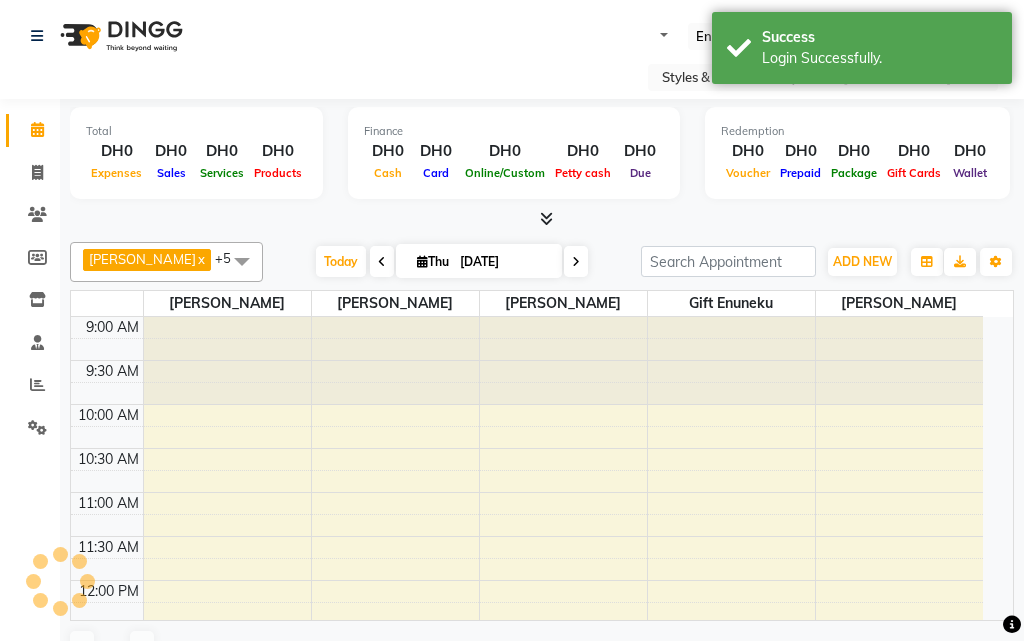 select on "en" 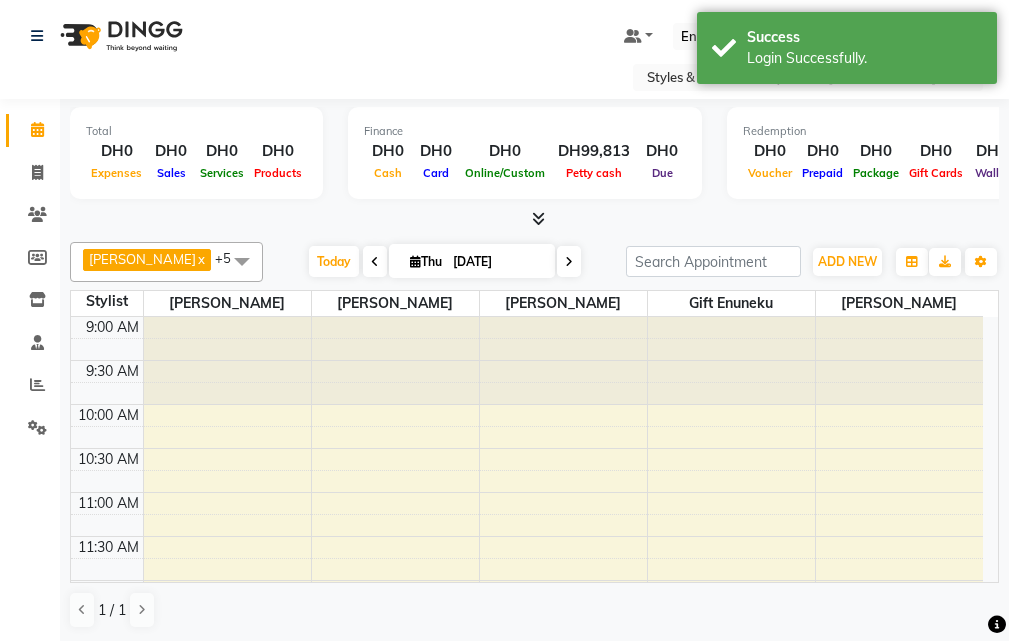 scroll, scrollTop: 0, scrollLeft: 0, axis: both 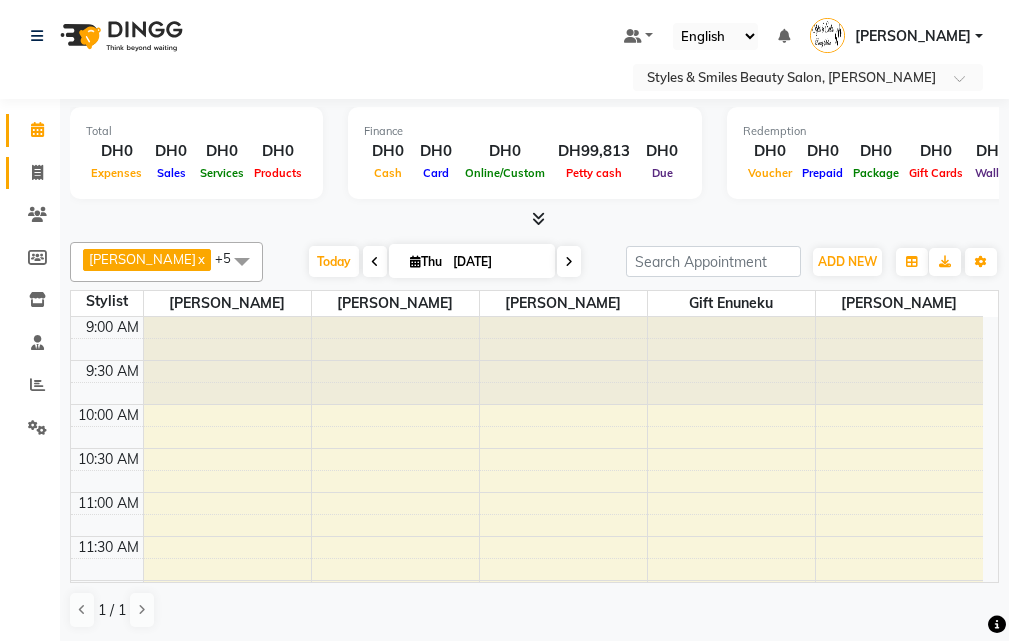 click 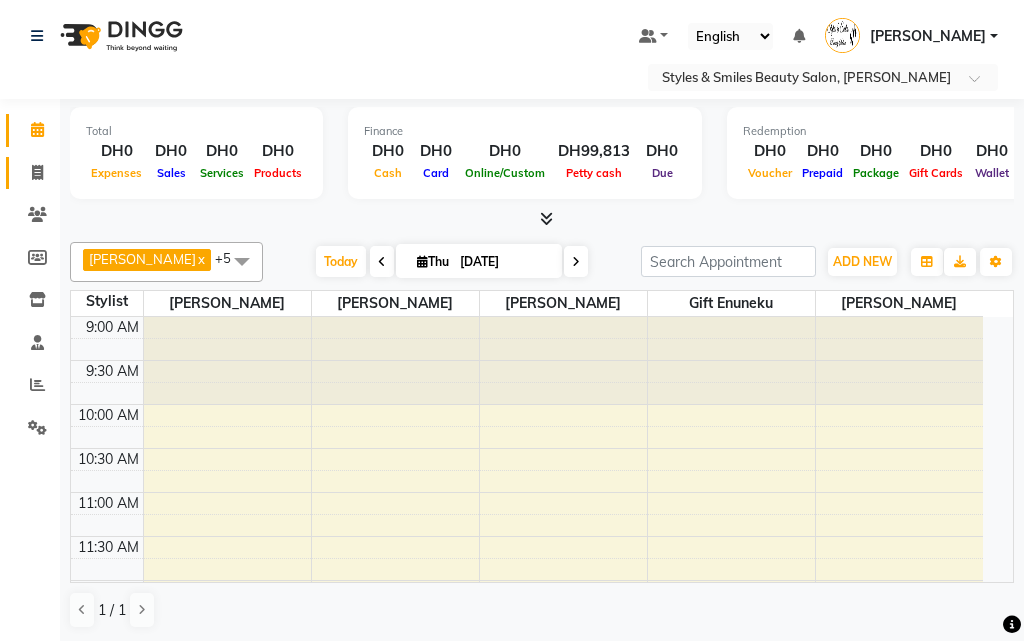 select on "service" 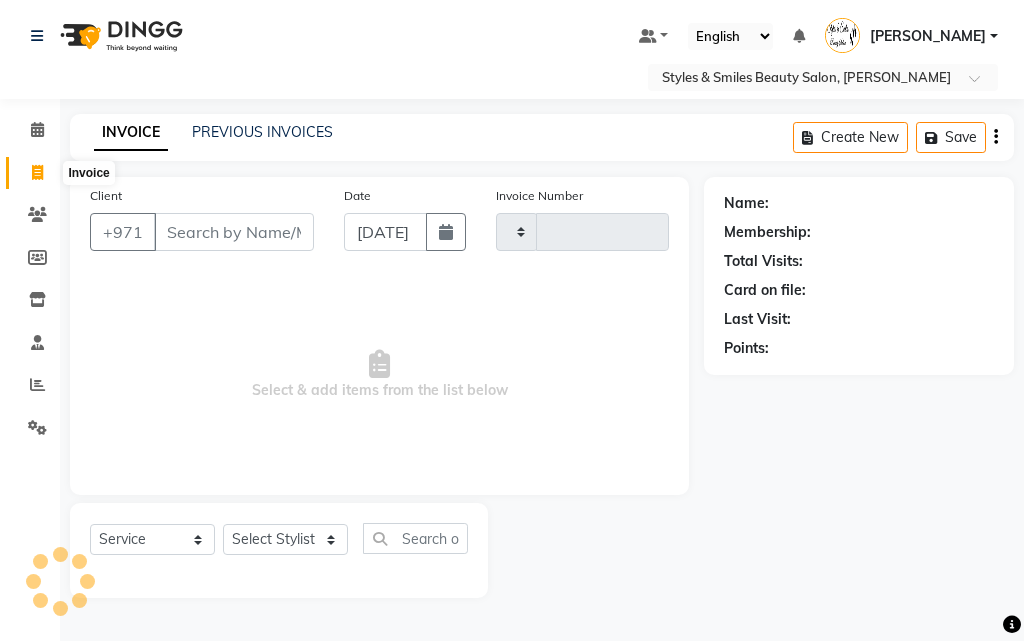 type on "0201" 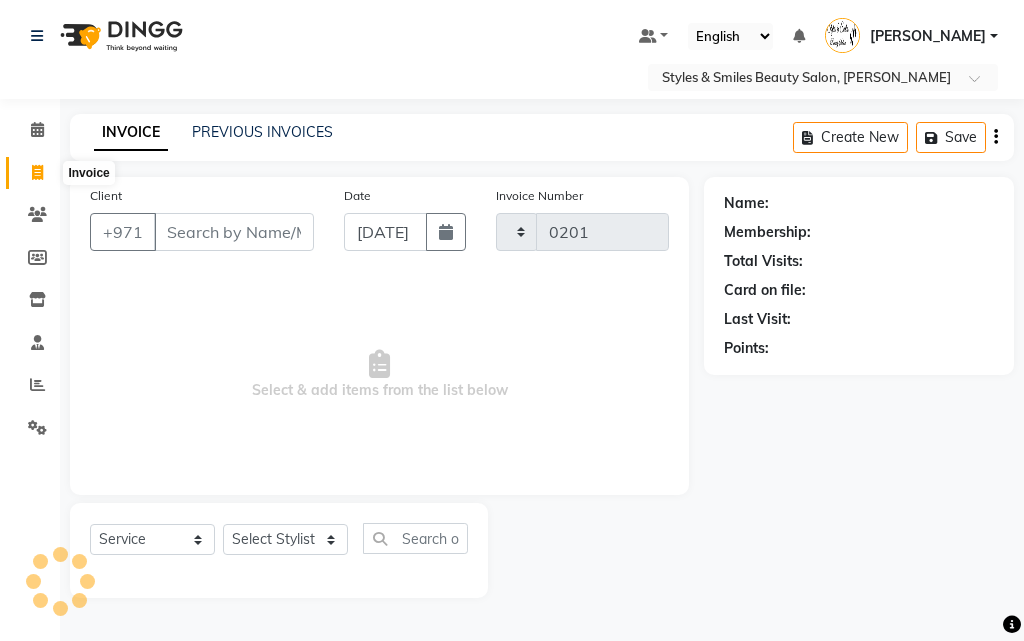 select on "4038" 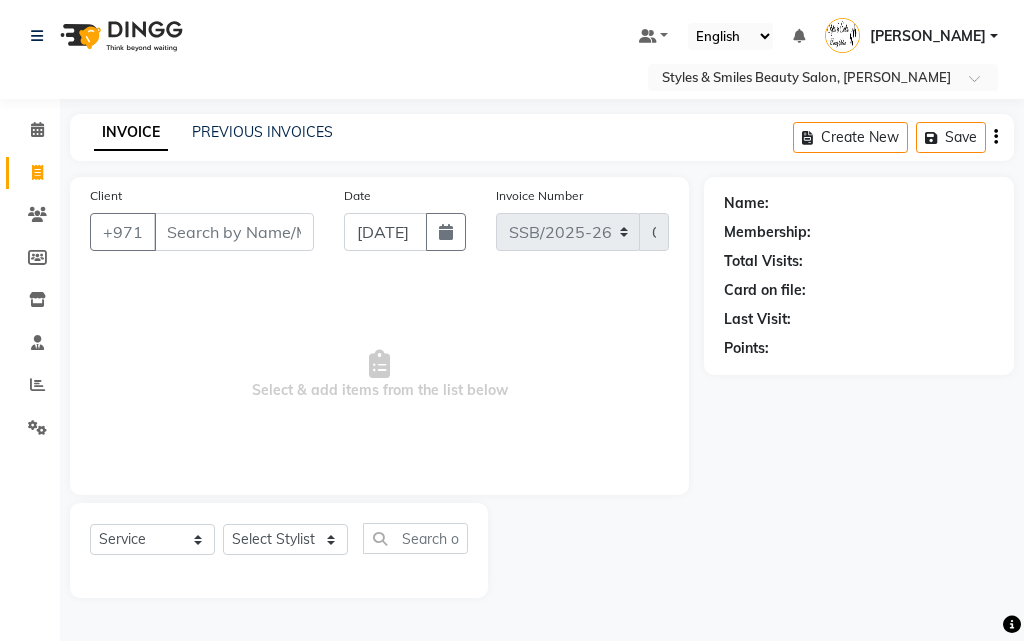 select on "product" 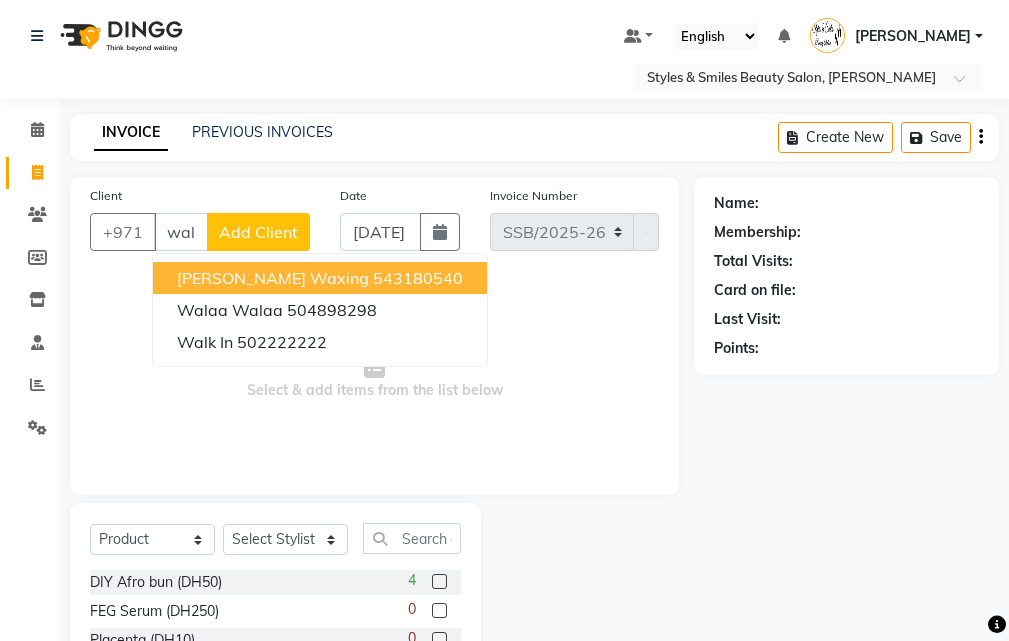scroll, scrollTop: 0, scrollLeft: 4, axis: horizontal 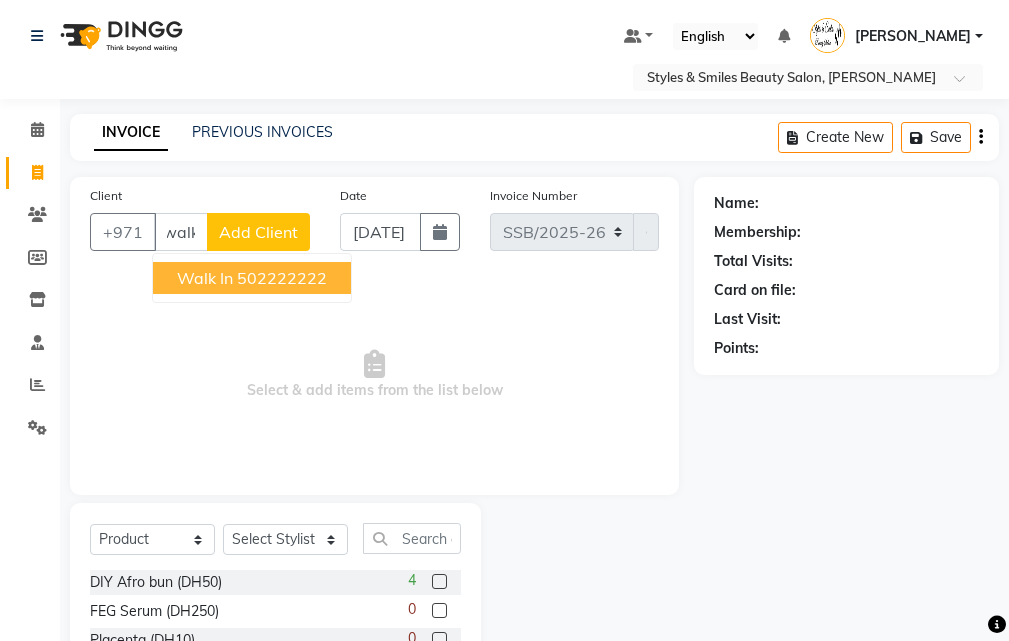 click on "502222222" at bounding box center (282, 278) 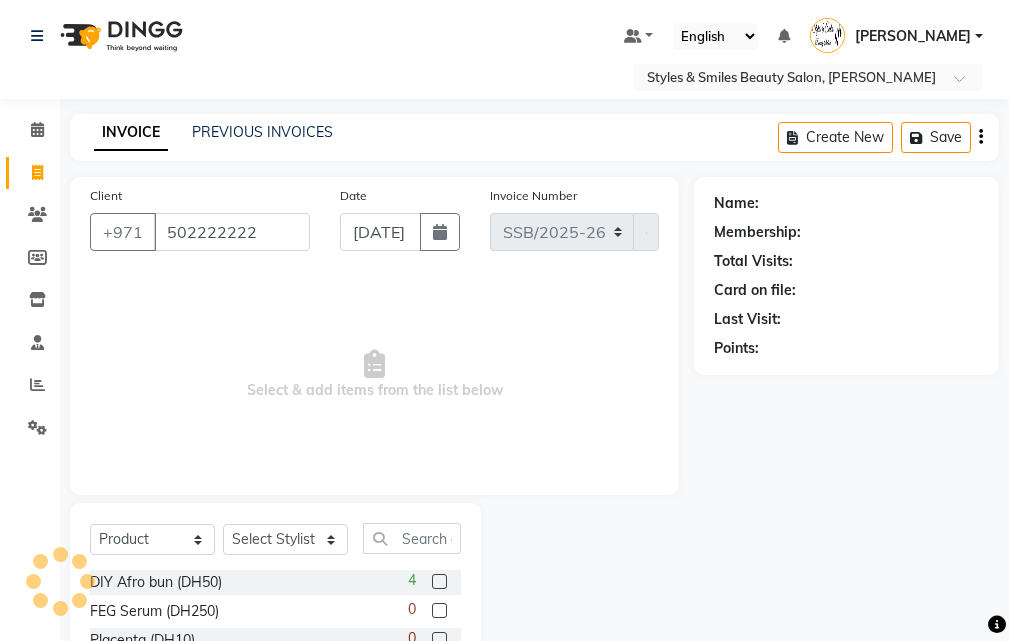 scroll, scrollTop: 0, scrollLeft: 0, axis: both 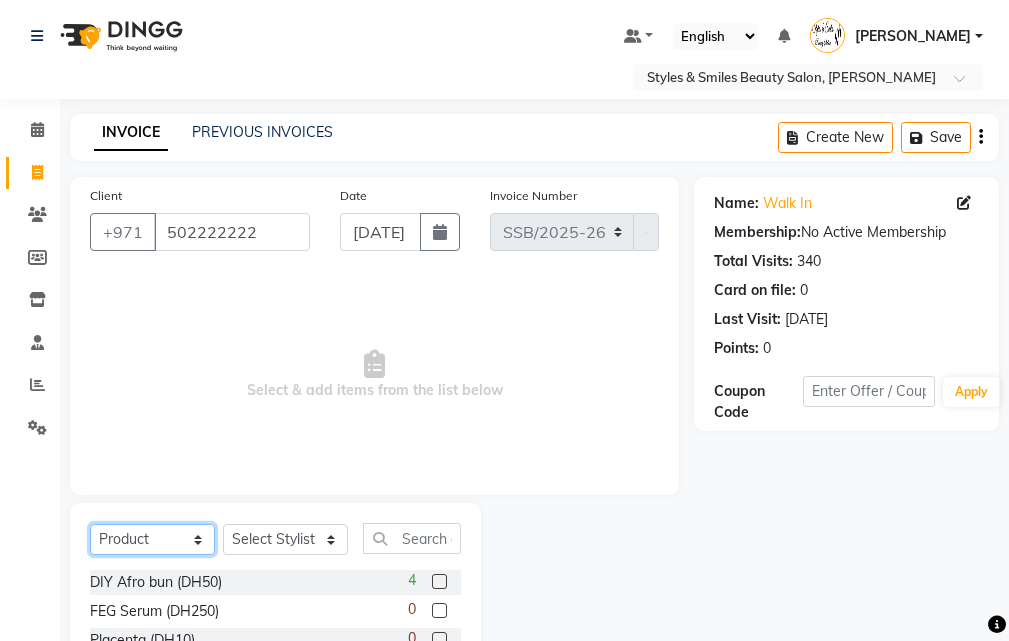 click on "Select  Service  Product  Membership  Package Voucher Prepaid Gift Card" 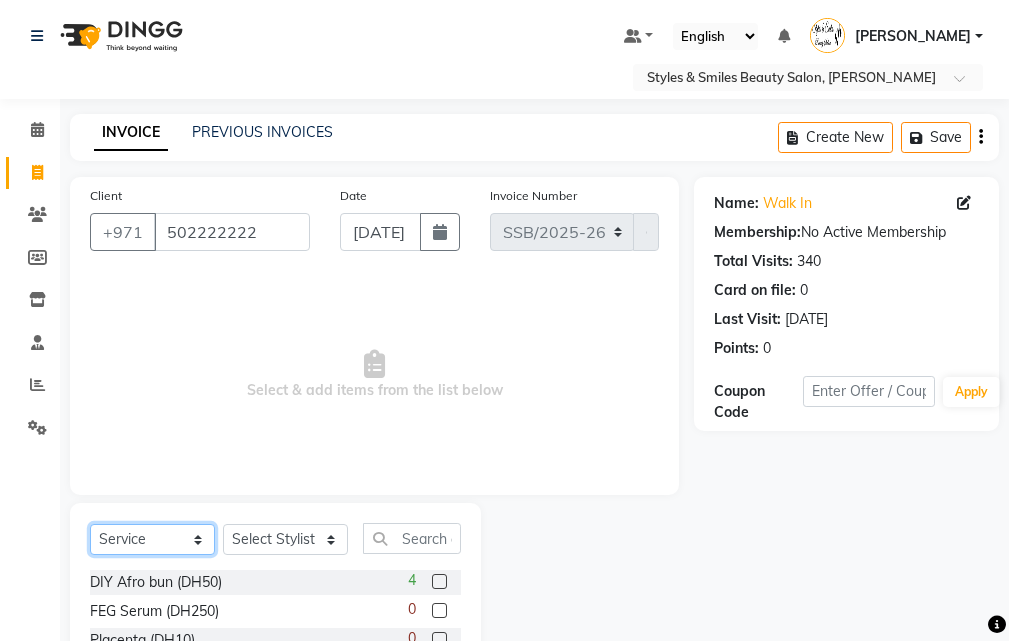 click on "Select  Service  Product  Membership  Package Voucher Prepaid Gift Card" 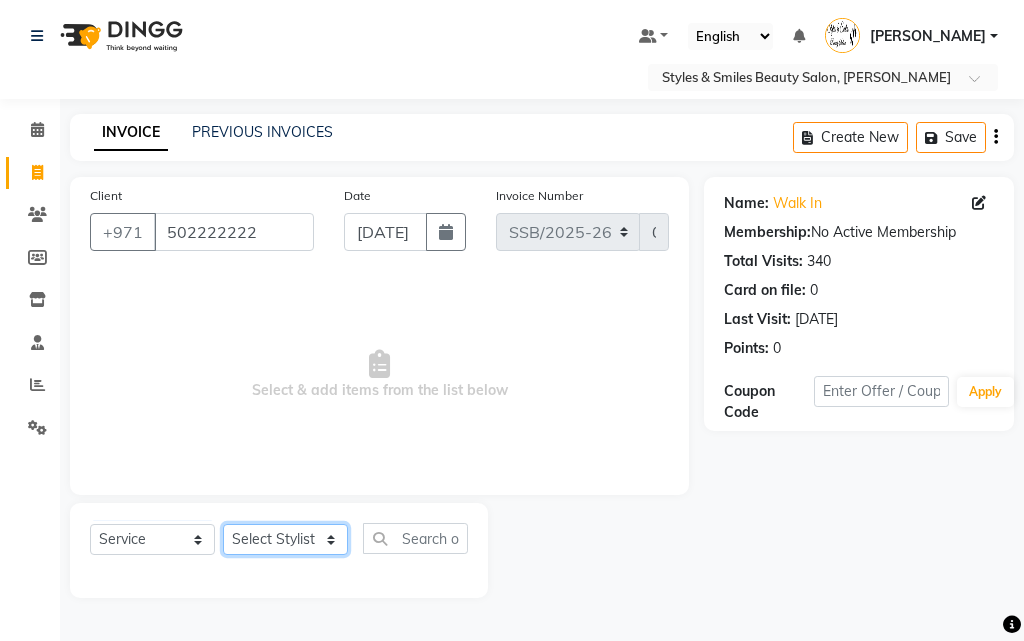 click on "Select Stylist [PERSON_NAME] Gift Enuneku [PERSON_NAME] [PERSON_NAME] [PERSON_NAME] [PERSON_NAME]" 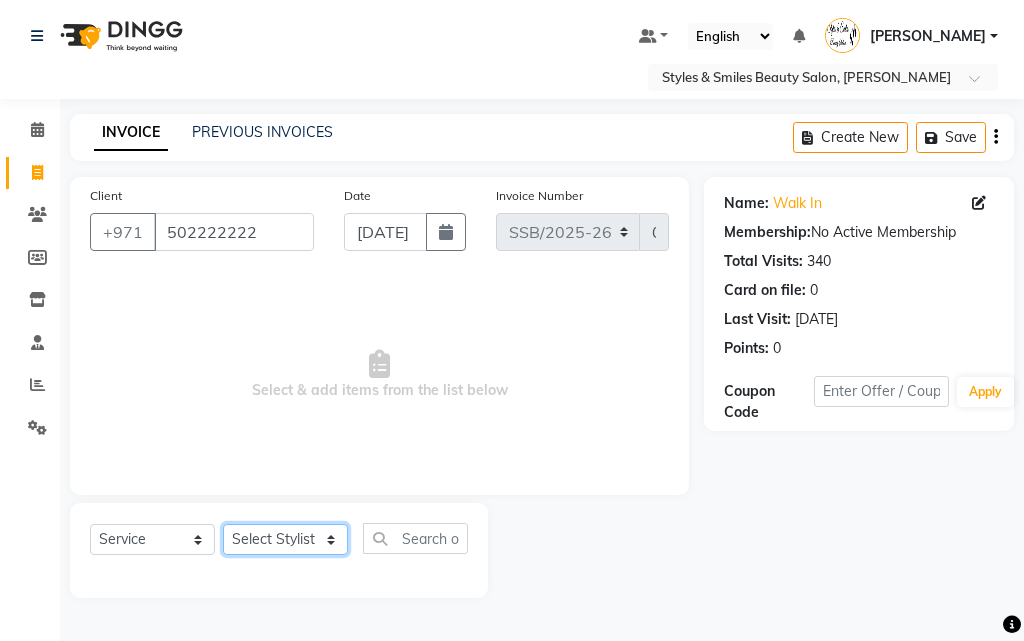 select on "63278" 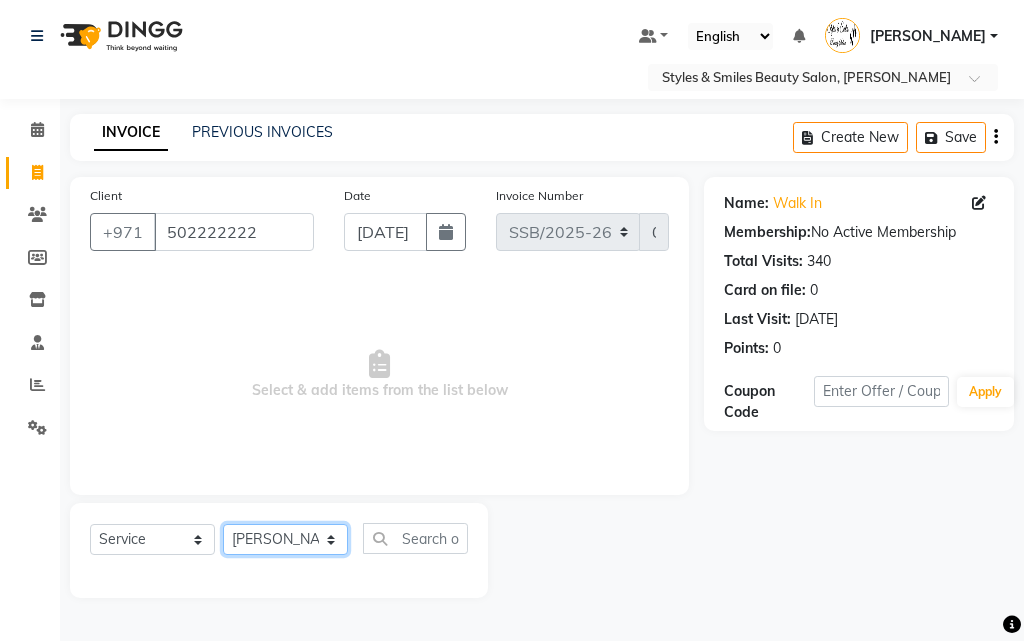 click on "Select Stylist [PERSON_NAME] Gift Enuneku [PERSON_NAME] [PERSON_NAME] [PERSON_NAME] [PERSON_NAME]" 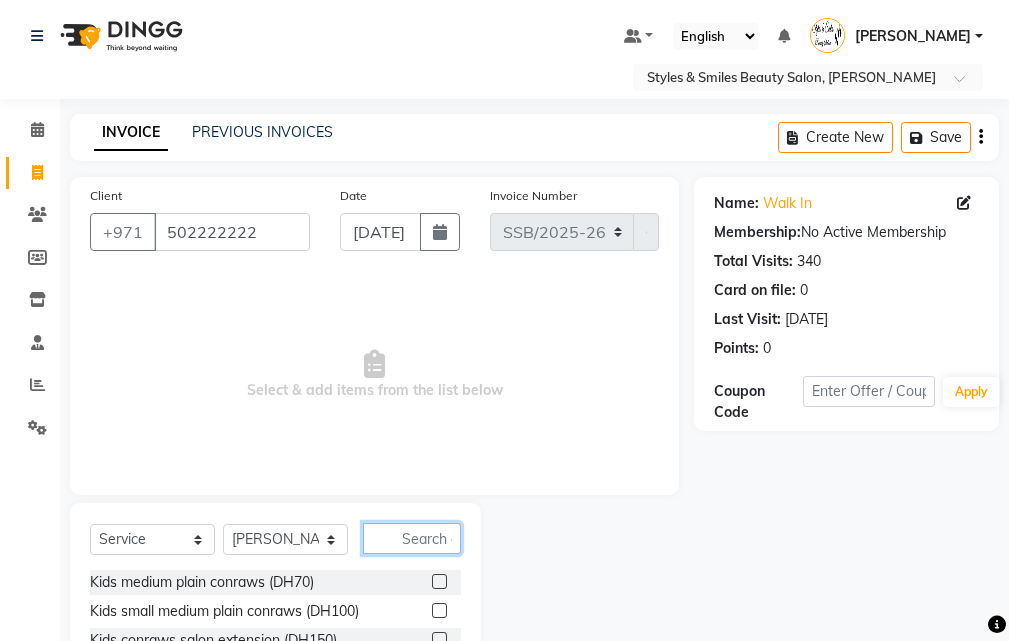 click 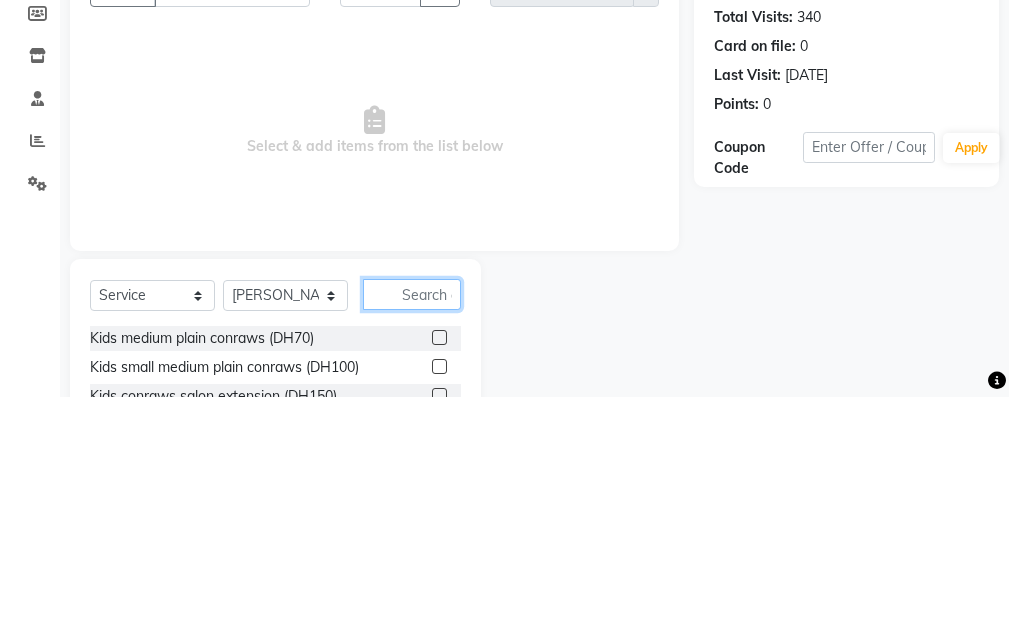 scroll, scrollTop: 46, scrollLeft: 0, axis: vertical 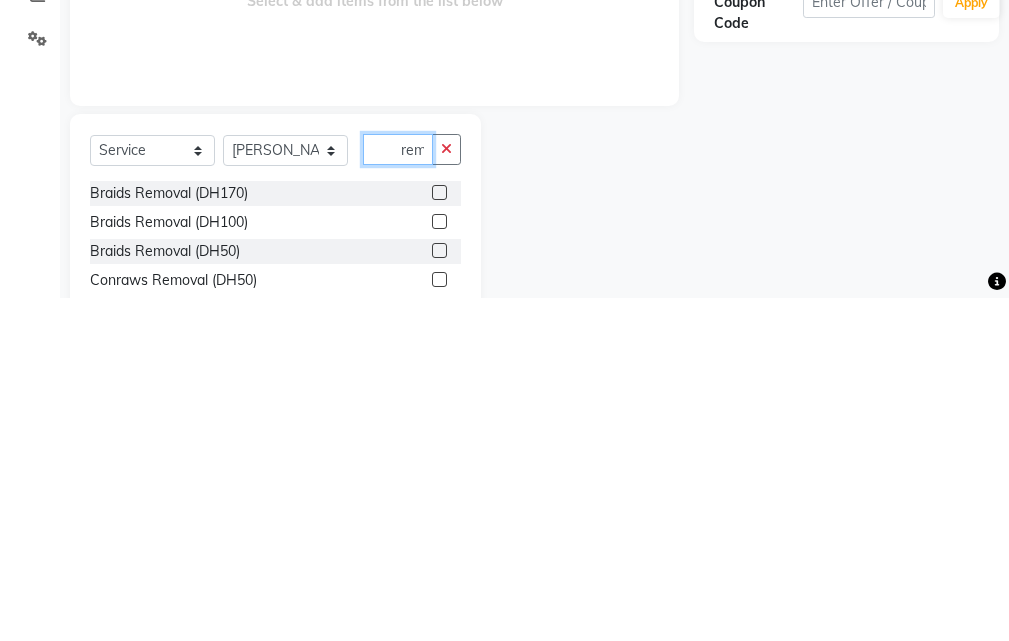 type on "rem" 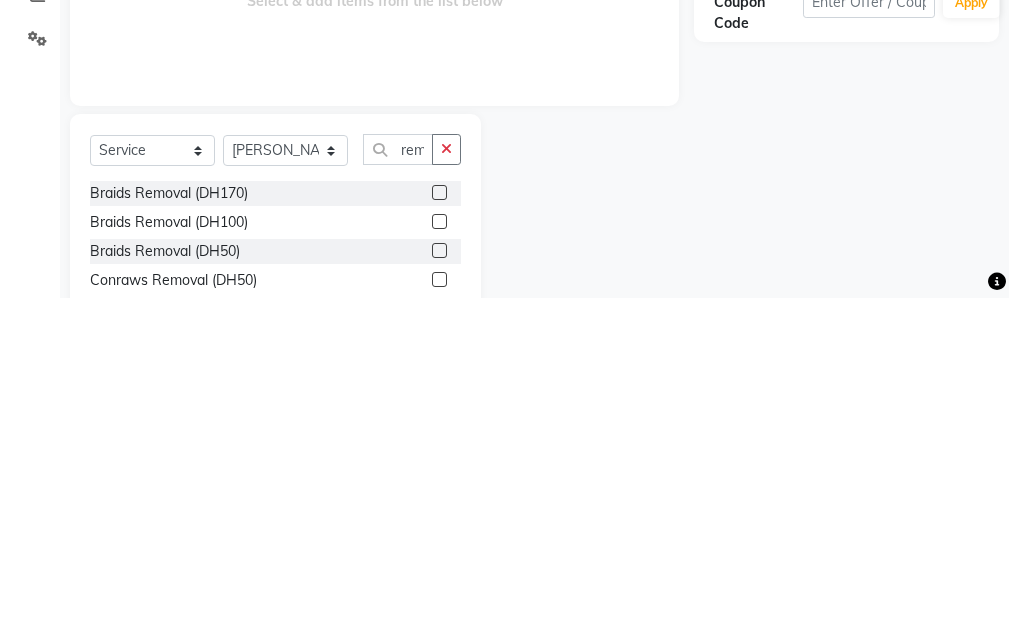 click 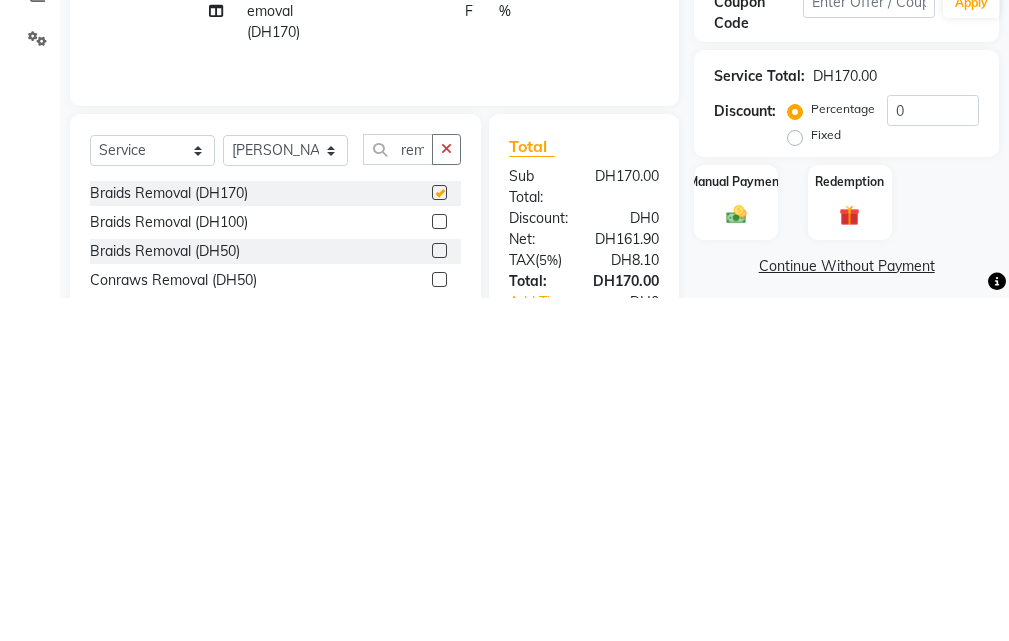 scroll, scrollTop: 0, scrollLeft: 0, axis: both 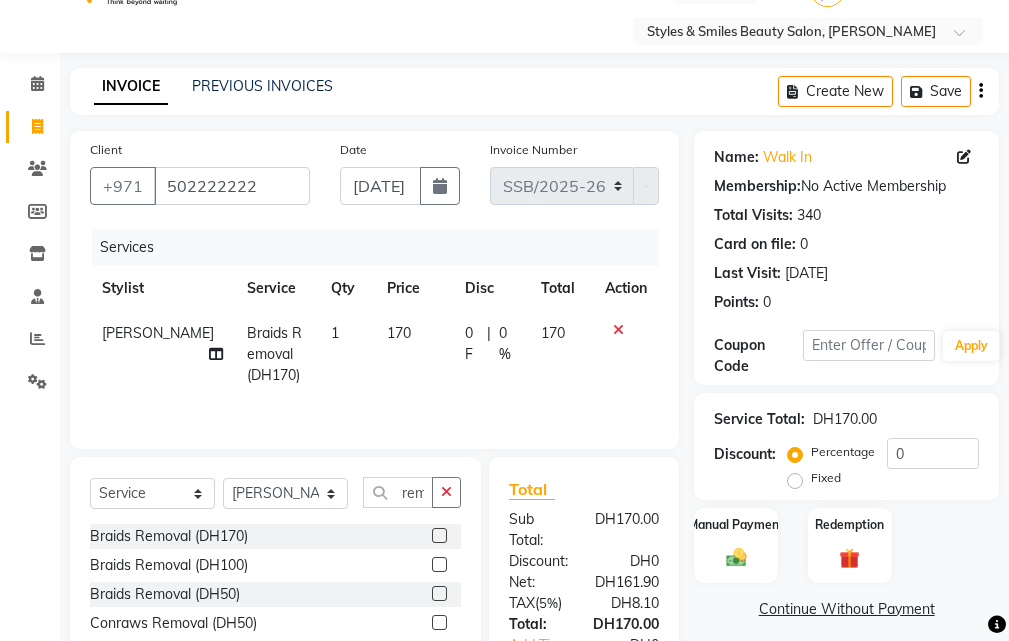 checkbox on "false" 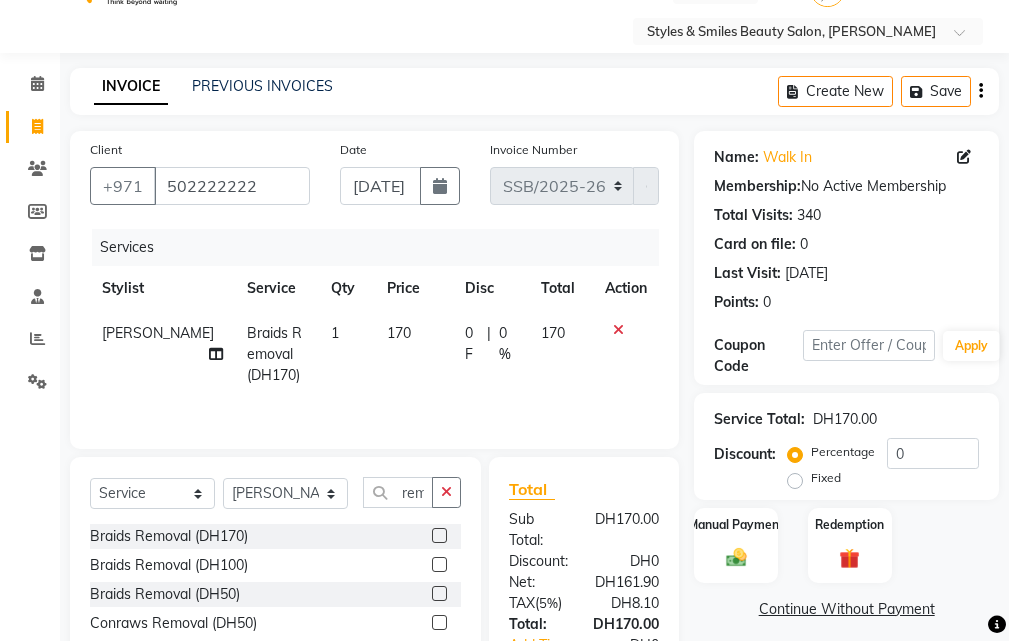 click on "170" 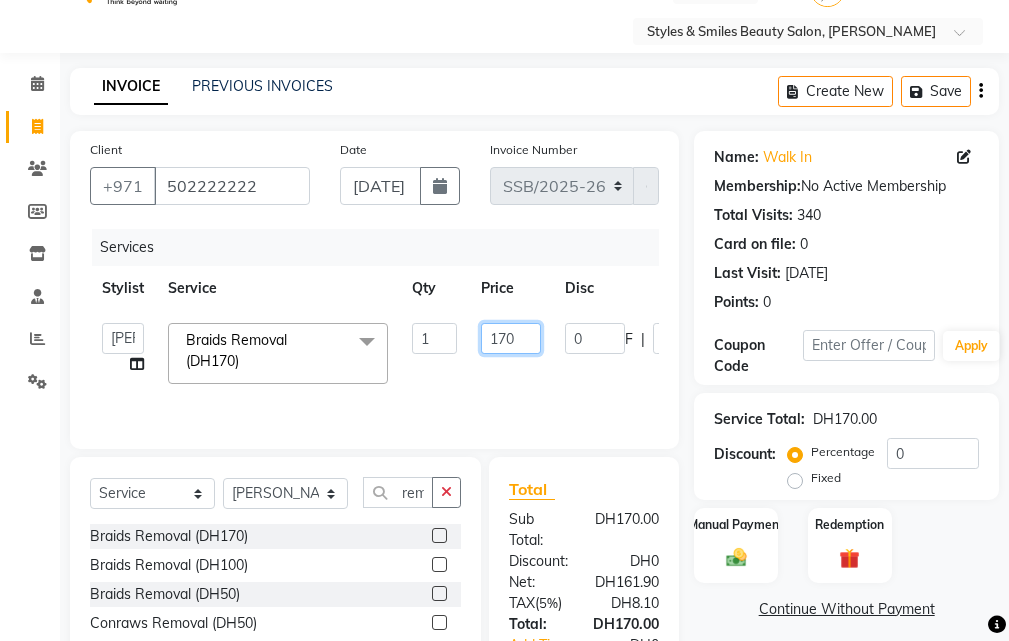 click on "170" 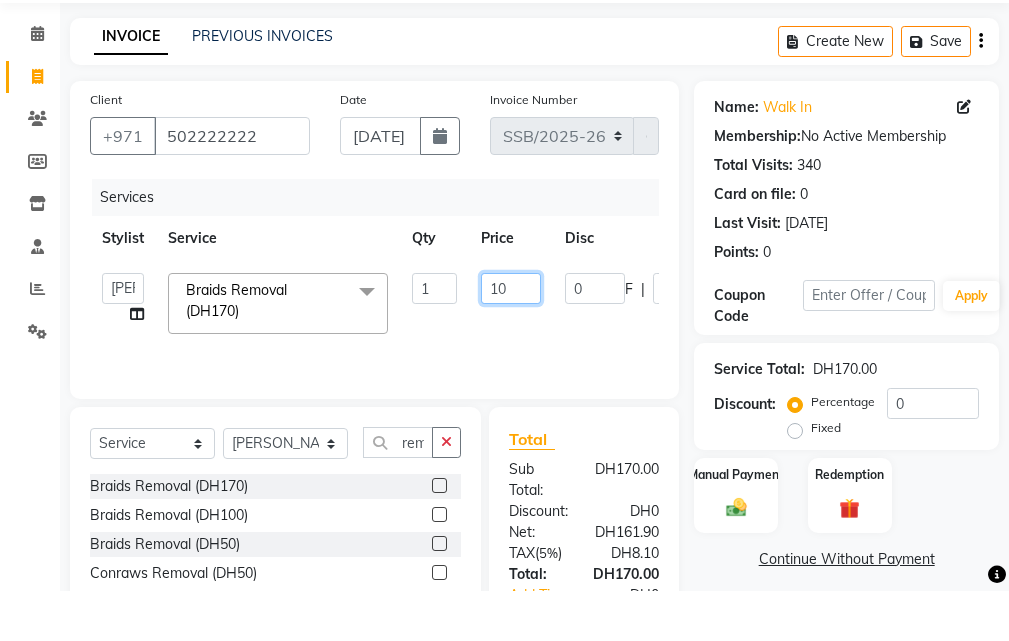 type on "180" 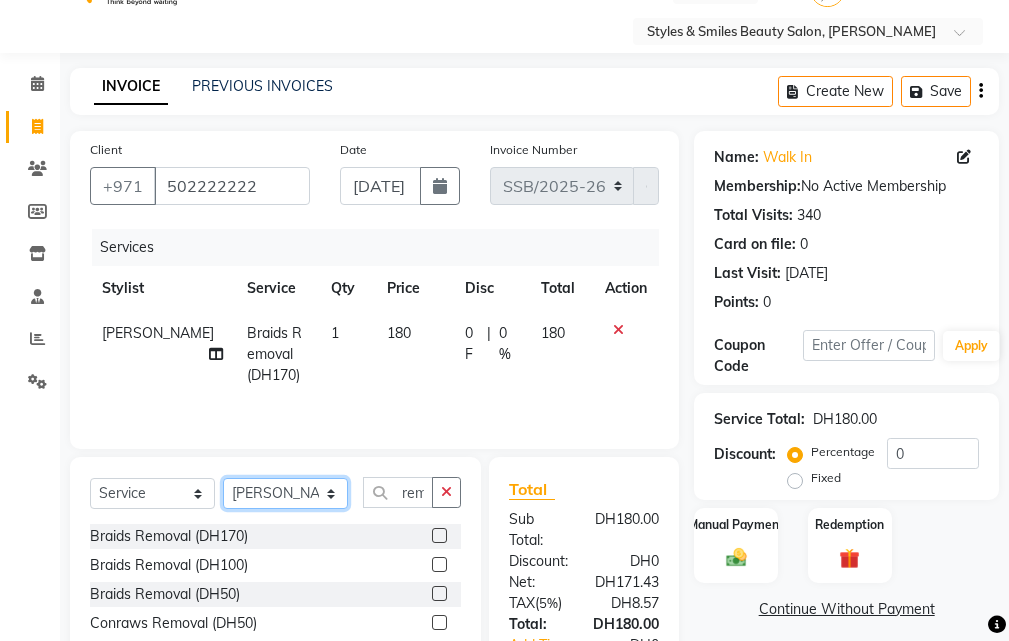 click on "Select Stylist [PERSON_NAME] Gift Enuneku [PERSON_NAME] [PERSON_NAME] [PERSON_NAME] [PERSON_NAME]" 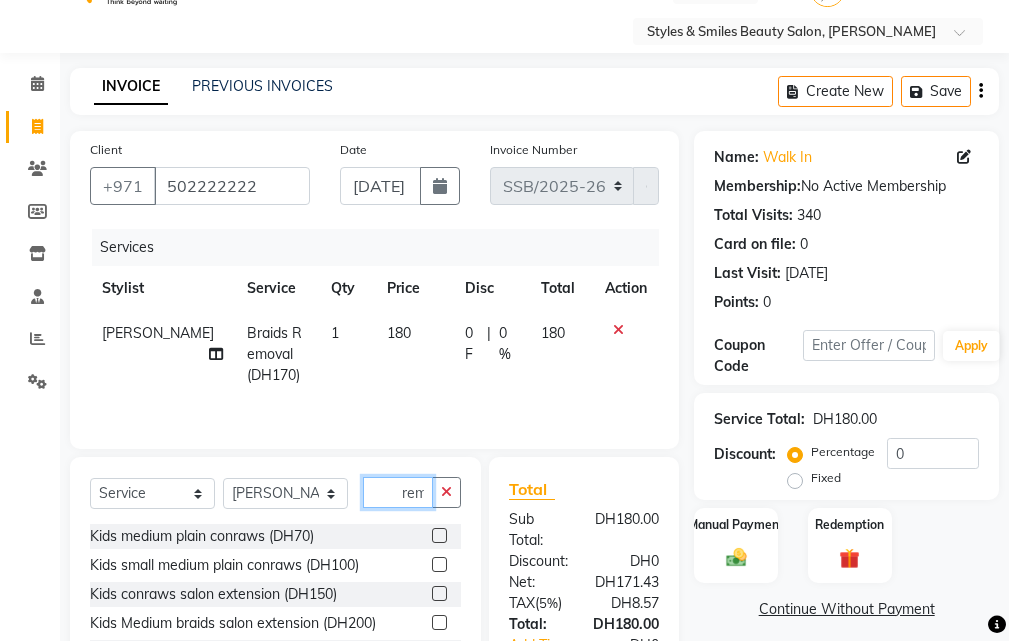 click on "rem" 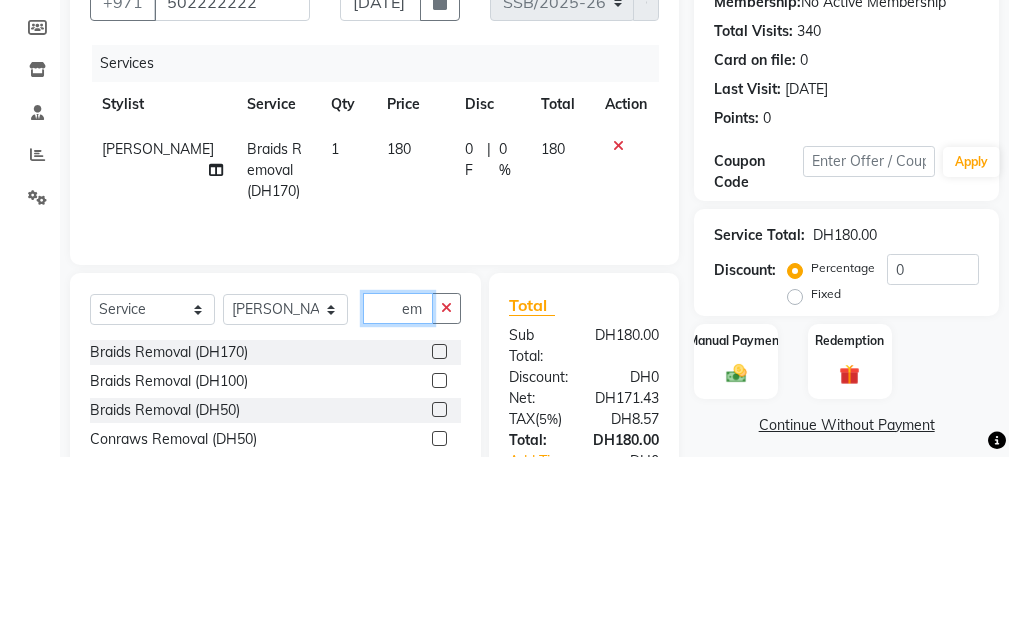type on "m" 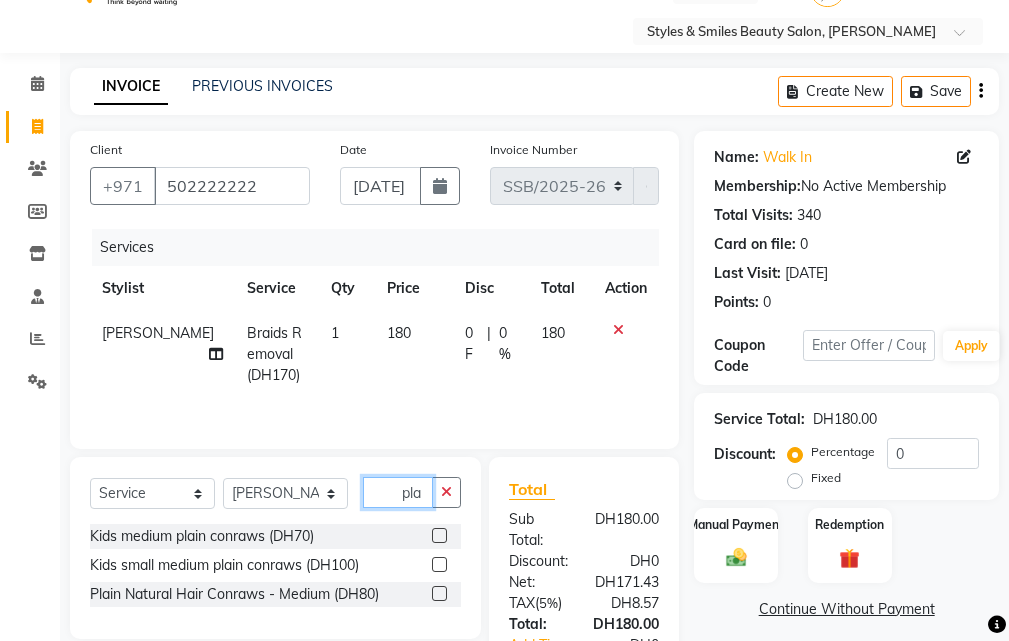 type on "pla" 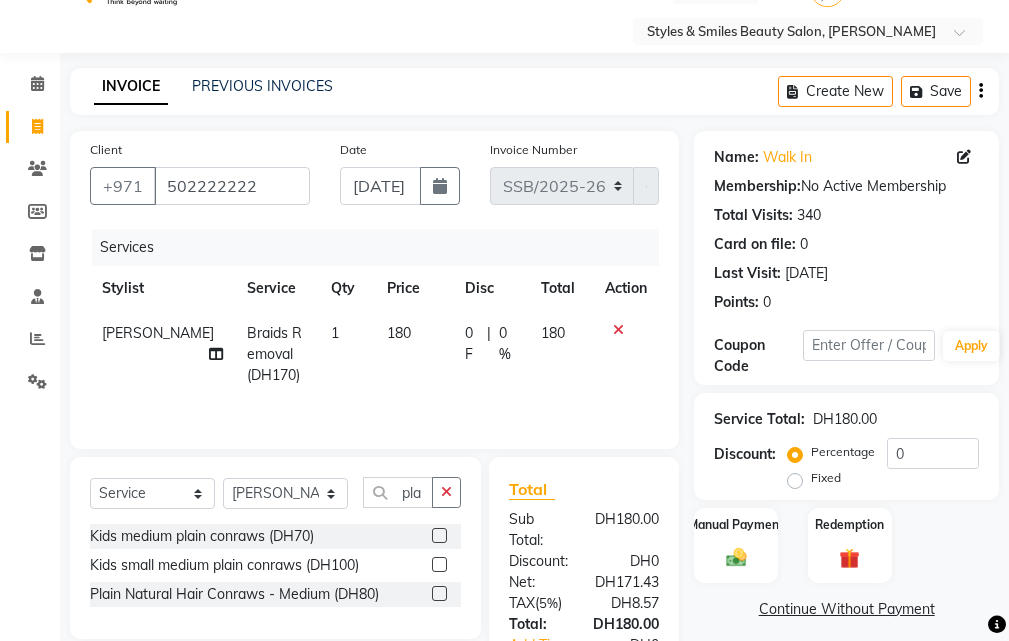 click 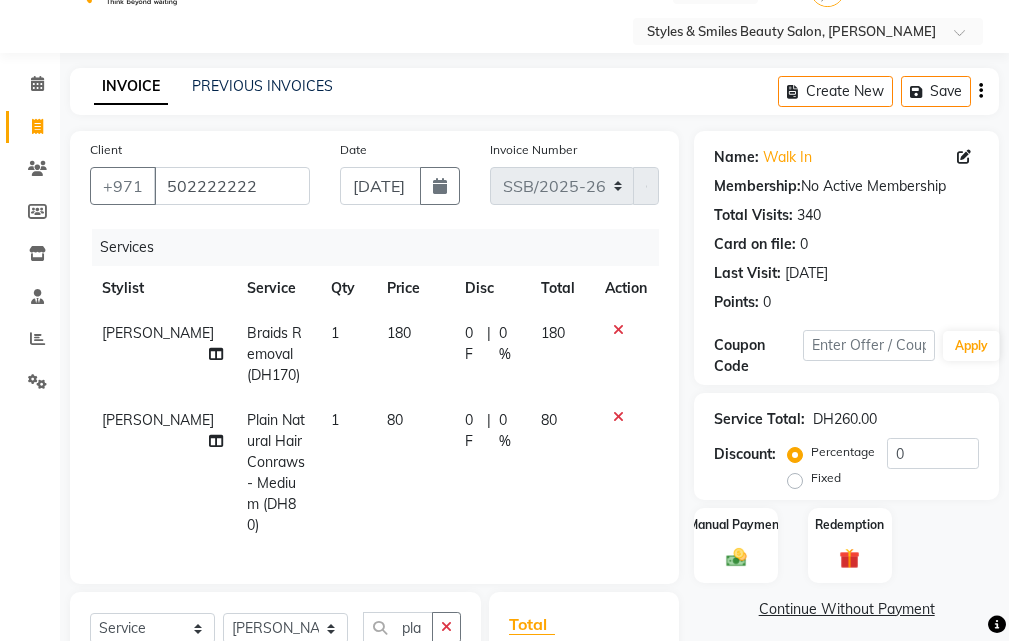 checkbox on "false" 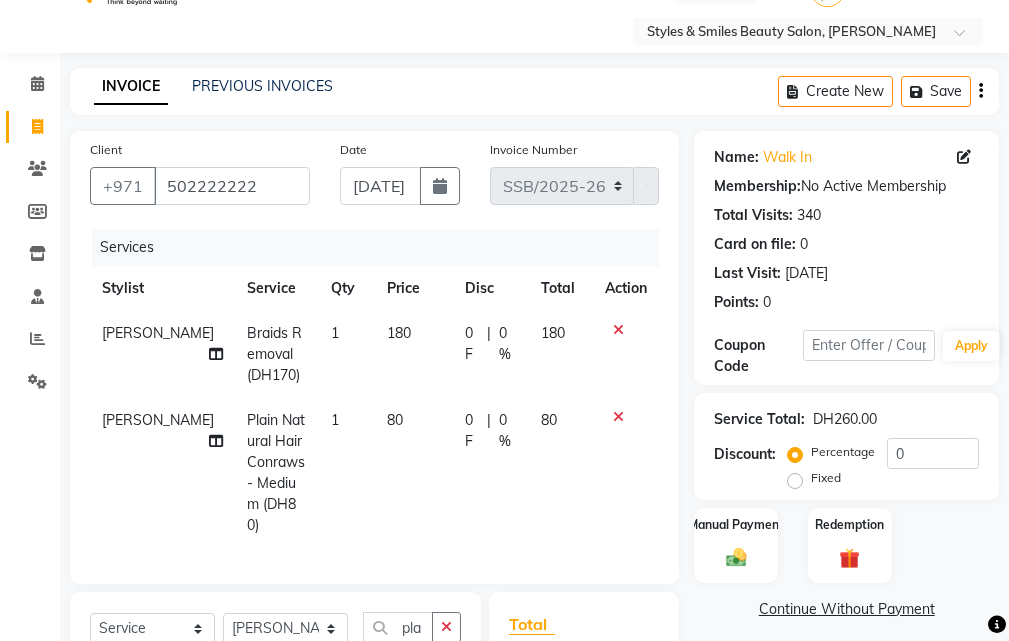 click on "80" 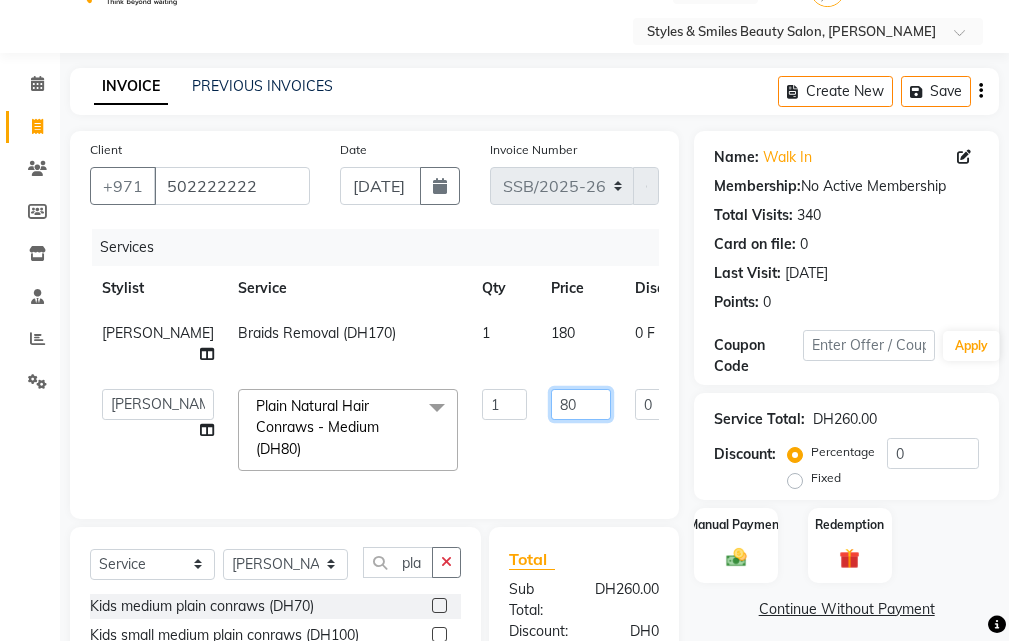 click on "80" 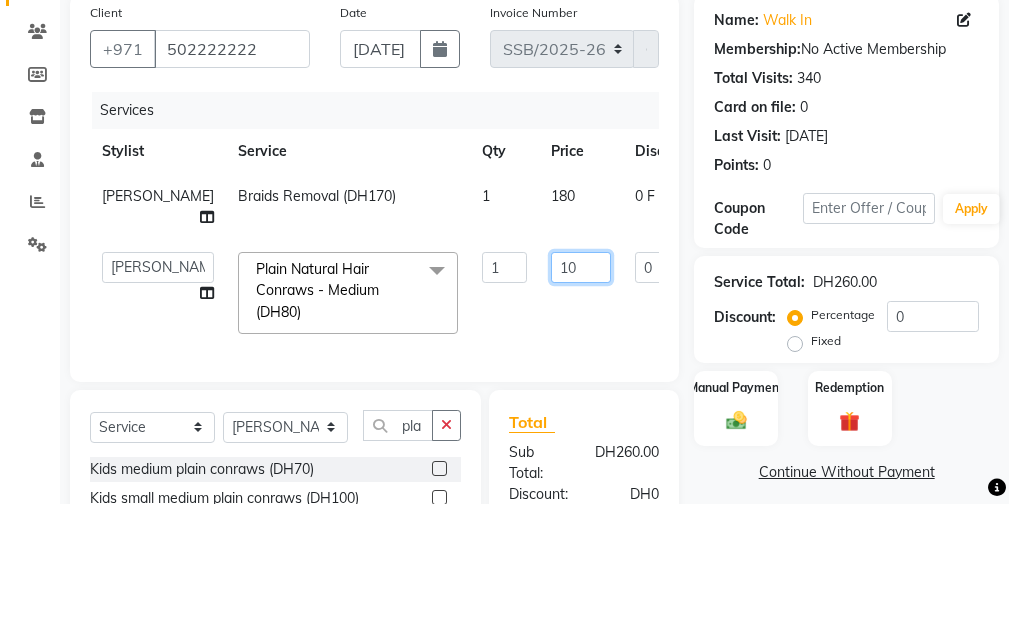 type on "130" 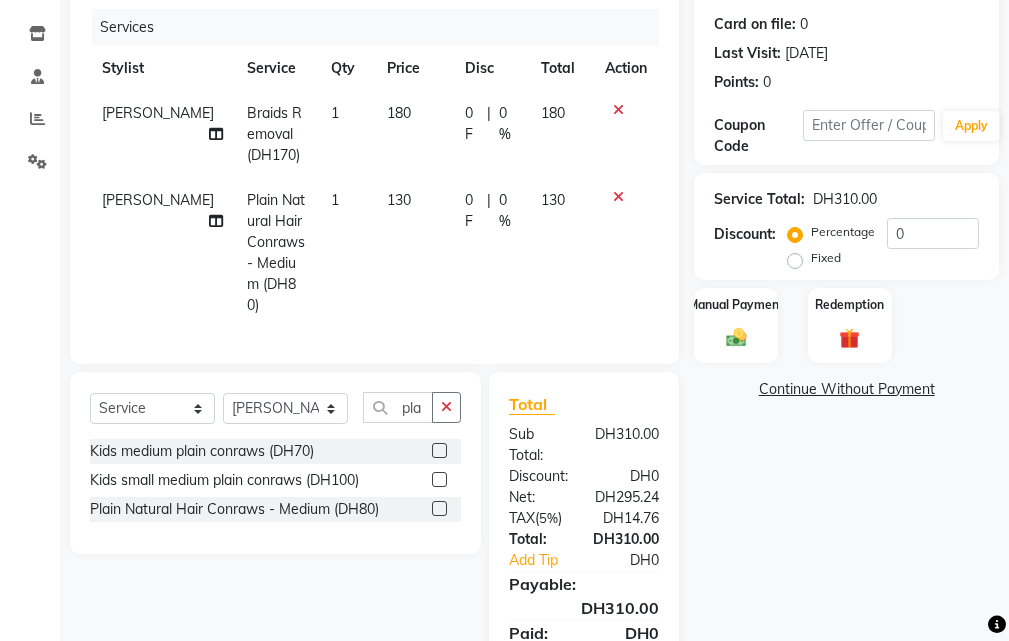 scroll, scrollTop: 280, scrollLeft: 0, axis: vertical 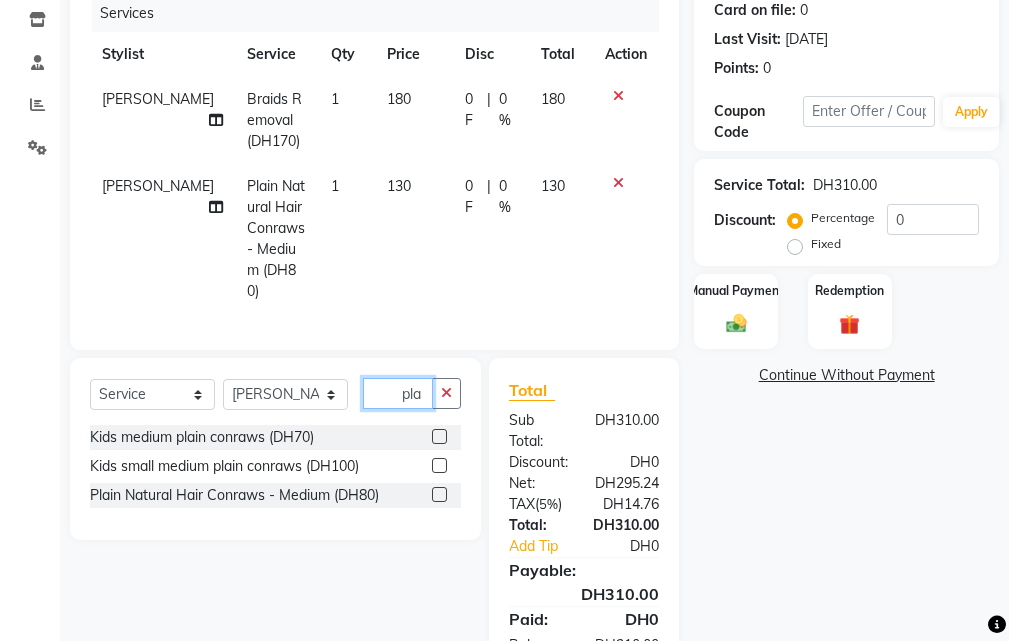 click on "pla" 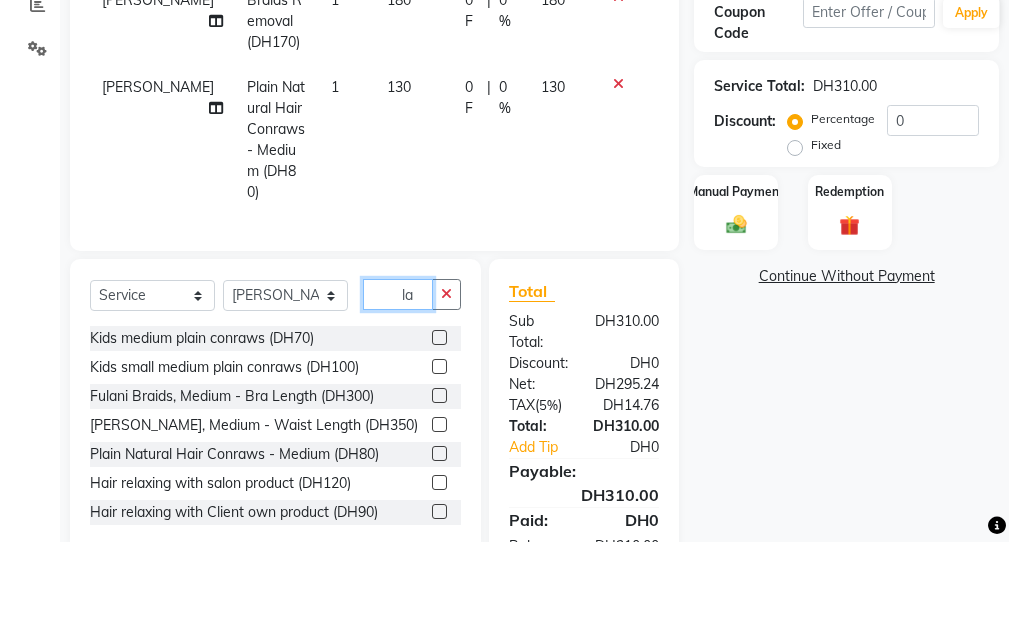 type on "a" 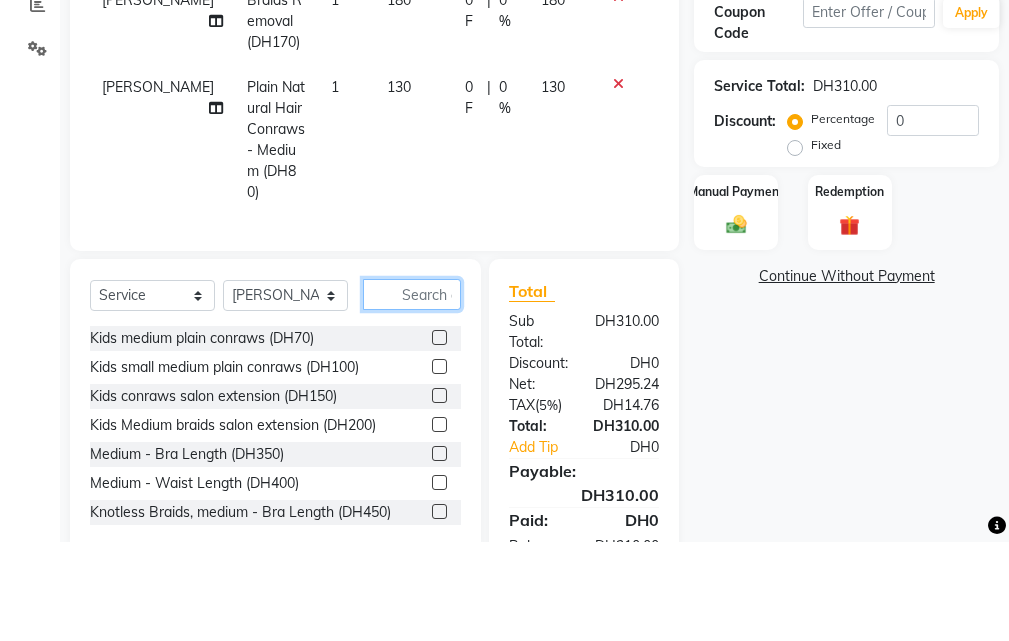 type 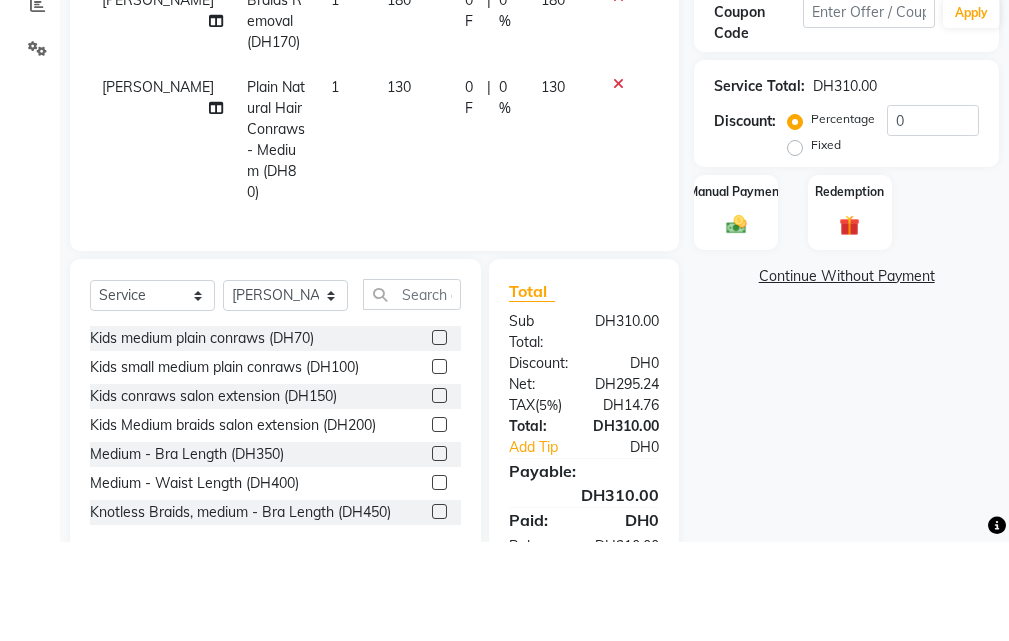 click on "130" 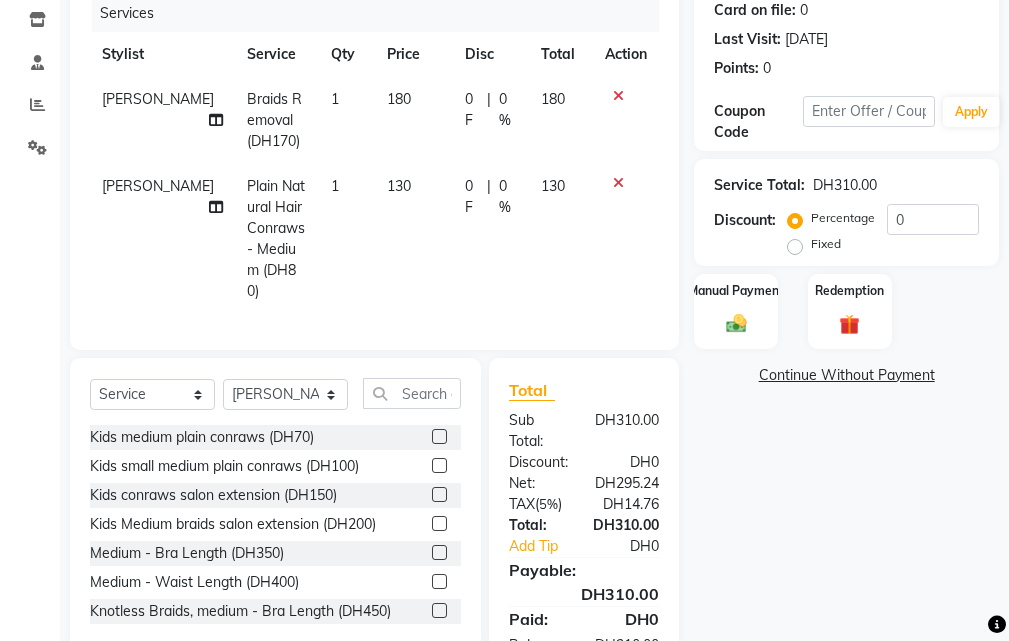 select on "20460" 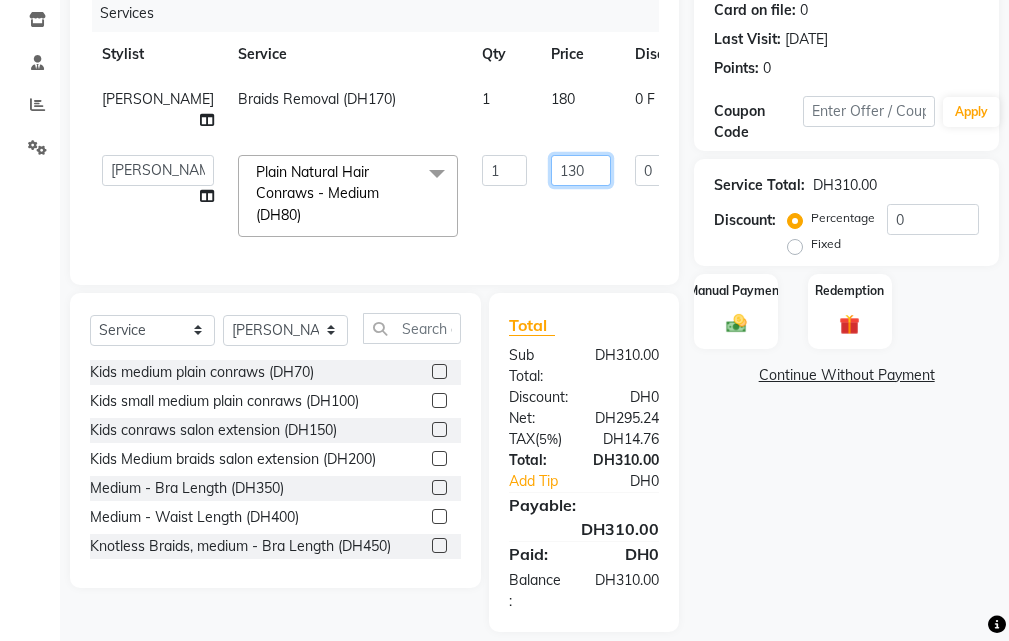 click on "130" 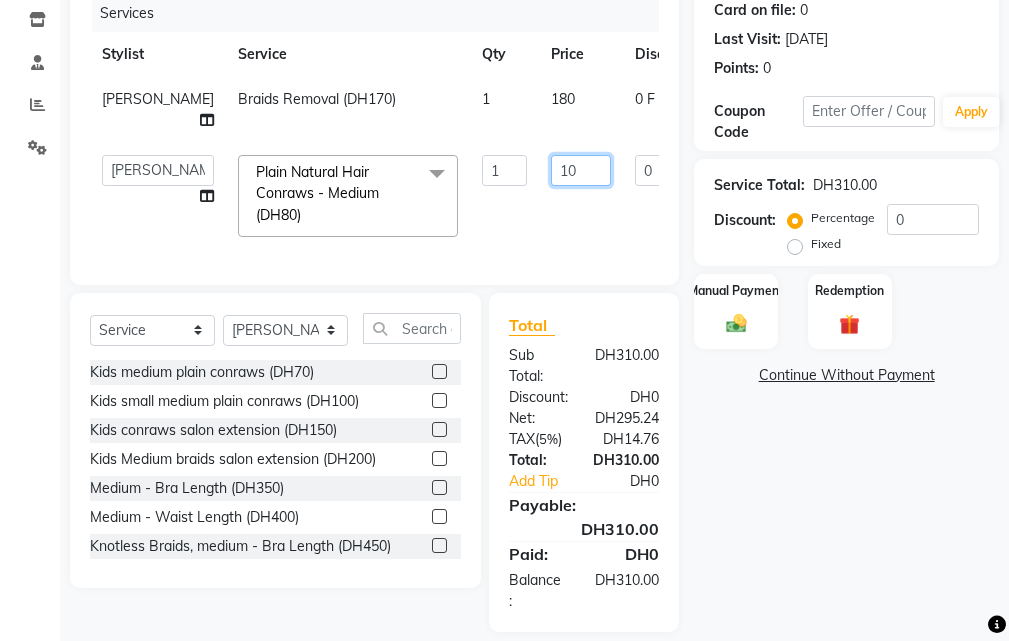 type on "180" 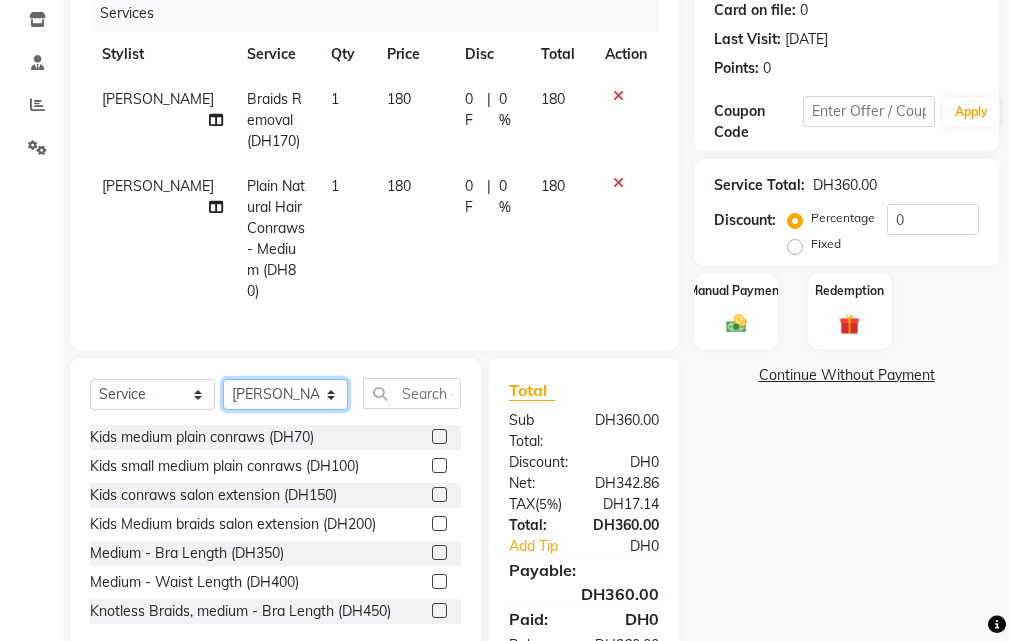 click on "Select Stylist [PERSON_NAME] Gift Enuneku [PERSON_NAME] [PERSON_NAME] [PERSON_NAME] [PERSON_NAME]" 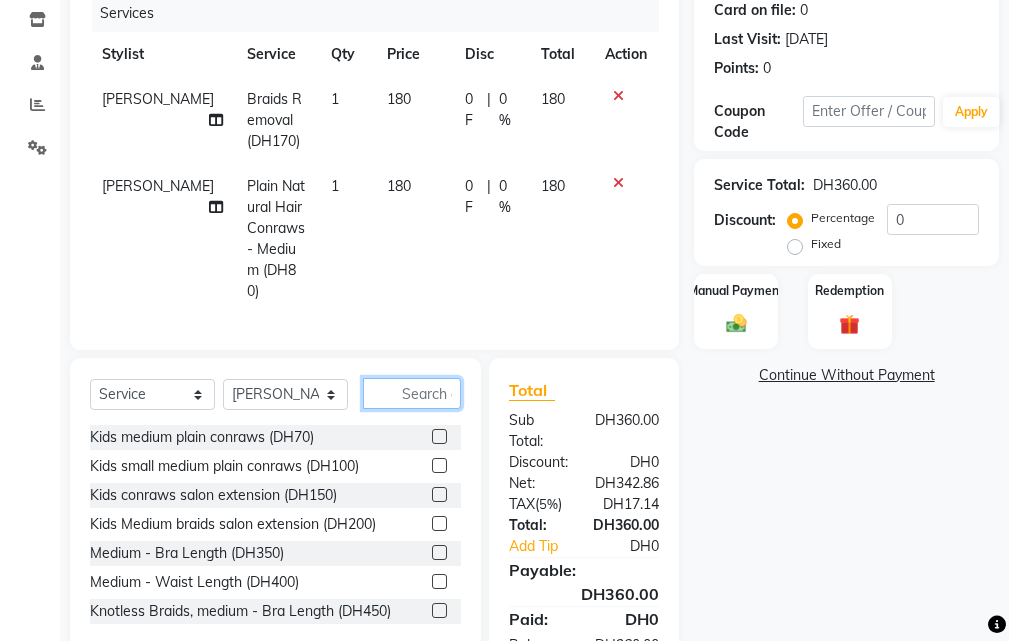 click 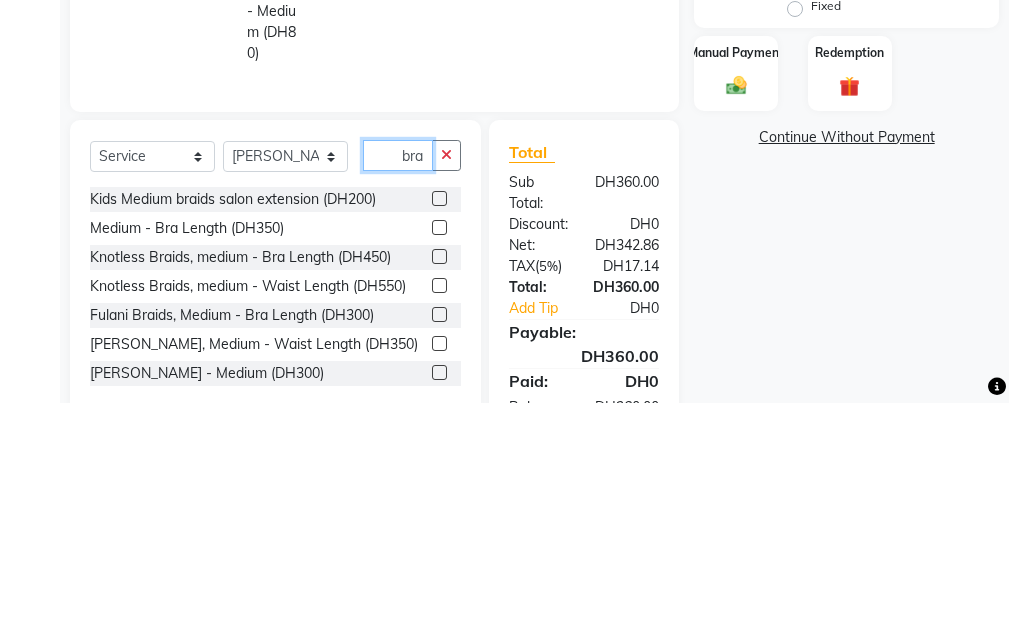 type on "bra" 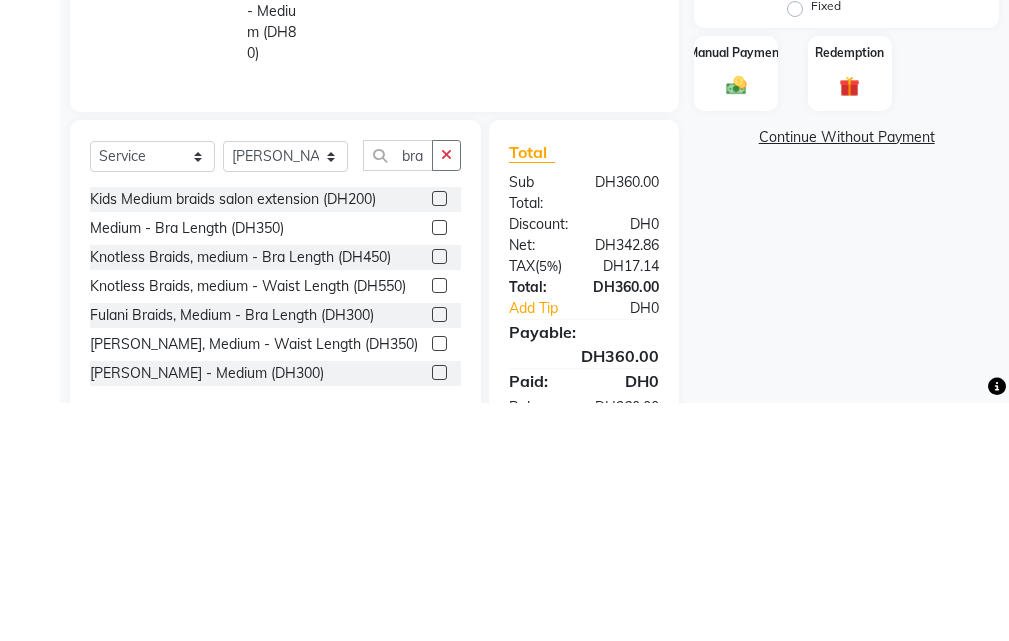 click 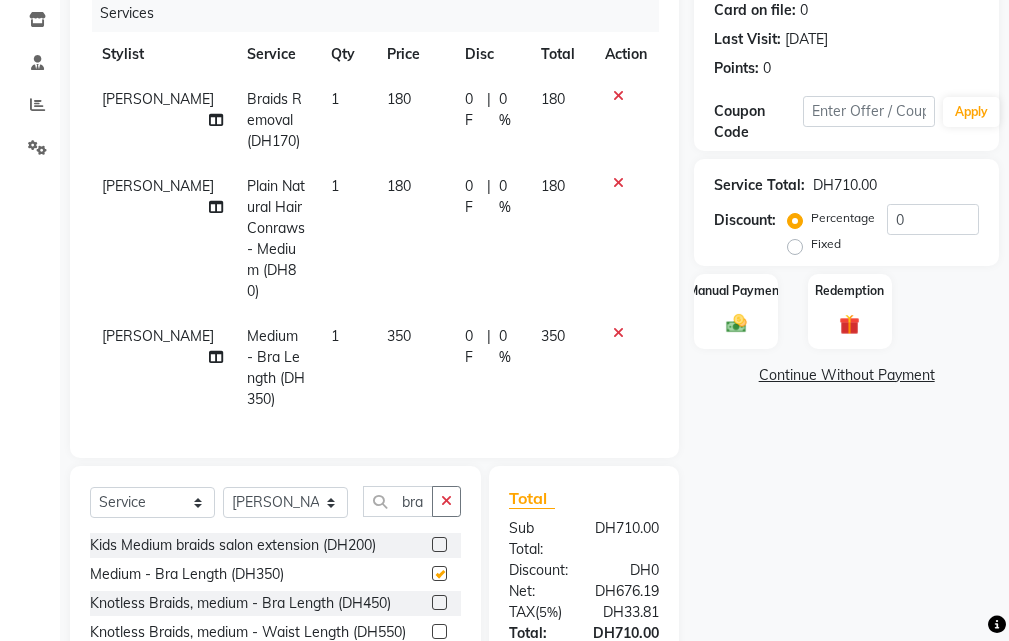 checkbox on "false" 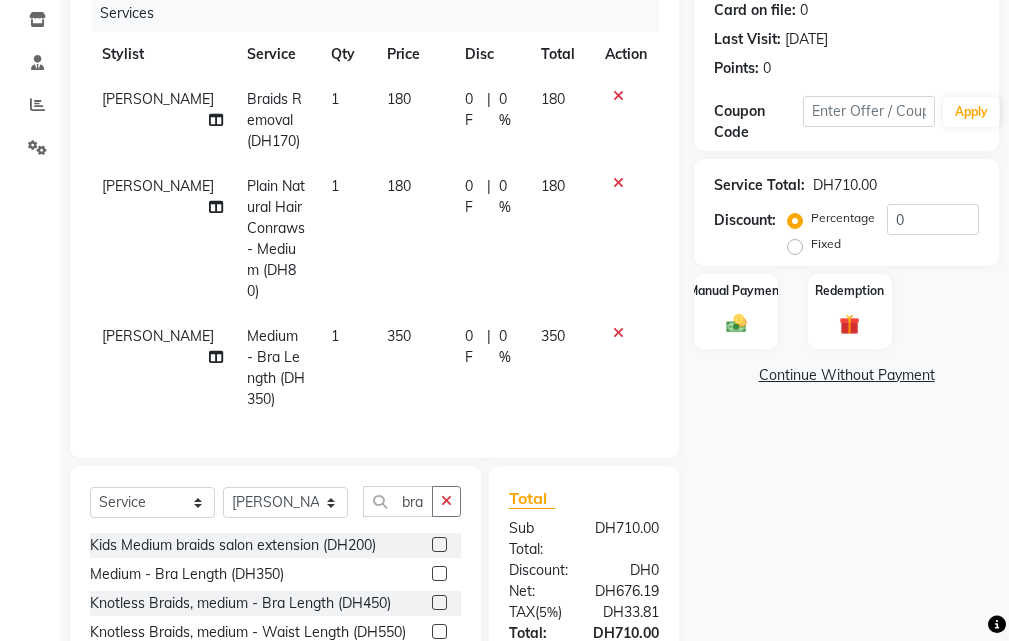 click 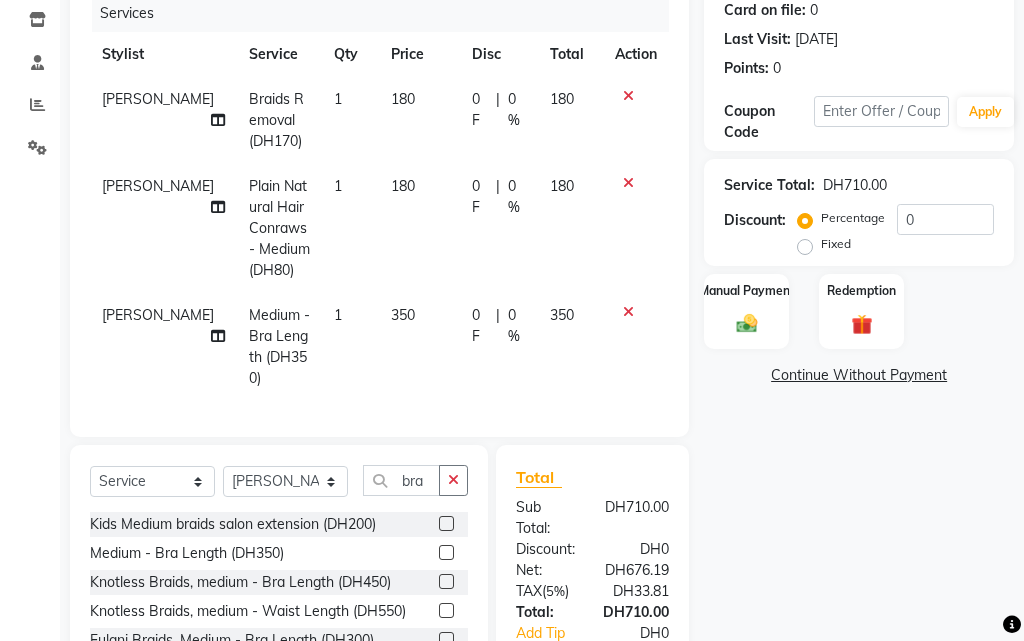 select on "20463" 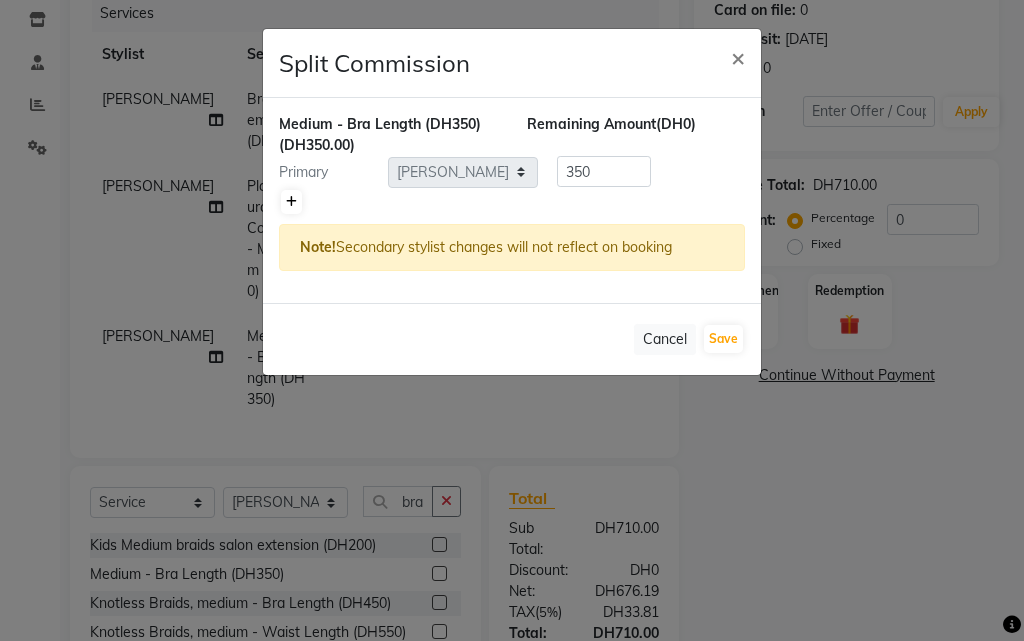 click 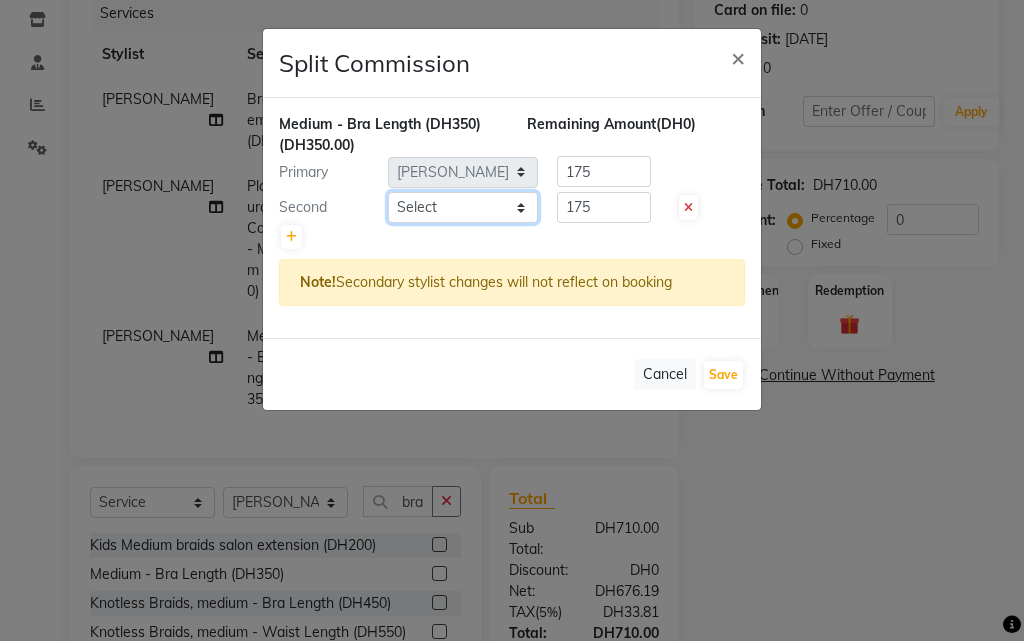 click on "Select  [PERSON_NAME]   Gift Enuneku   [PERSON_NAME]   [PERSON_NAME]   [PERSON_NAME]   [PERSON_NAME]" 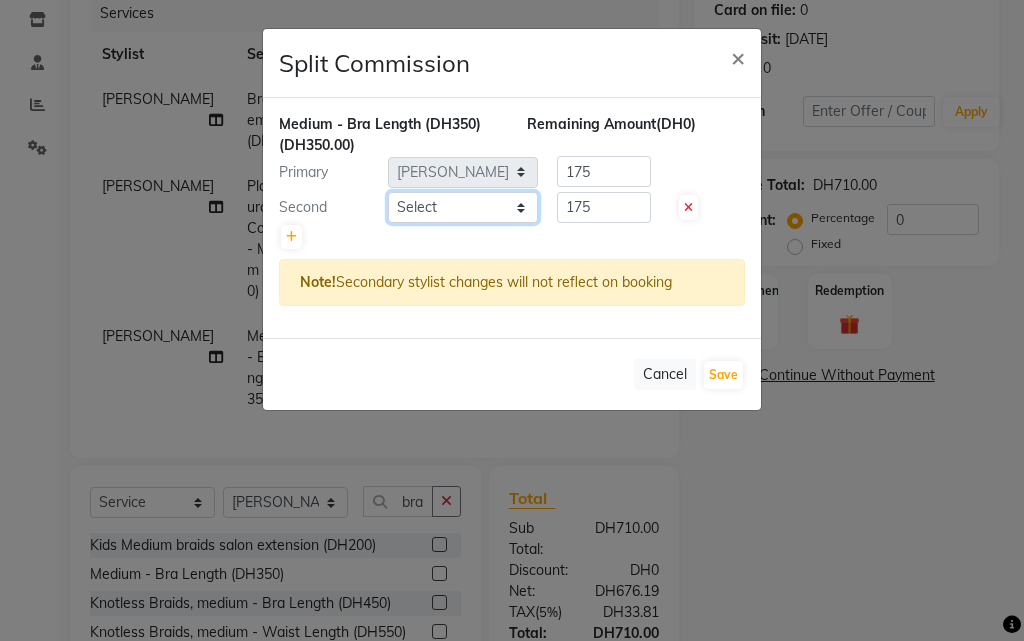 select on "20460" 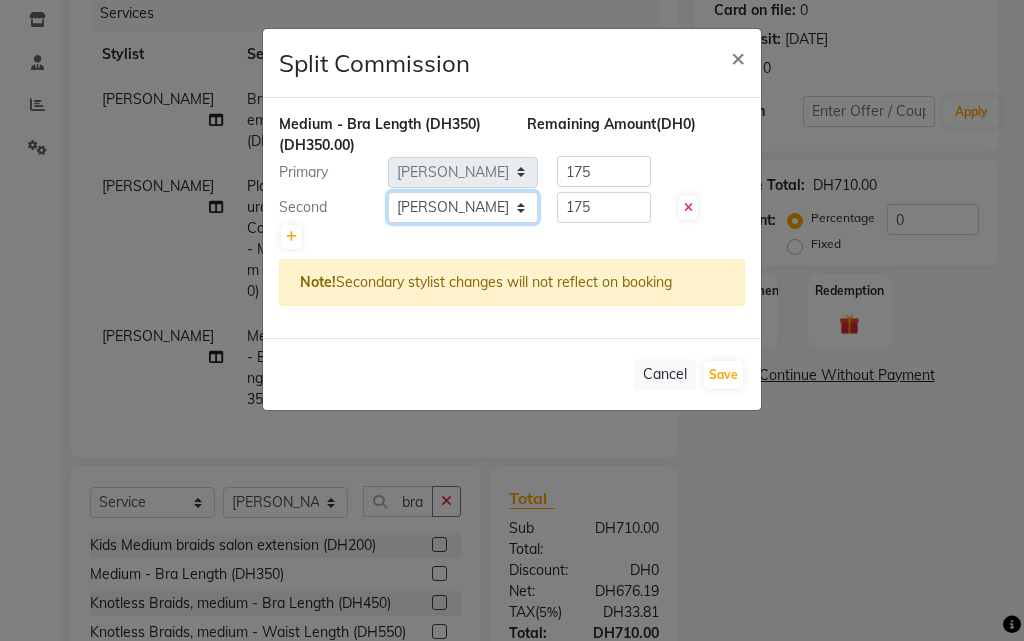 click on "Select  [PERSON_NAME]   Gift Enuneku   [PERSON_NAME]   [PERSON_NAME]   [PERSON_NAME]   [PERSON_NAME]" 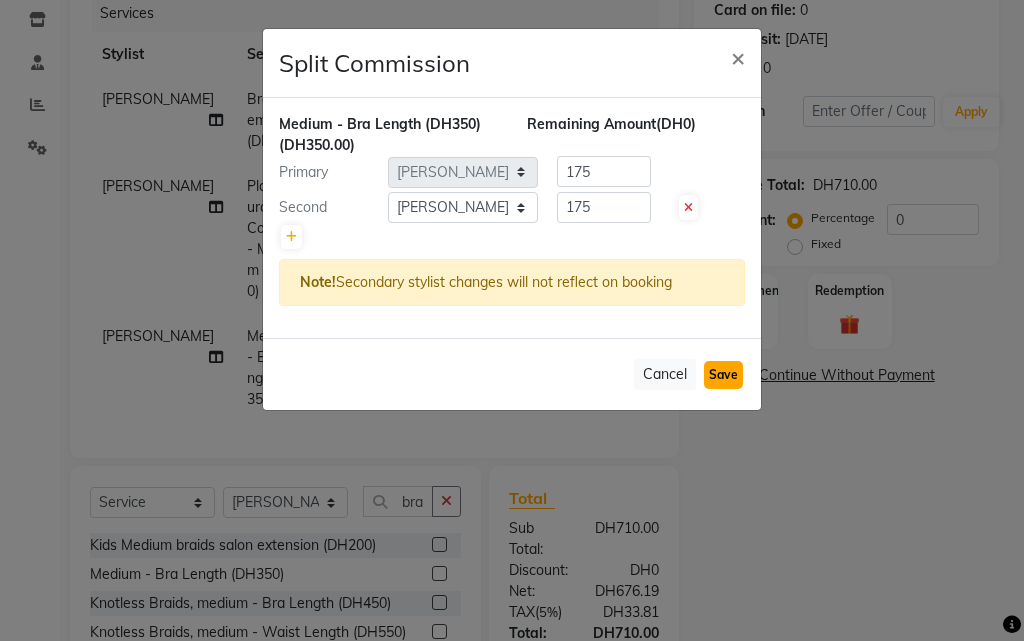 click on "Save" 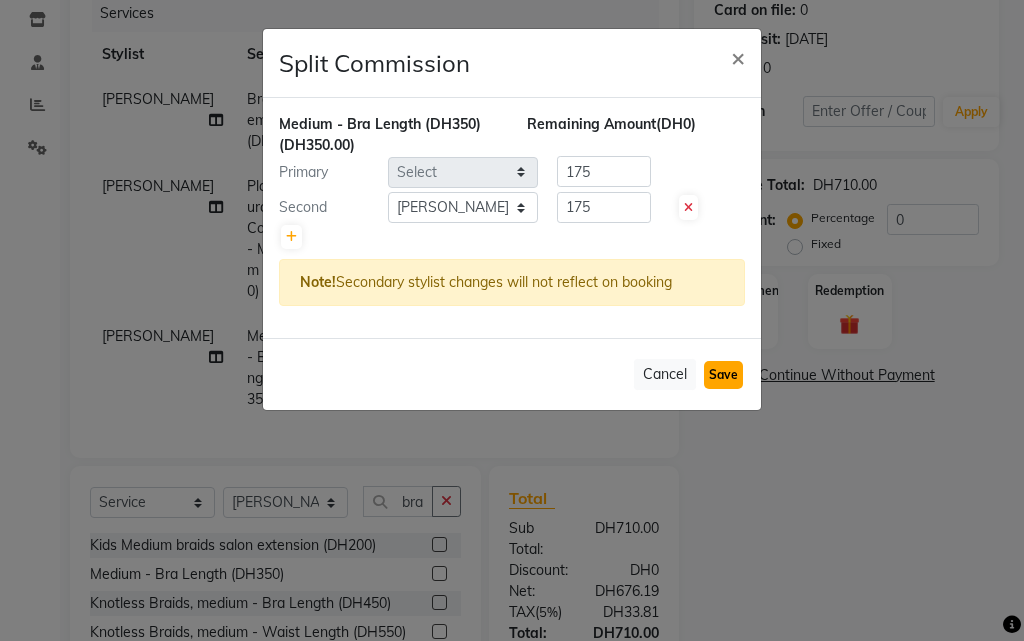 type 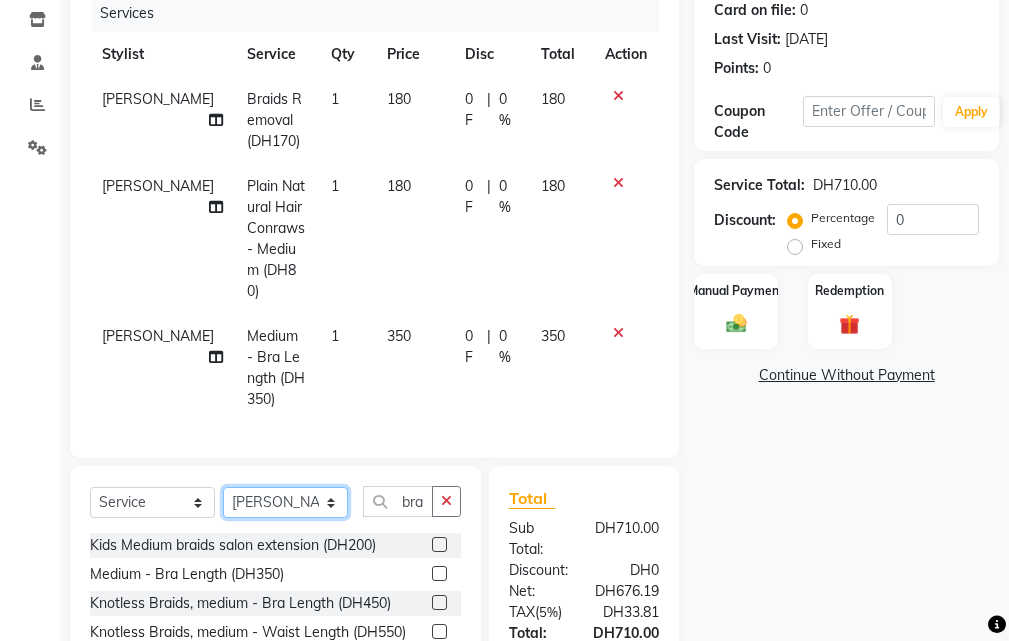 click on "Select Stylist [PERSON_NAME] Gift Enuneku [PERSON_NAME] [PERSON_NAME] [PERSON_NAME] [PERSON_NAME]" 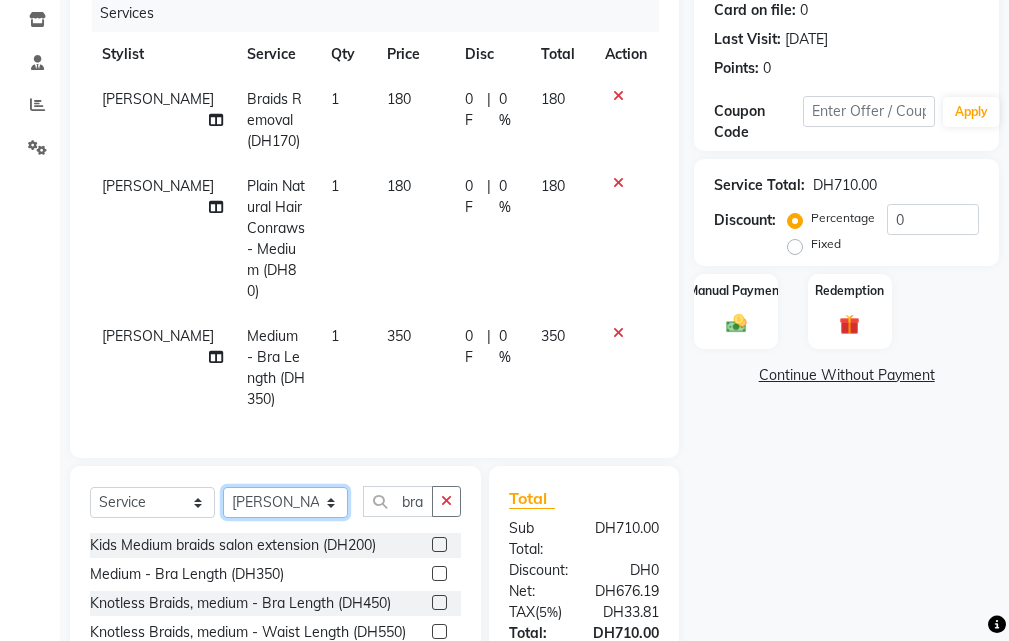 click on "Select Stylist [PERSON_NAME] Gift Enuneku [PERSON_NAME] [PERSON_NAME] [PERSON_NAME] [PERSON_NAME]" 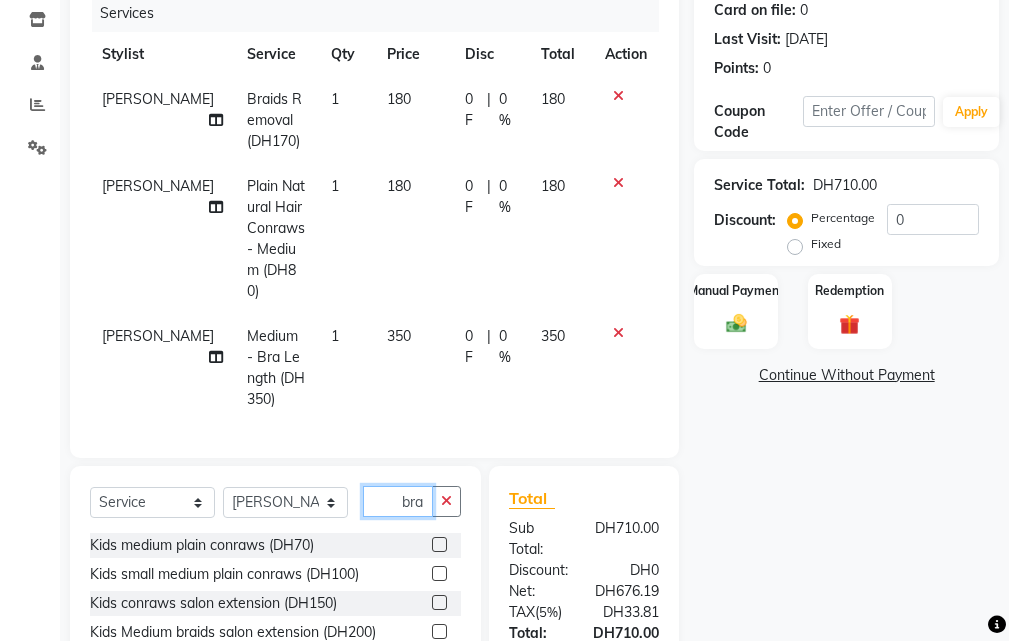 click on "bra" 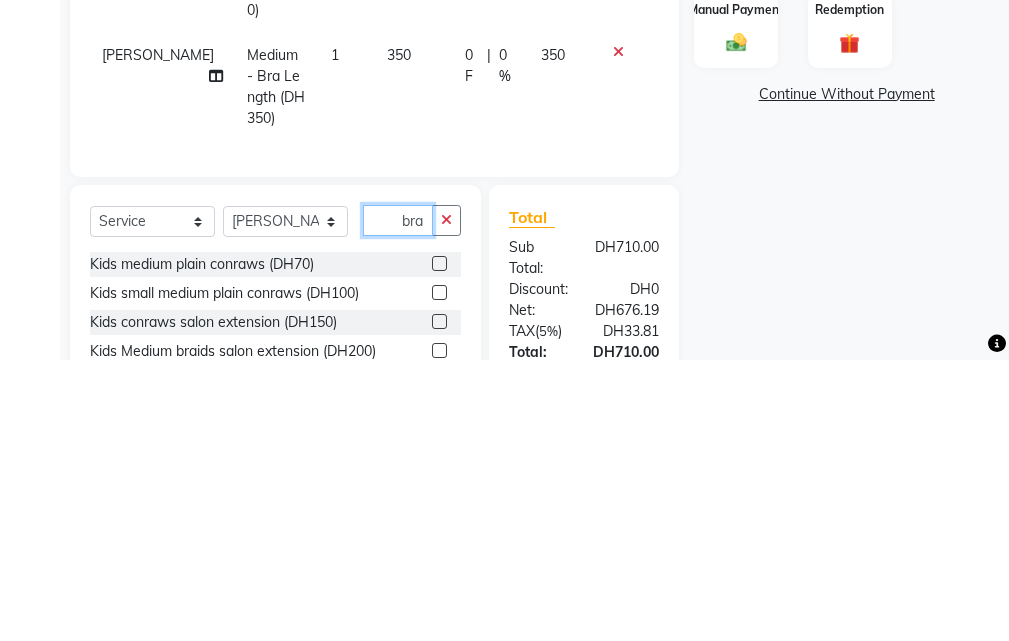 scroll, scrollTop: 283, scrollLeft: 0, axis: vertical 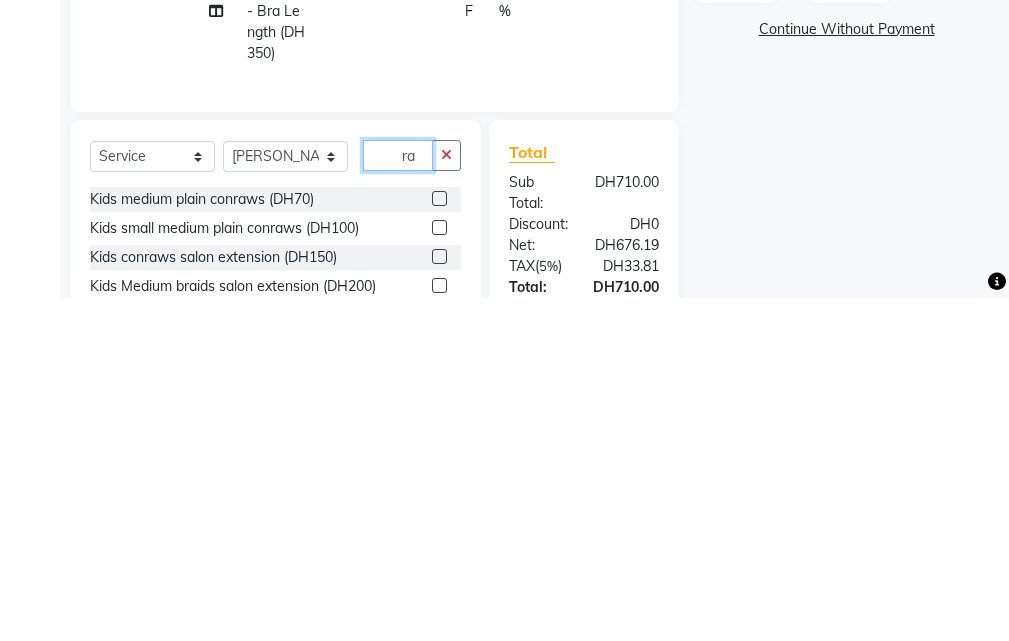 type on "a" 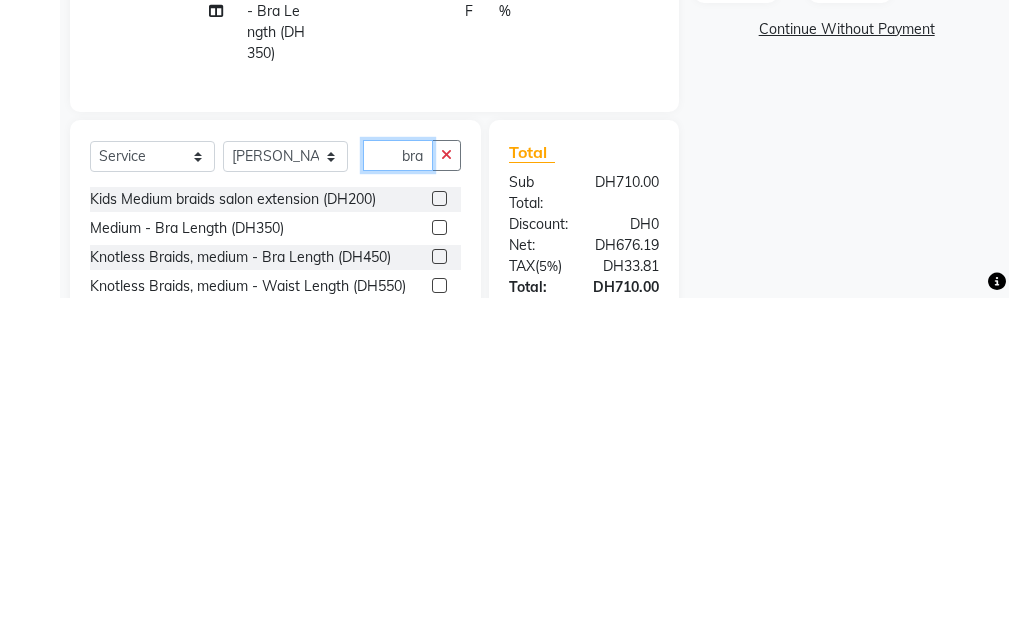 scroll, scrollTop: 0, scrollLeft: 2, axis: horizontal 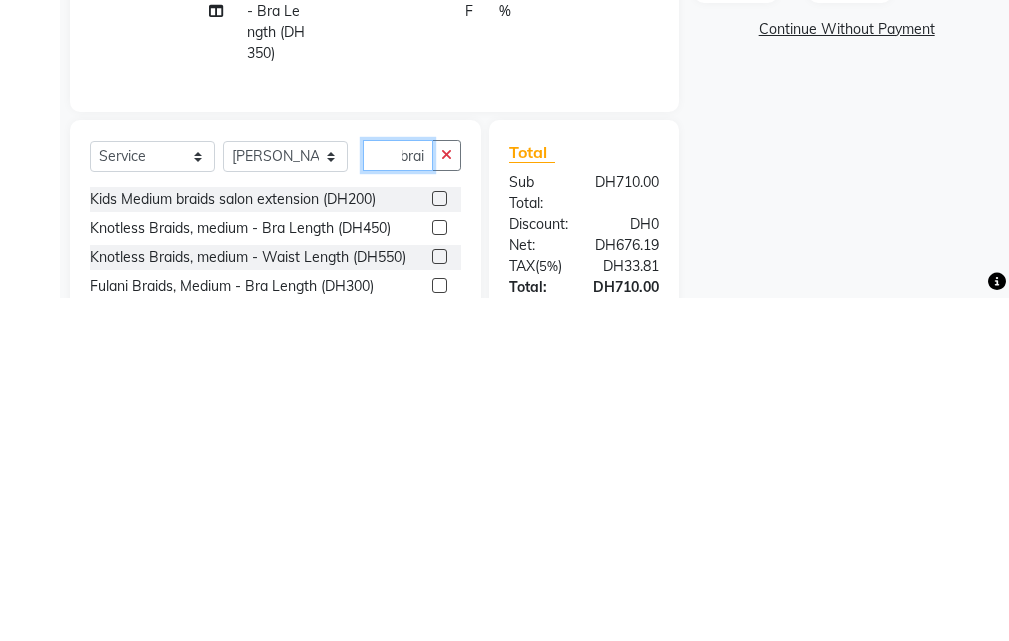 type on "bra" 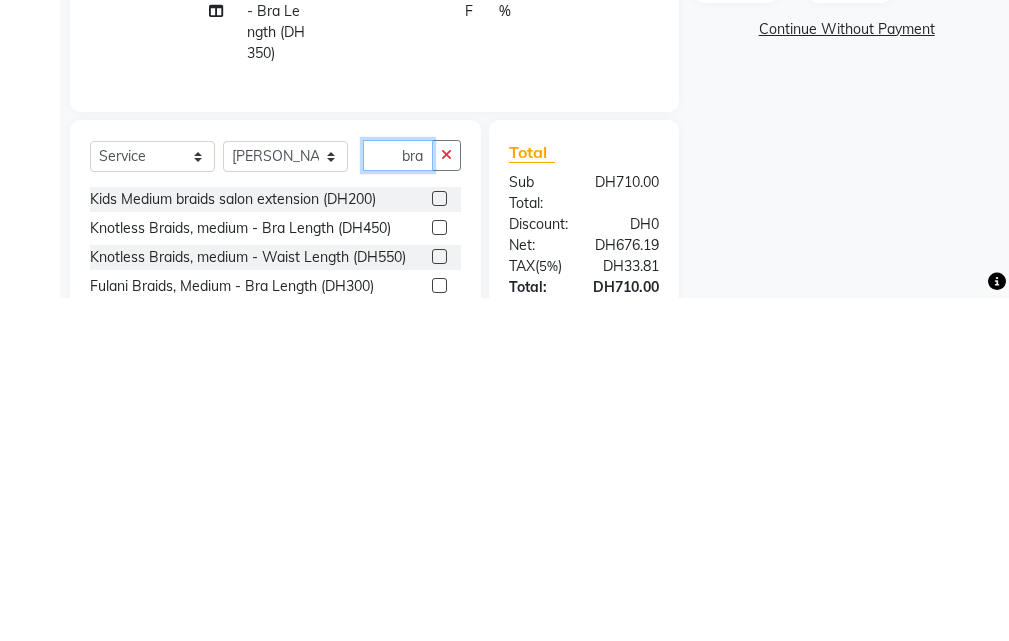 scroll, scrollTop: 0, scrollLeft: 0, axis: both 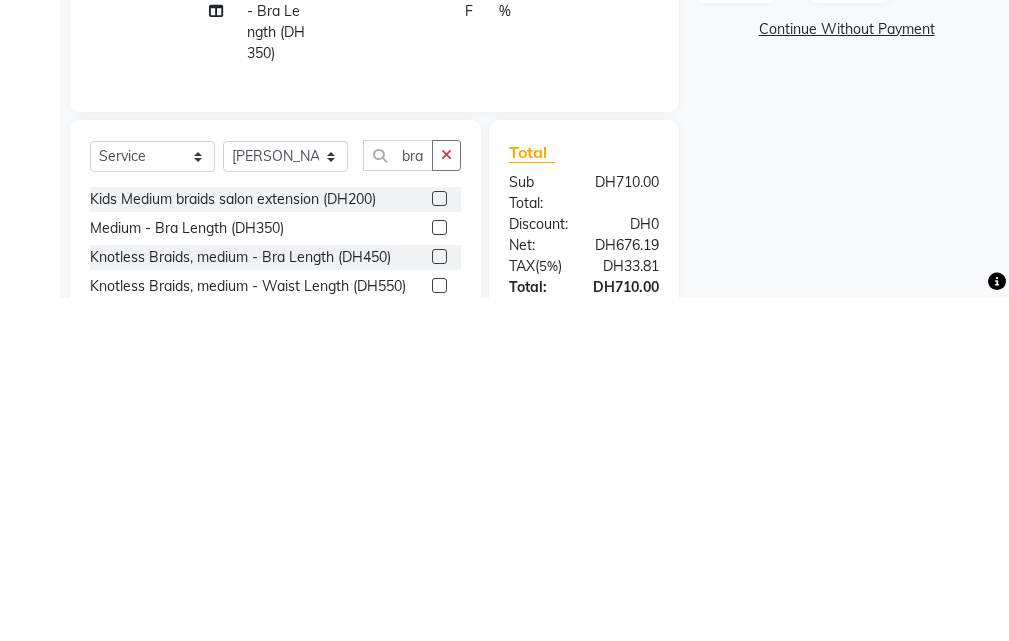 click 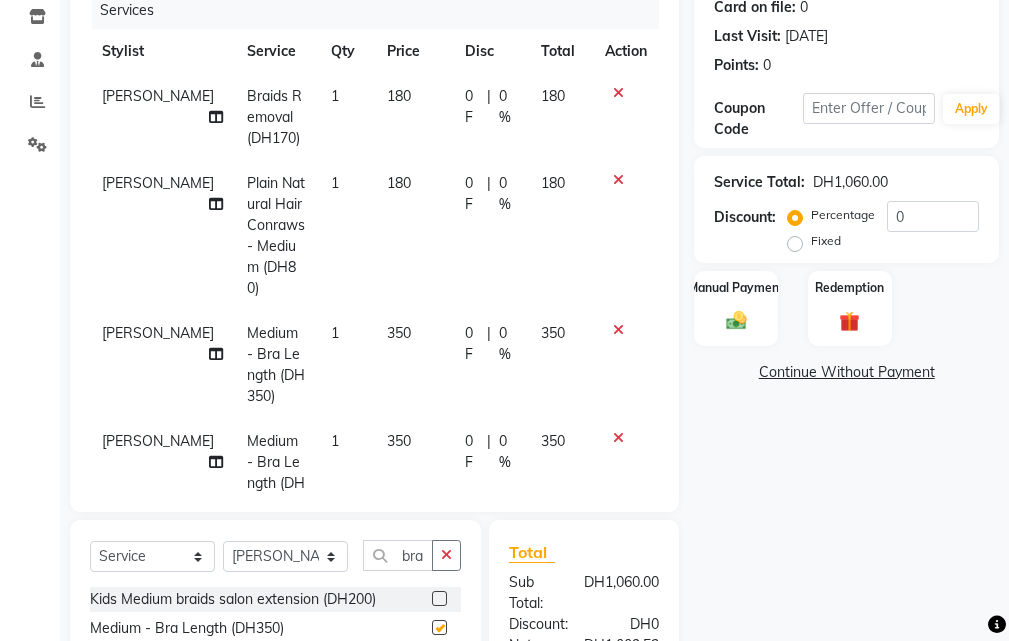 checkbox on "false" 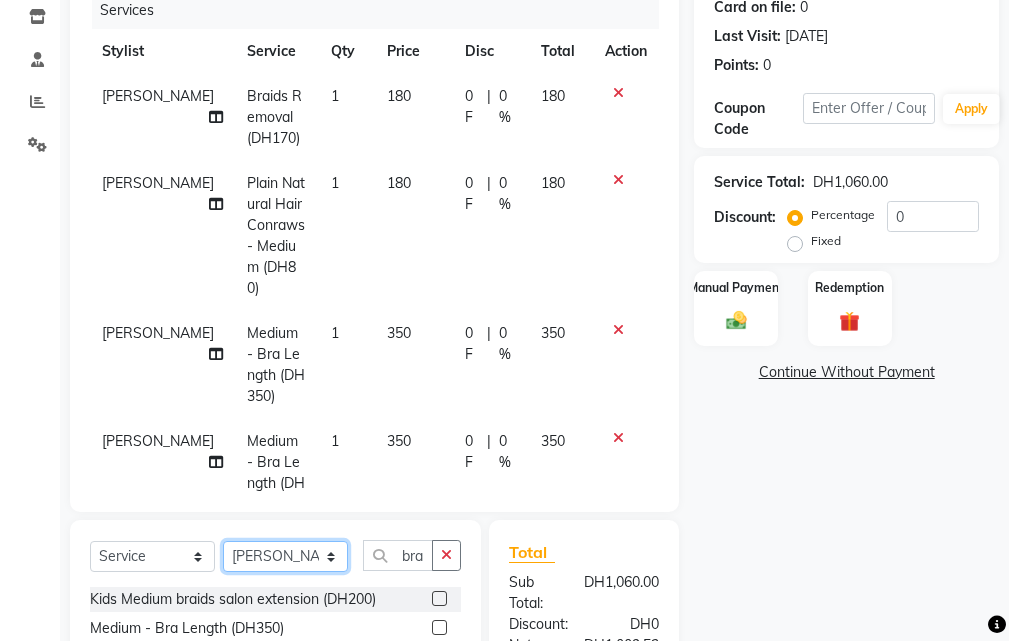 click on "Select Stylist [PERSON_NAME] Gift Enuneku [PERSON_NAME] [PERSON_NAME] [PERSON_NAME] [PERSON_NAME]" 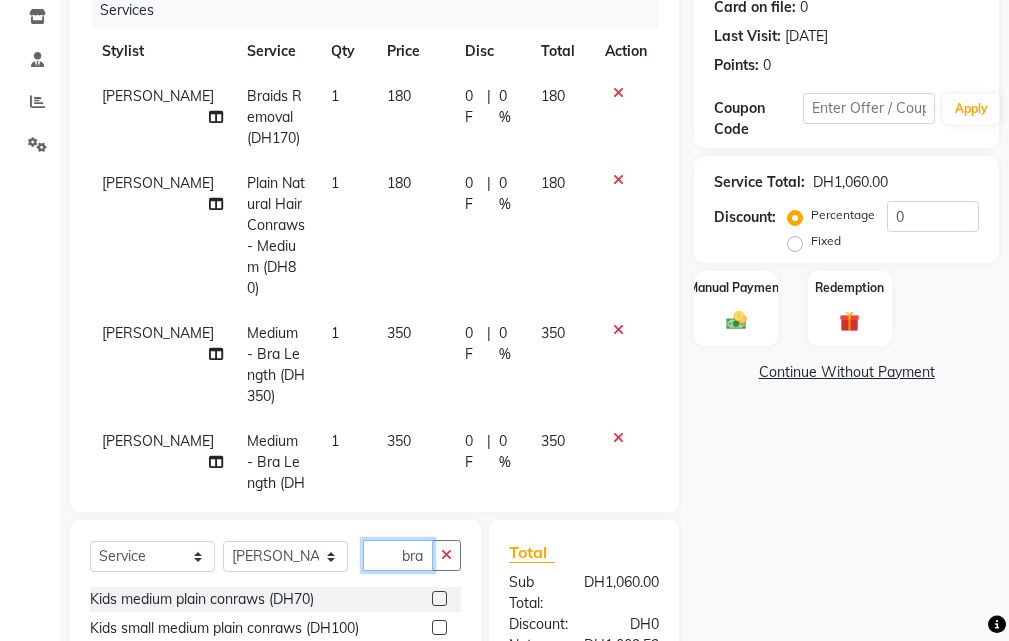 click on "bra" 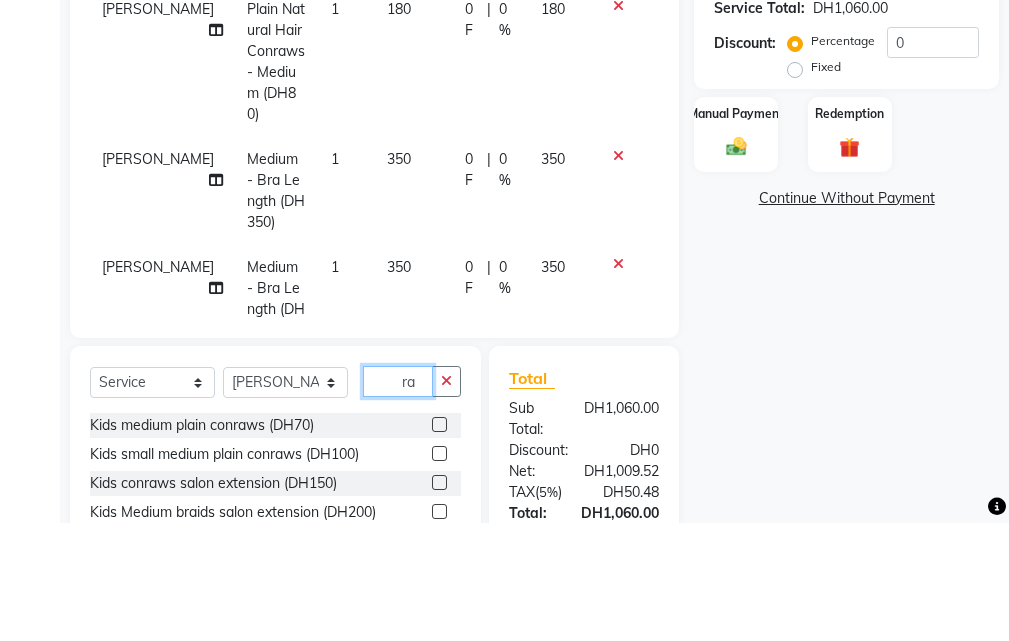 type on "a" 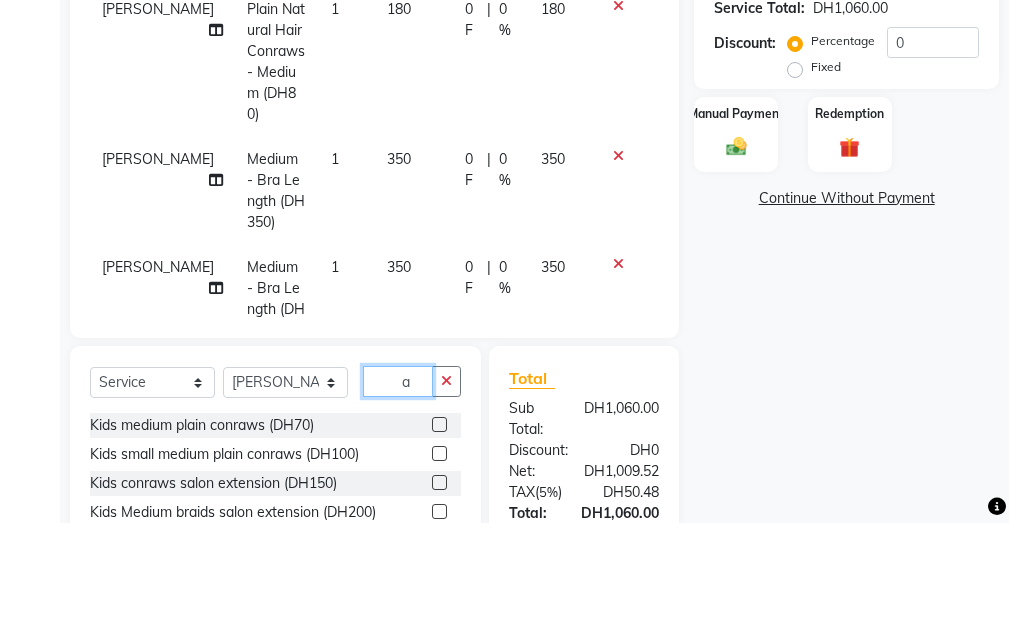 scroll, scrollTop: 346, scrollLeft: 0, axis: vertical 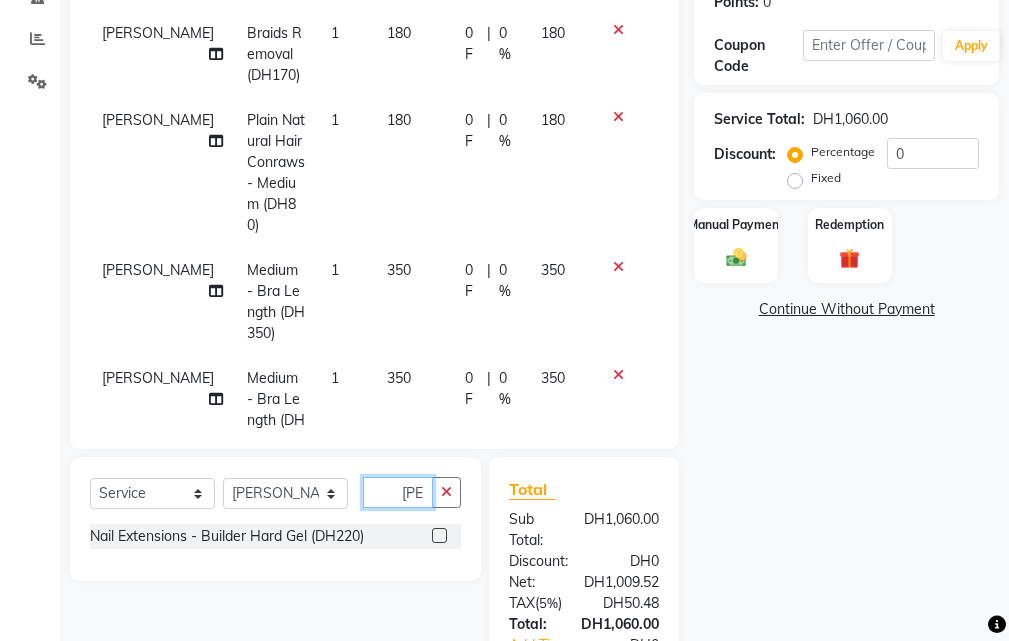 type on "[PERSON_NAME]" 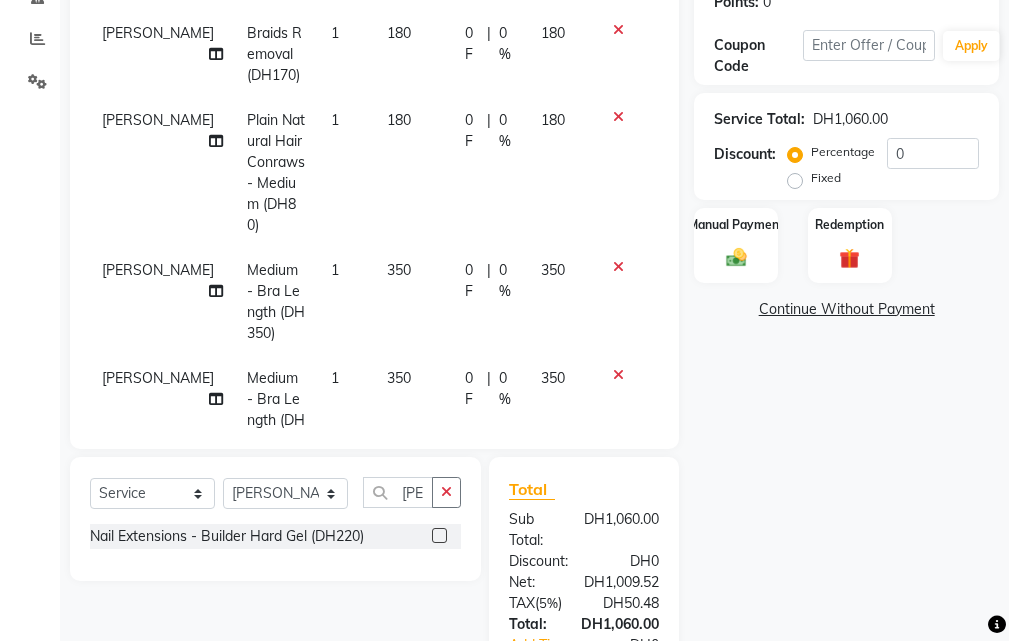 click 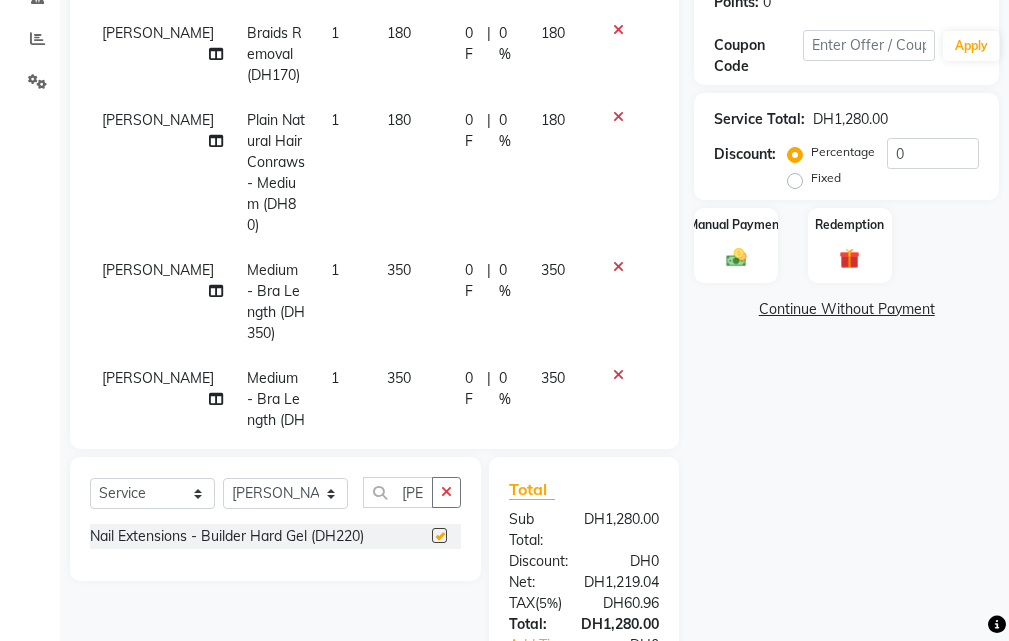 checkbox on "false" 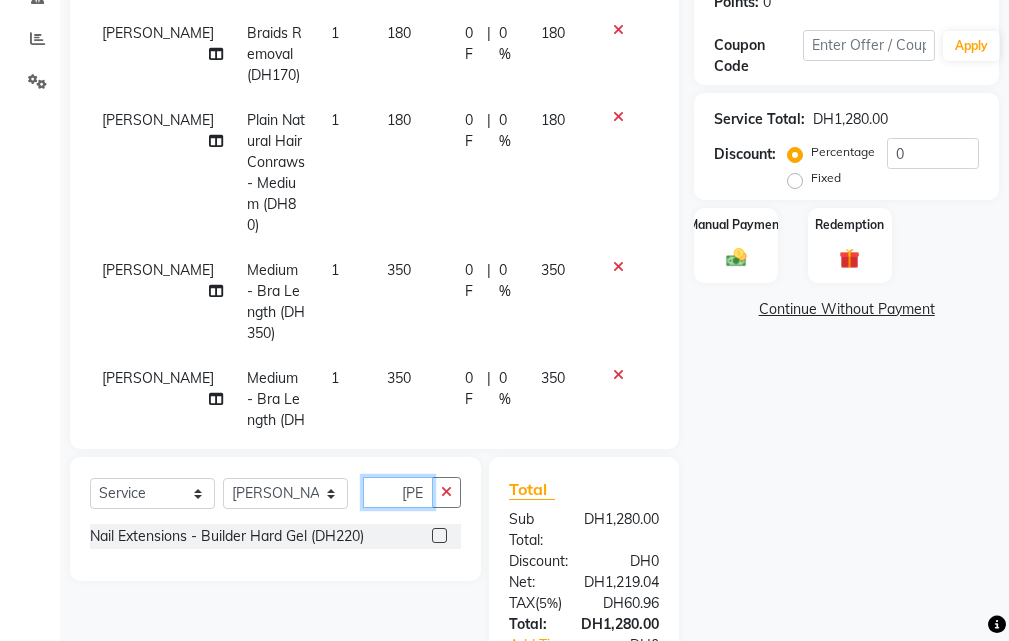 click on "[PERSON_NAME]" 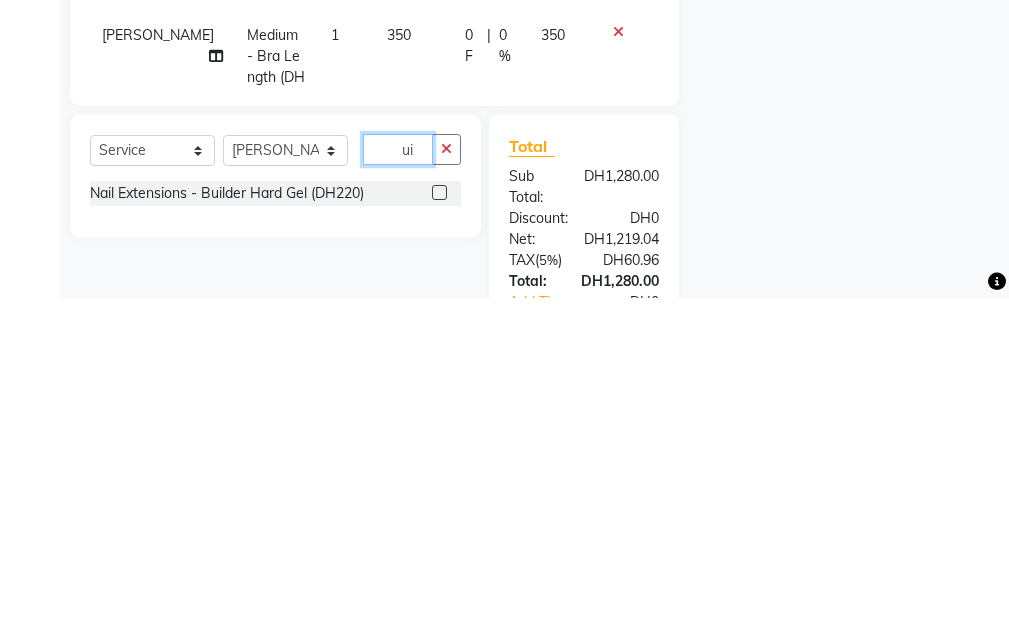 type on "i" 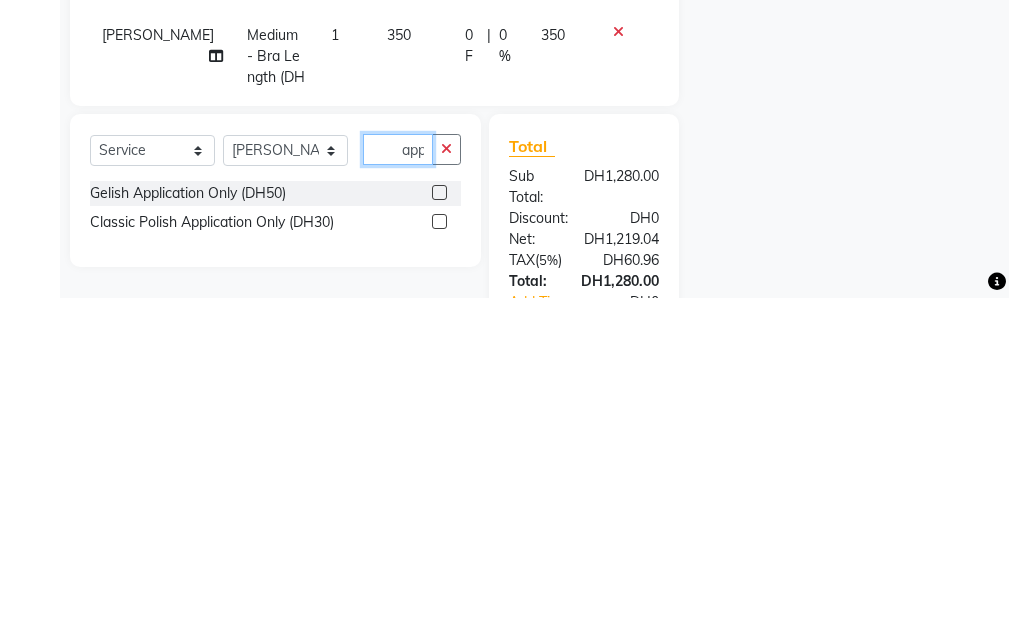 scroll, scrollTop: 0, scrollLeft: 2, axis: horizontal 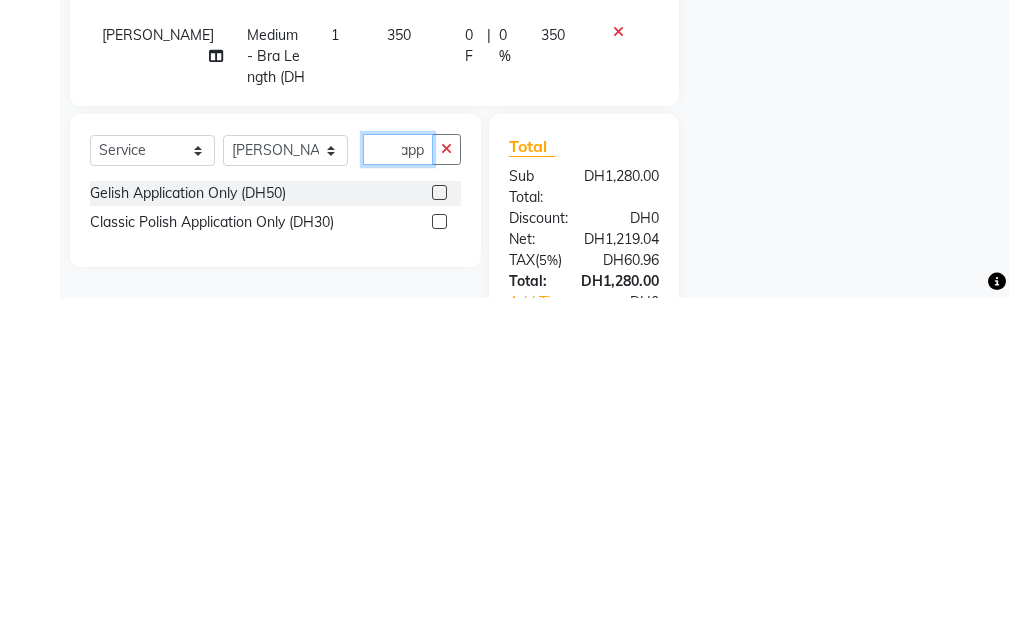 type on "app" 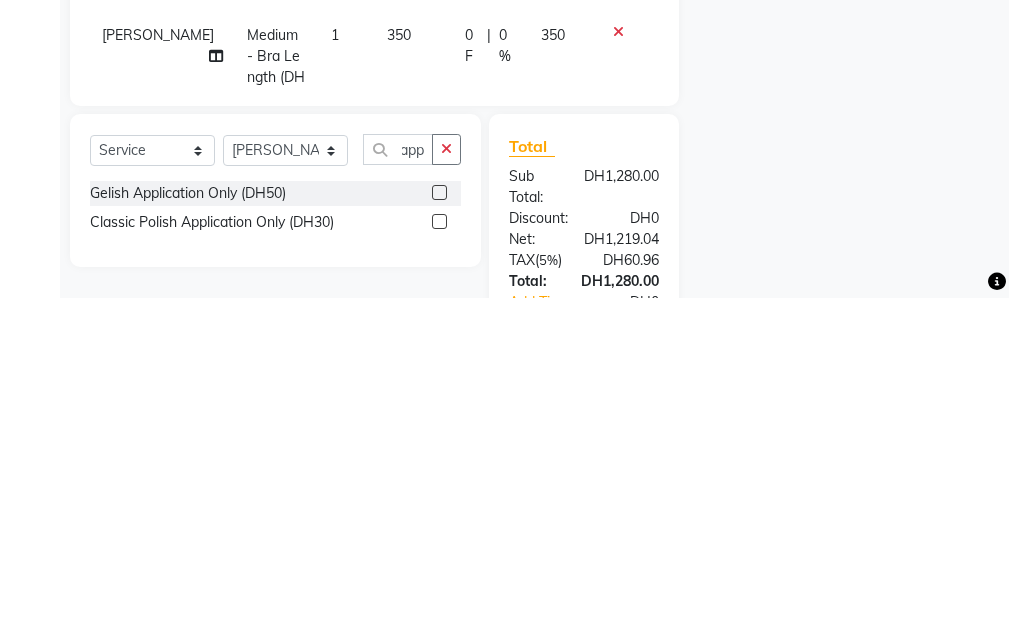 click 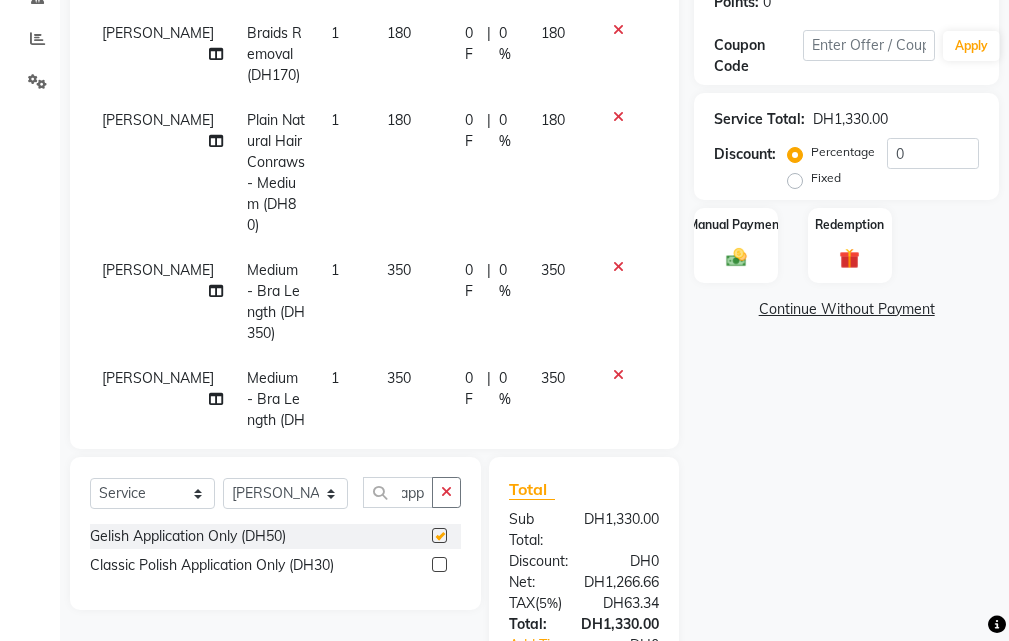 scroll, scrollTop: 0, scrollLeft: 0, axis: both 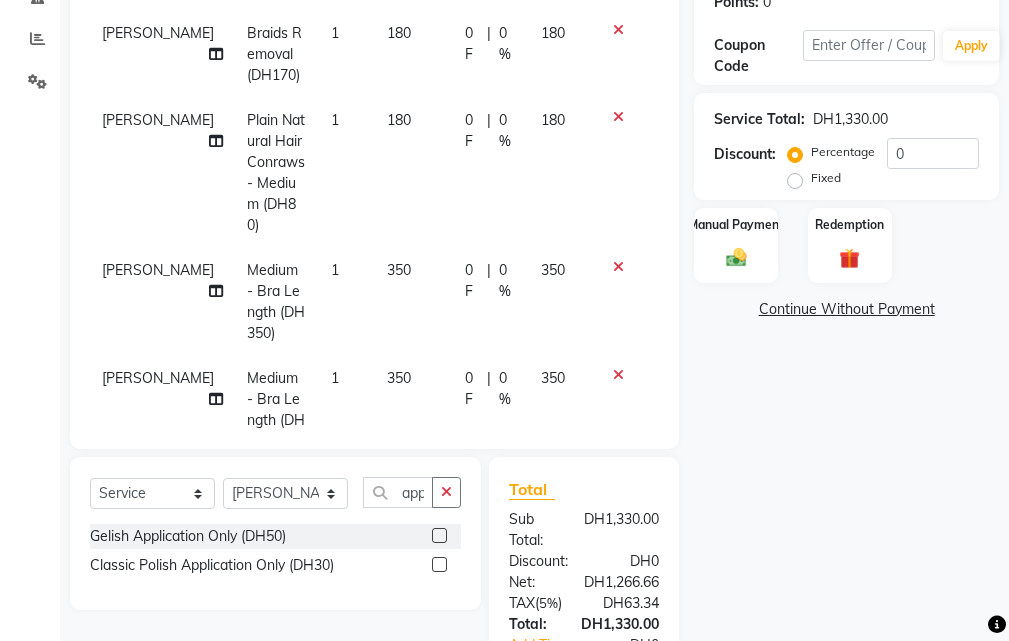 checkbox on "false" 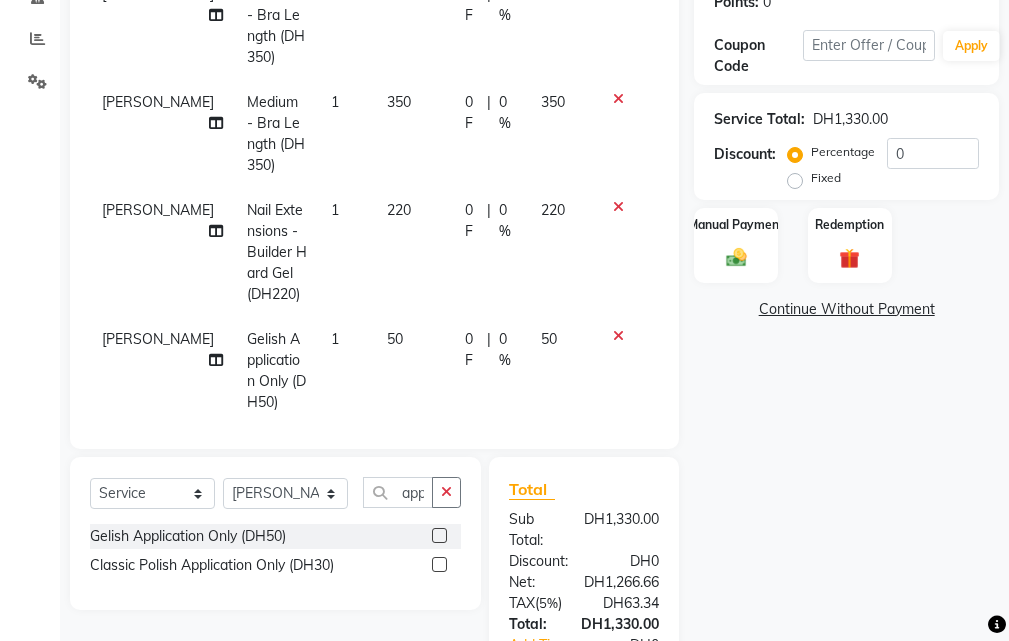 scroll, scrollTop: 282, scrollLeft: 0, axis: vertical 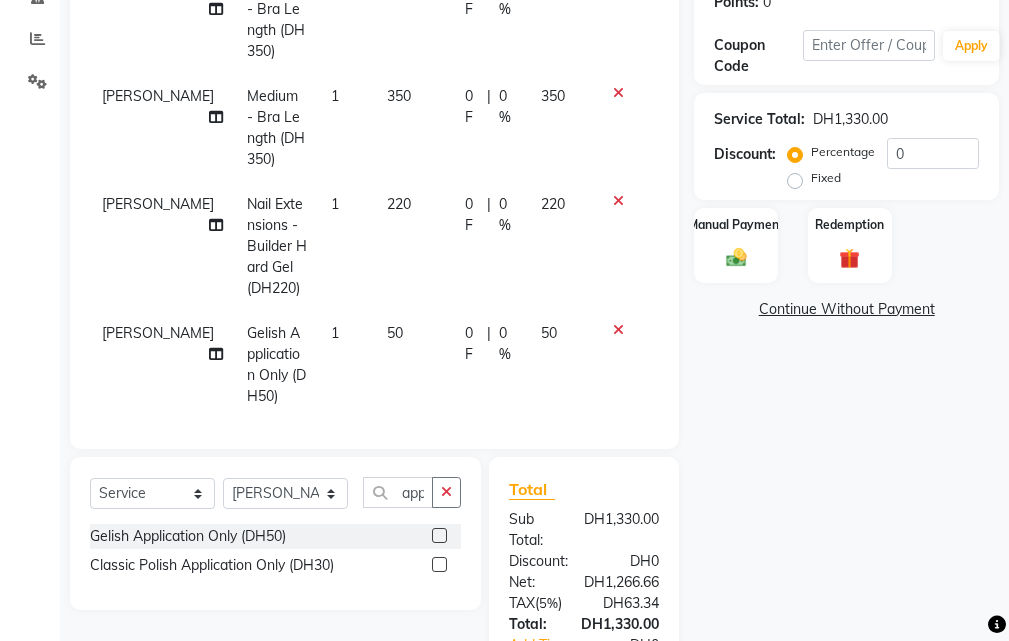 click on "220" 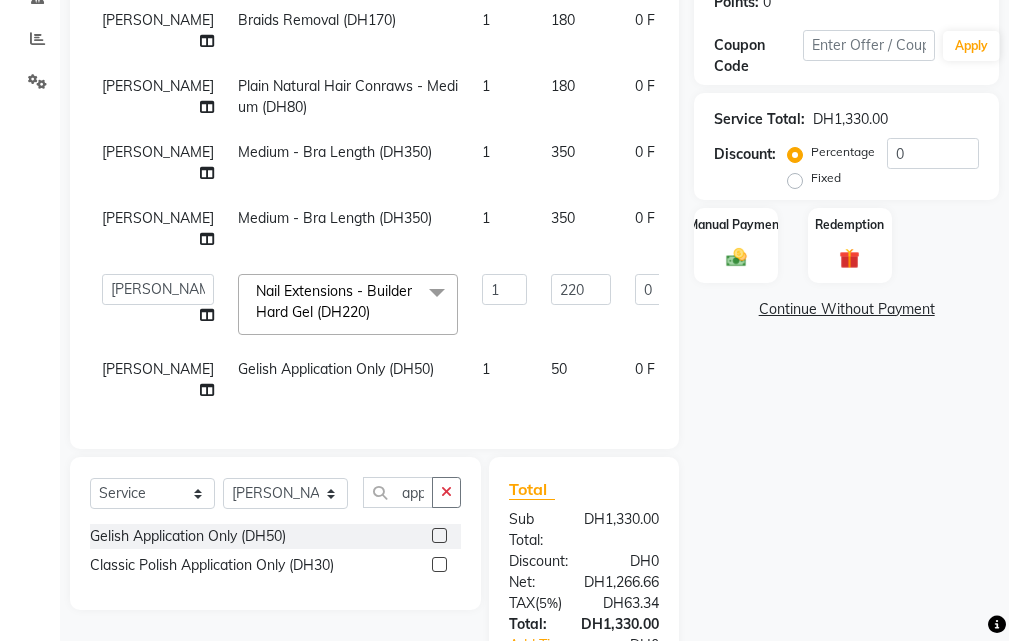 scroll, scrollTop: 49, scrollLeft: 0, axis: vertical 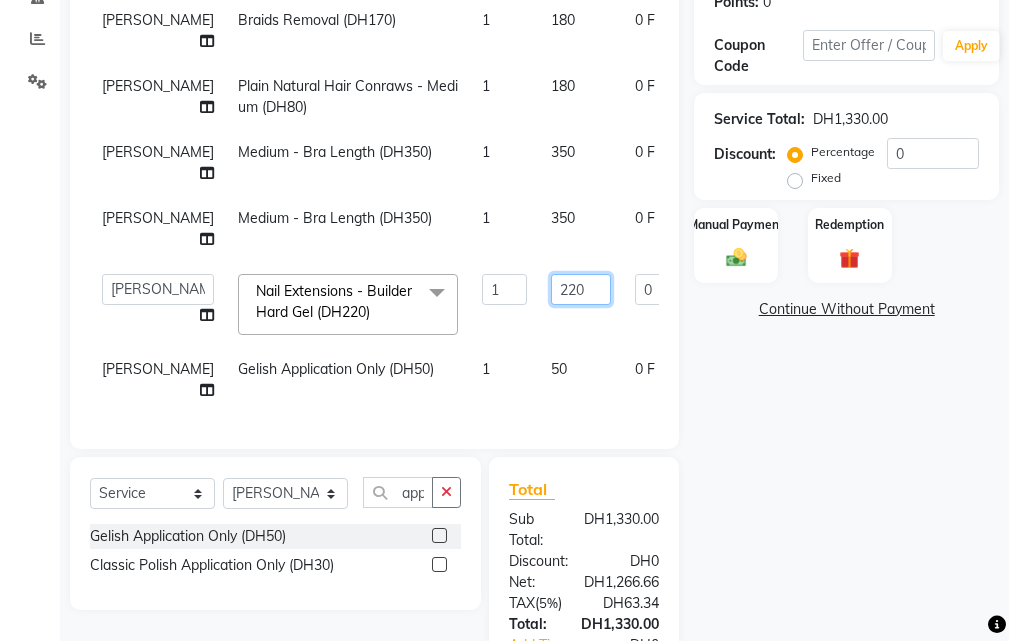 click on "220" 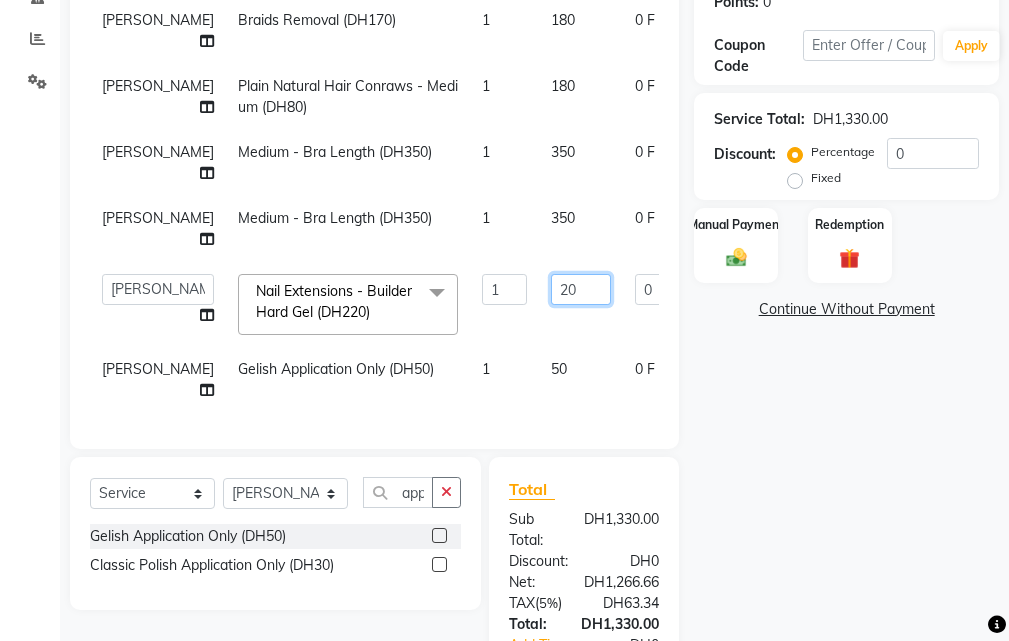 type on "250" 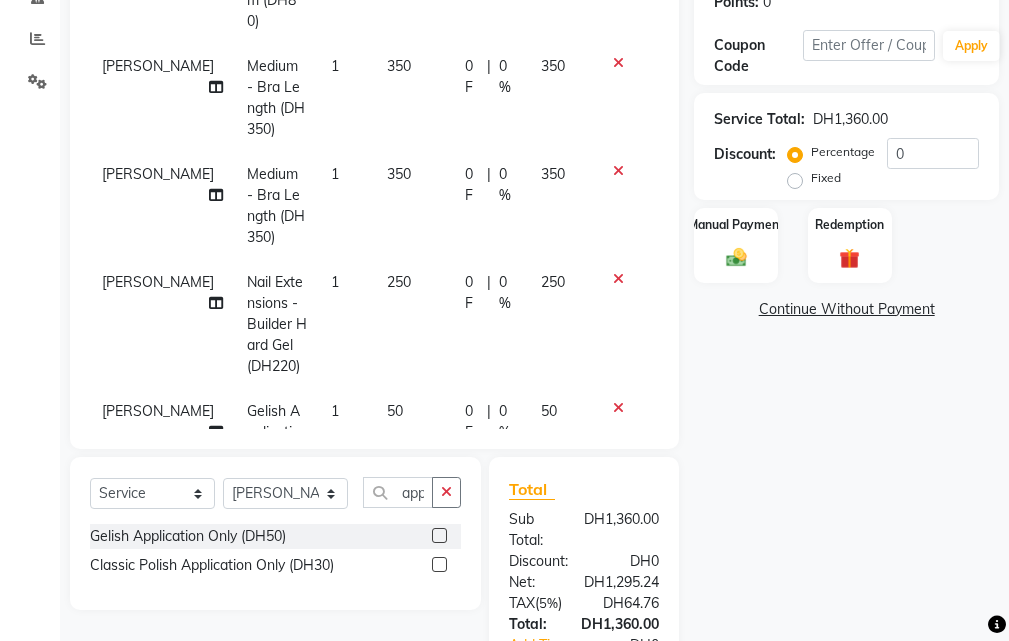 scroll, scrollTop: 282, scrollLeft: 0, axis: vertical 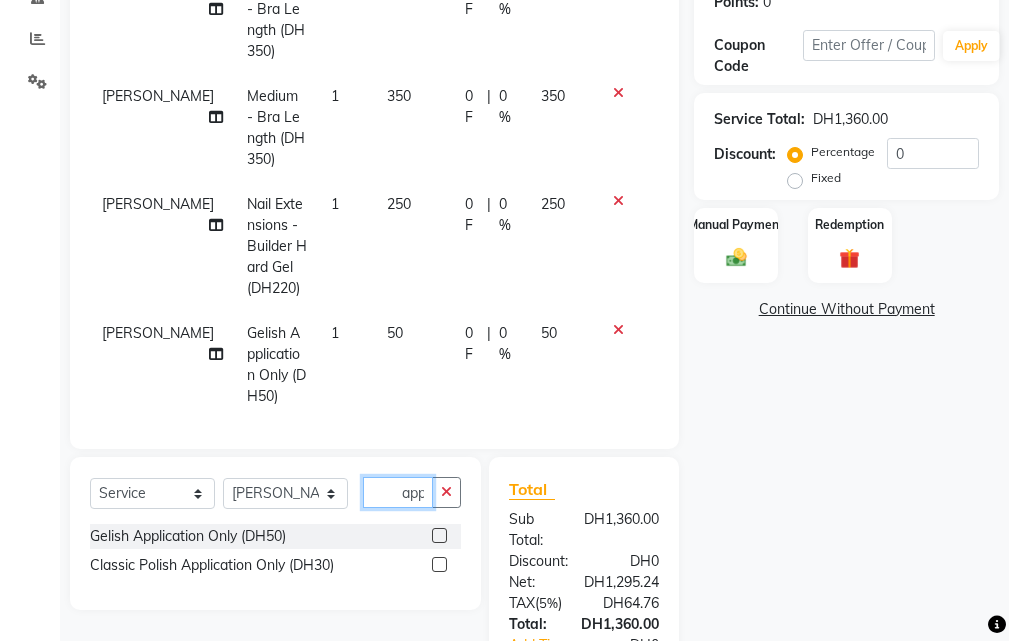 click on "app" 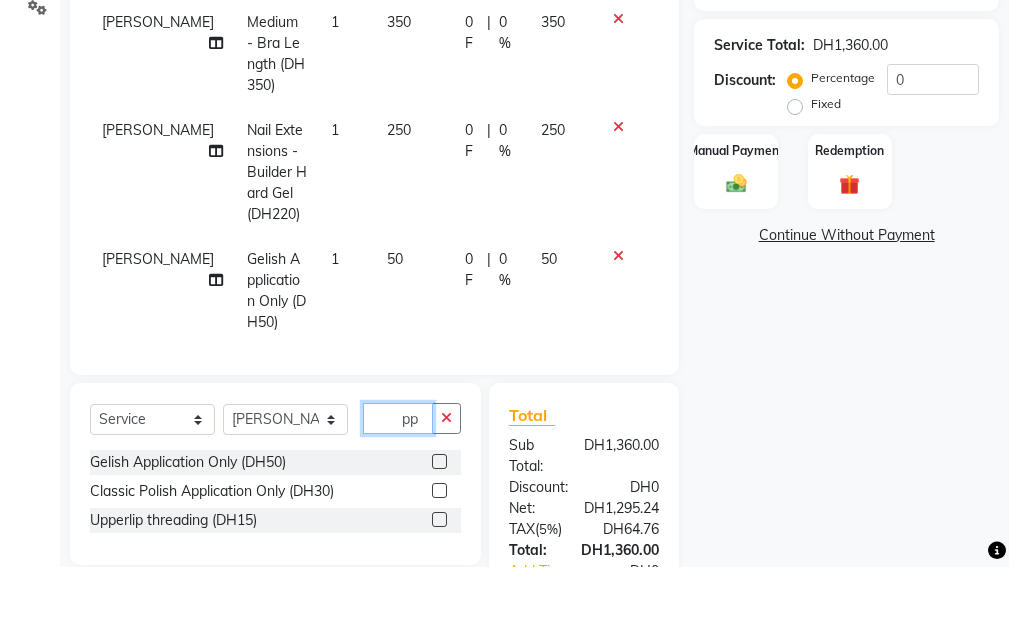 type on "p" 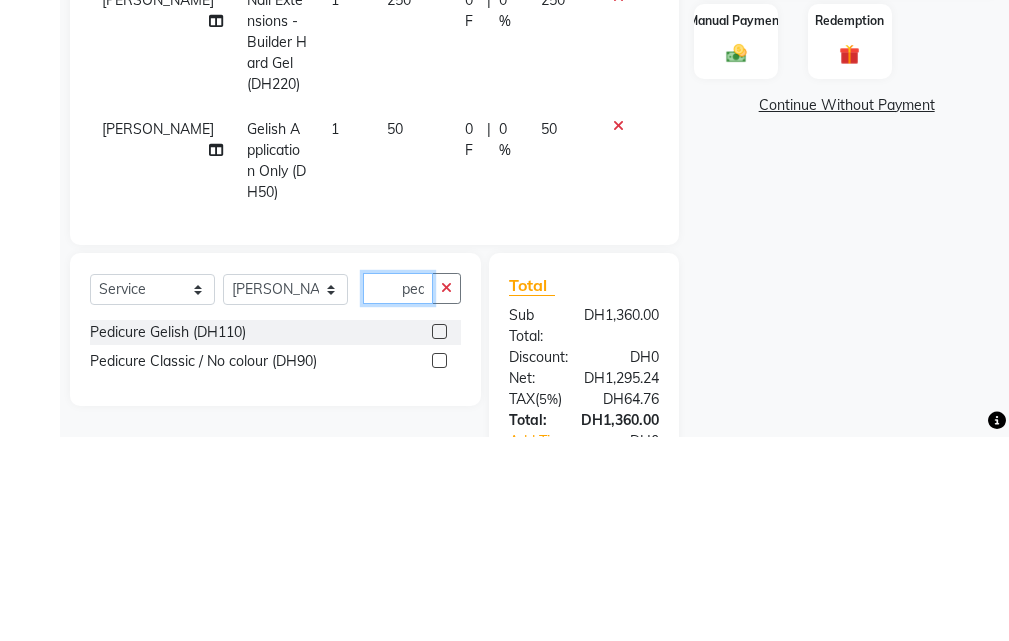 scroll, scrollTop: 0, scrollLeft: 1, axis: horizontal 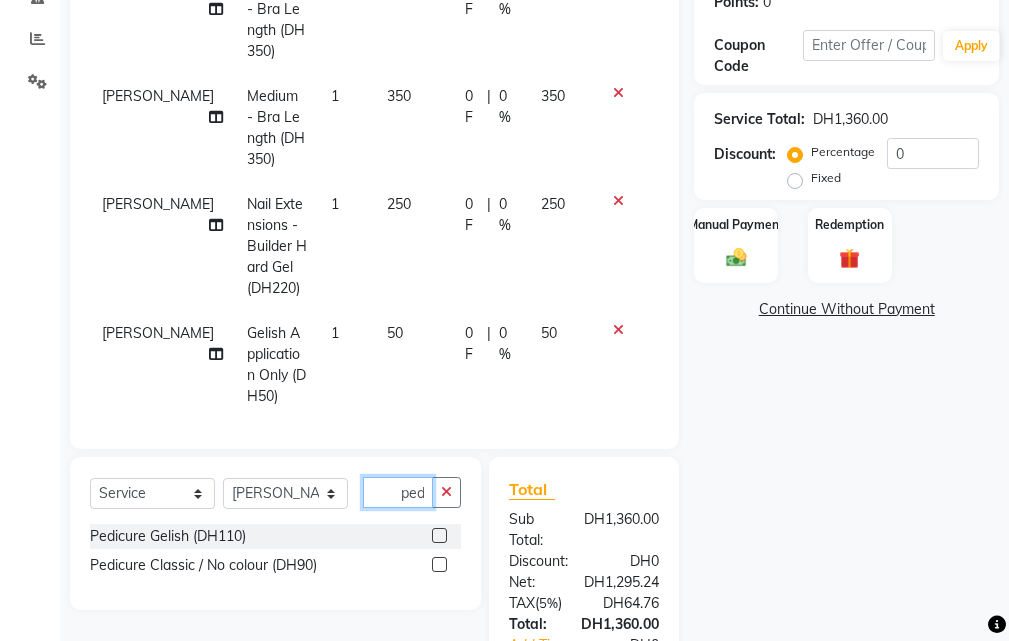 type on "ped" 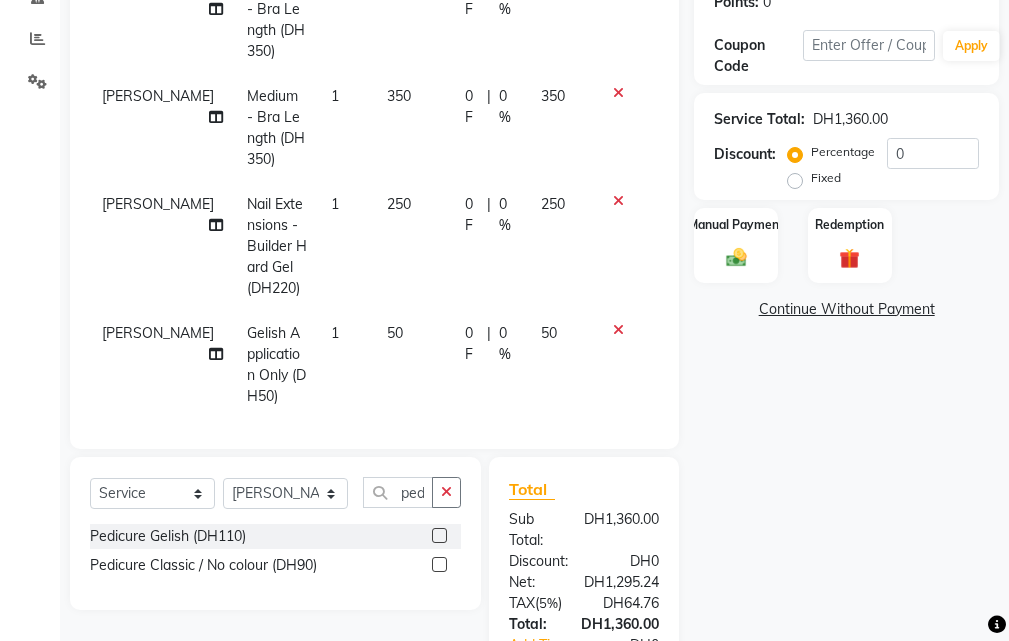 click 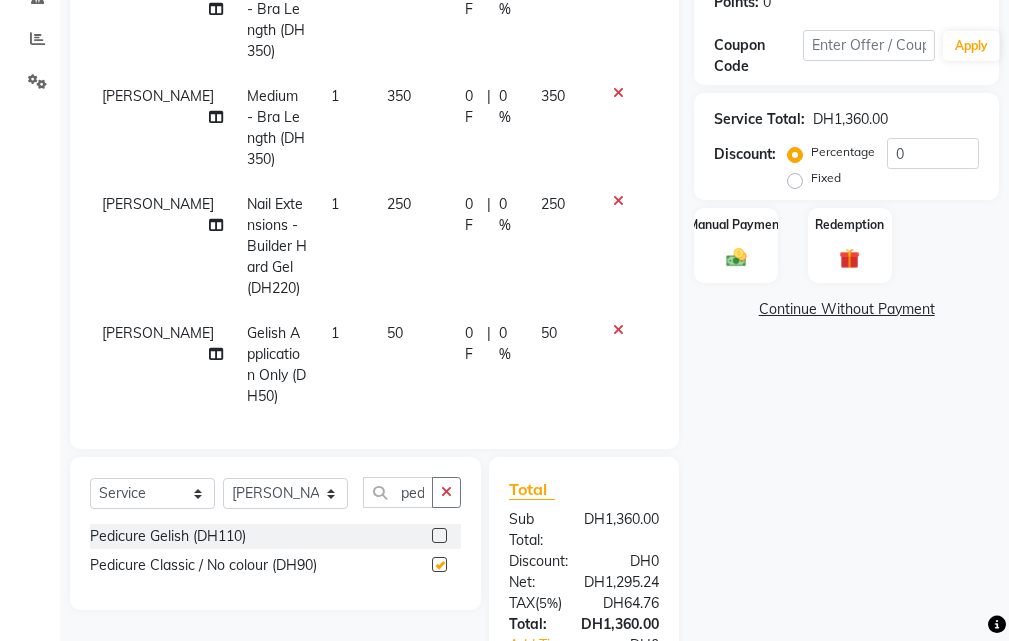 scroll, scrollTop: 0, scrollLeft: 0, axis: both 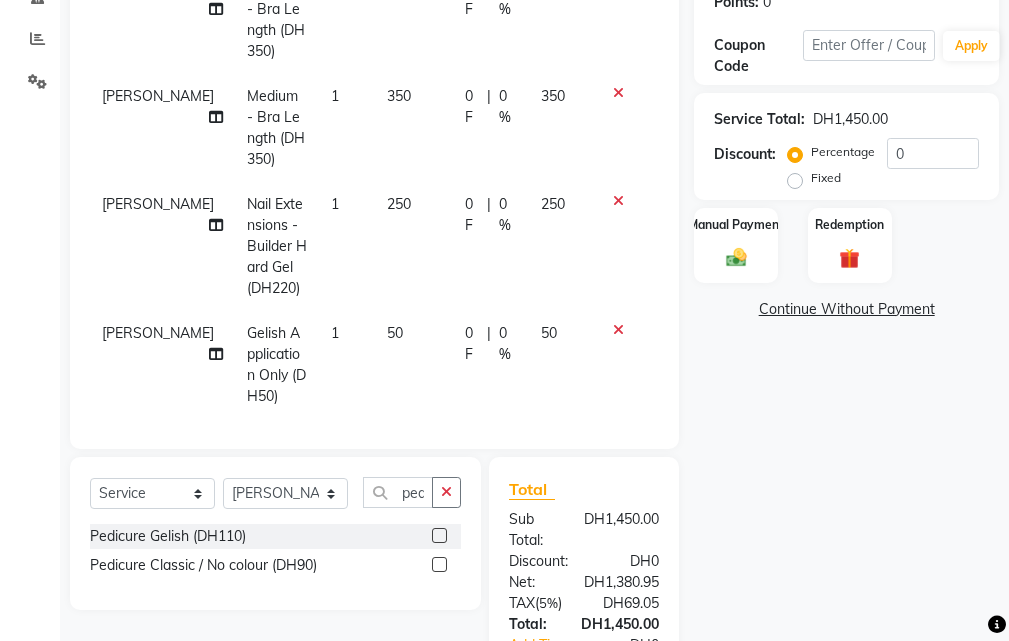 checkbox on "false" 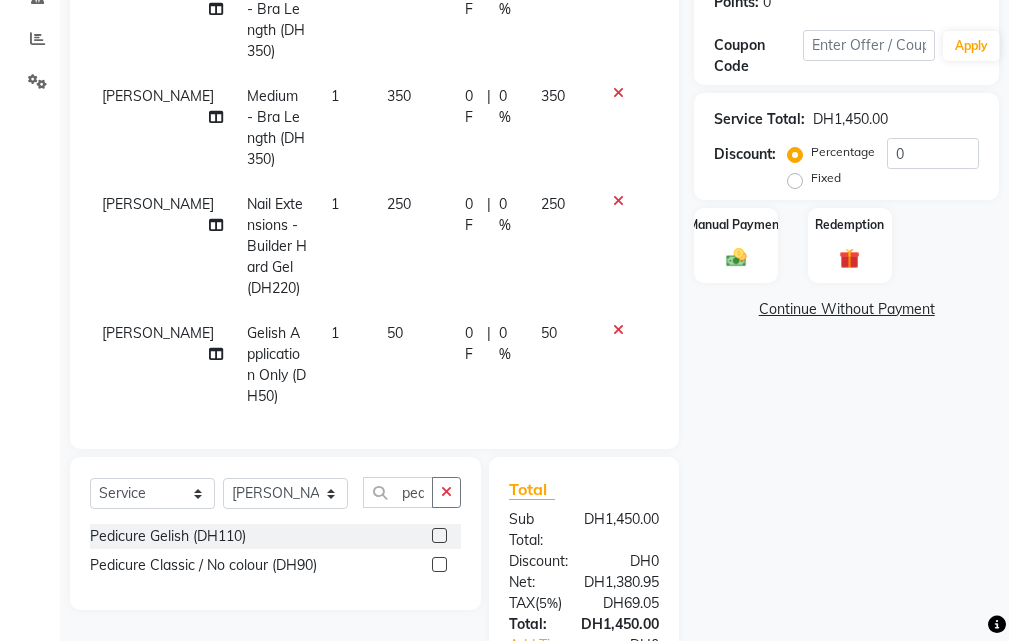 scroll, scrollTop: 390, scrollLeft: 0, axis: vertical 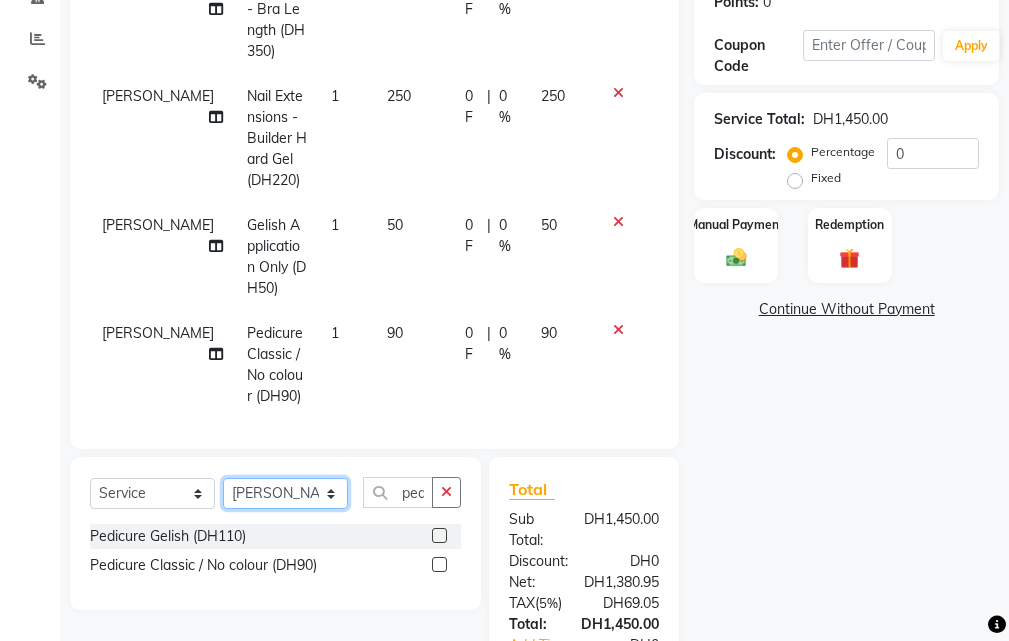 click on "Select Stylist [PERSON_NAME] Gift Enuneku [PERSON_NAME] [PERSON_NAME] [PERSON_NAME] [PERSON_NAME]" 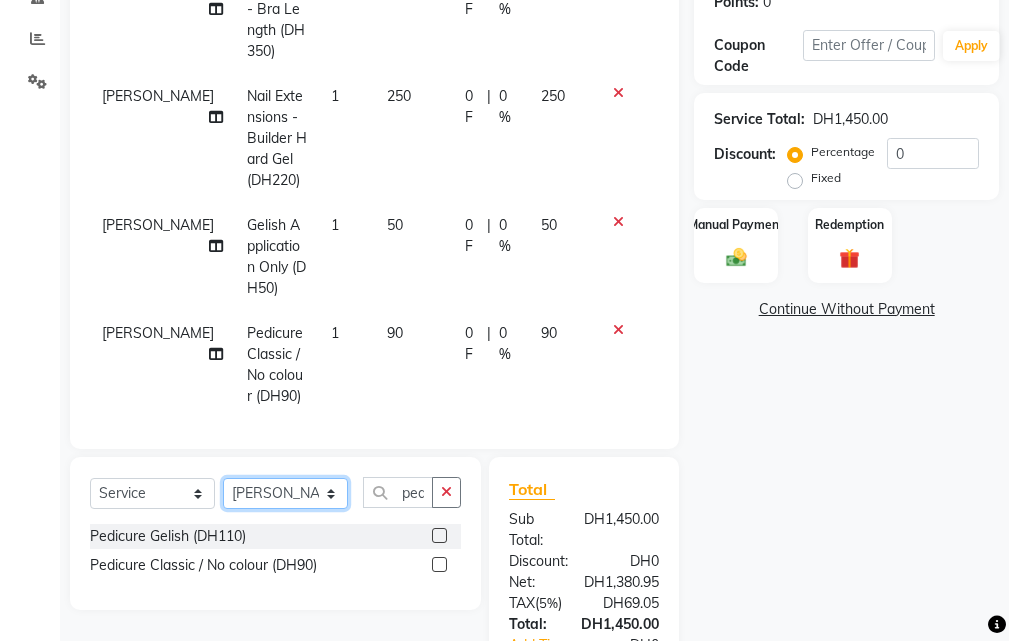 select on "20463" 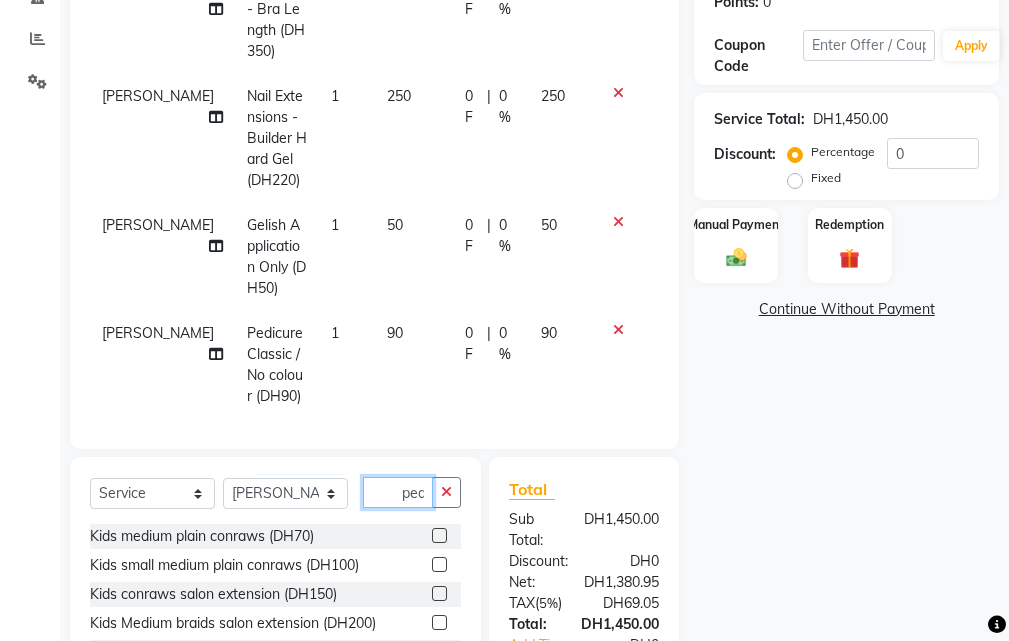 click on "ped" 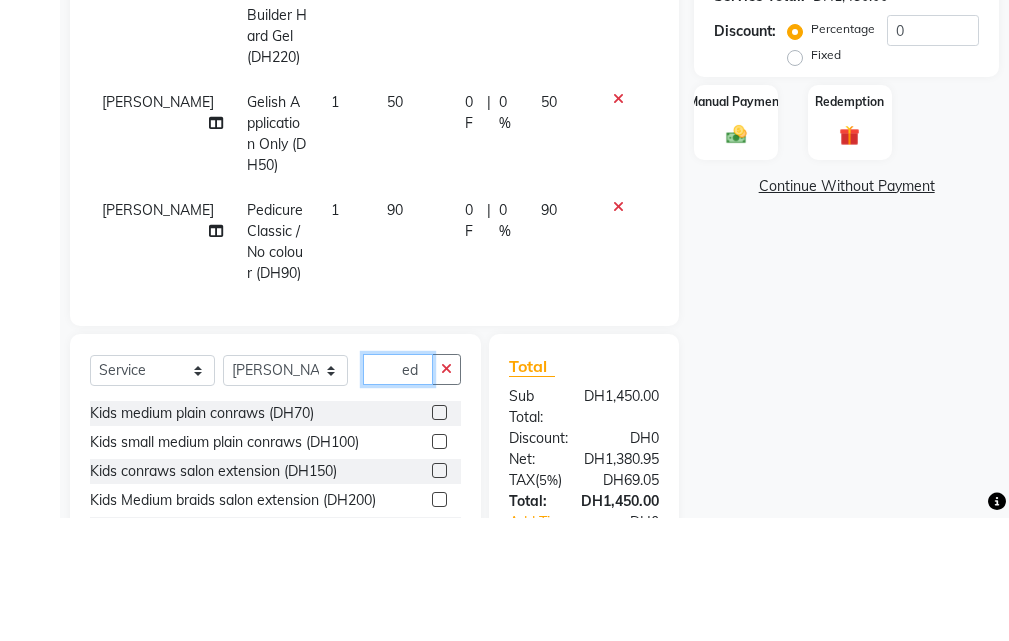 type on "d" 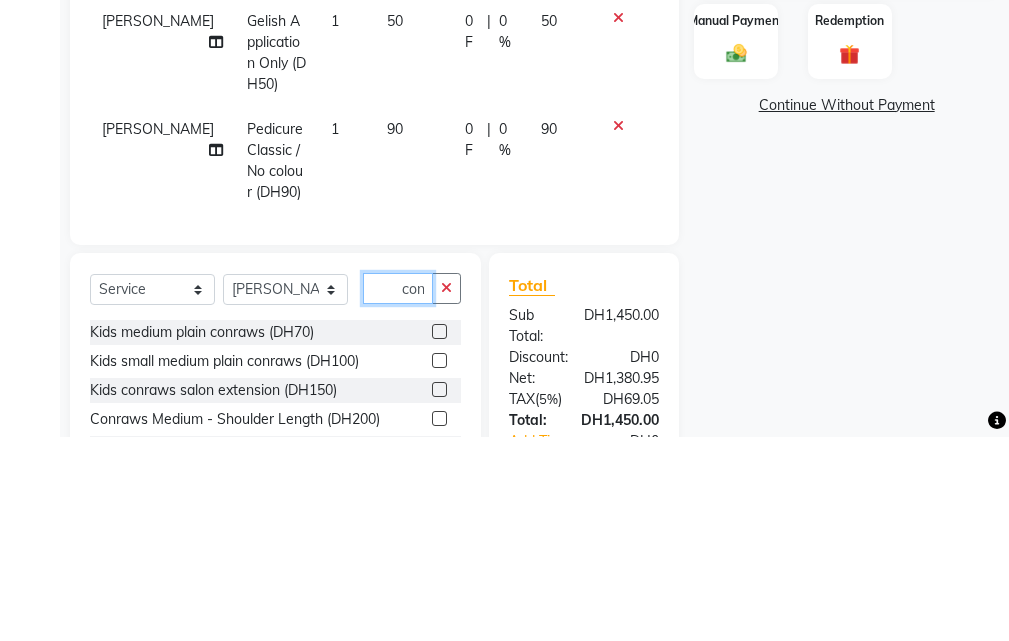scroll, scrollTop: 0, scrollLeft: 5, axis: horizontal 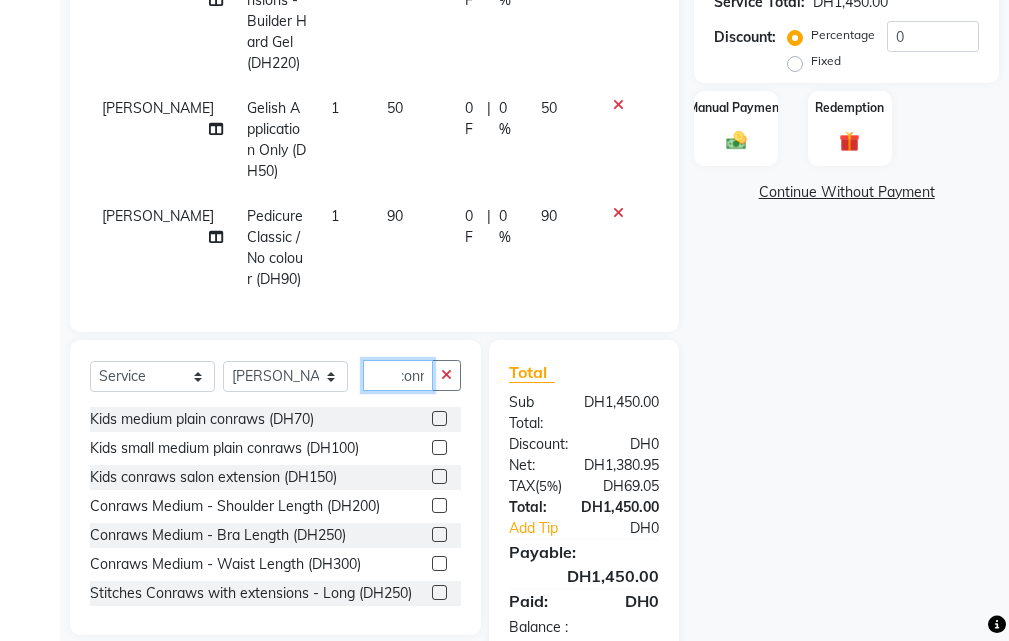 type on "conr" 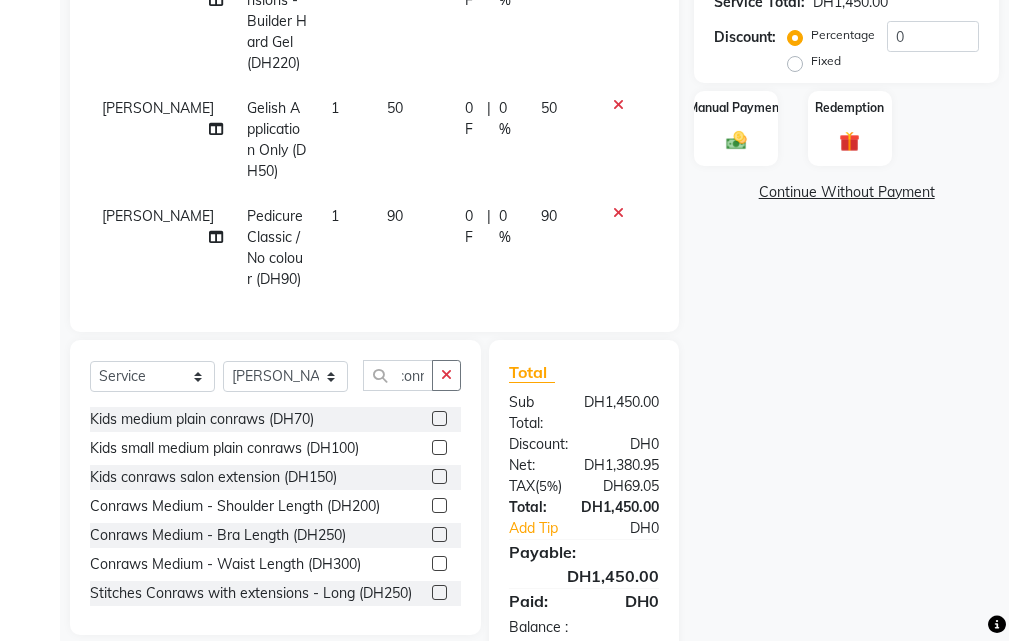 click 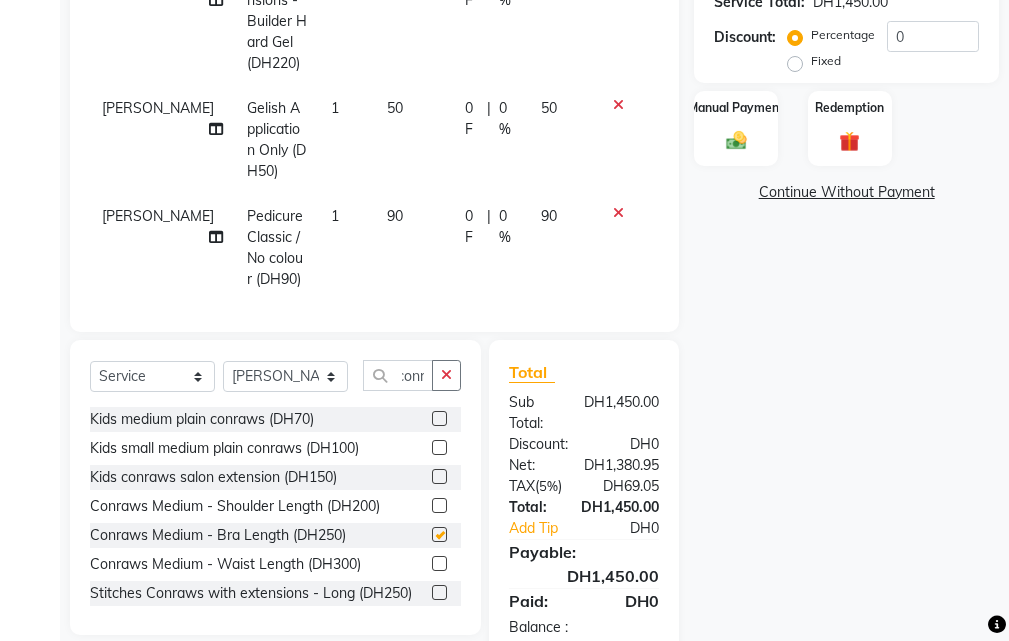 scroll, scrollTop: 0, scrollLeft: 0, axis: both 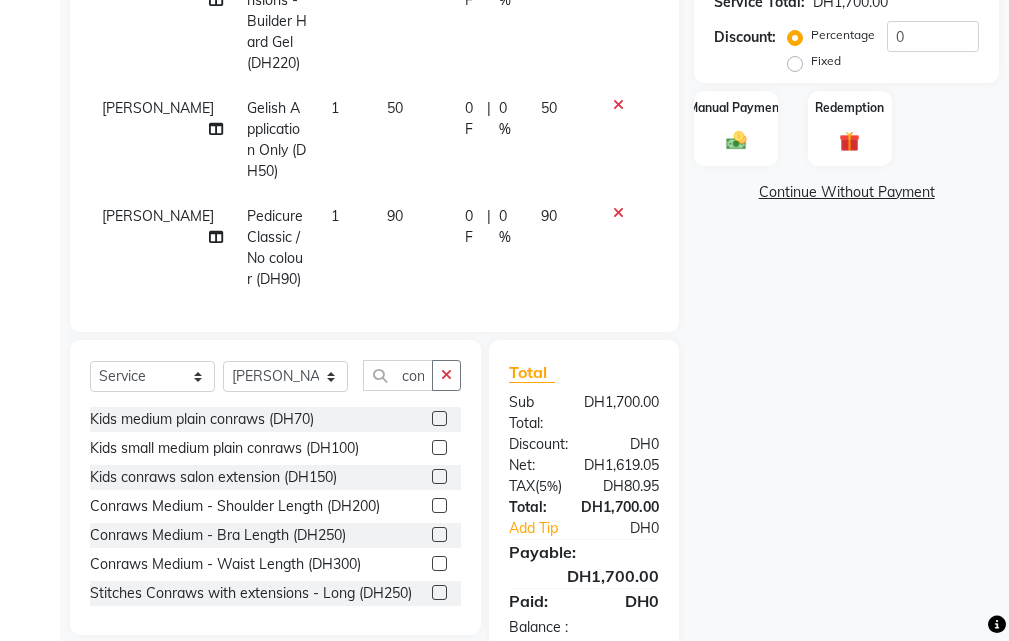 checkbox on "false" 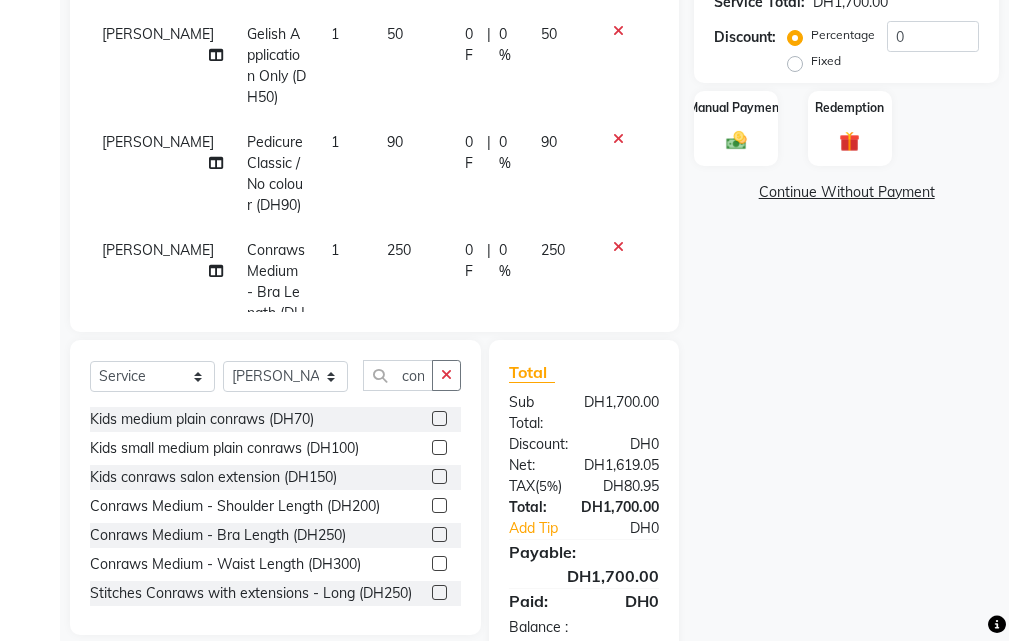scroll, scrollTop: 519, scrollLeft: 0, axis: vertical 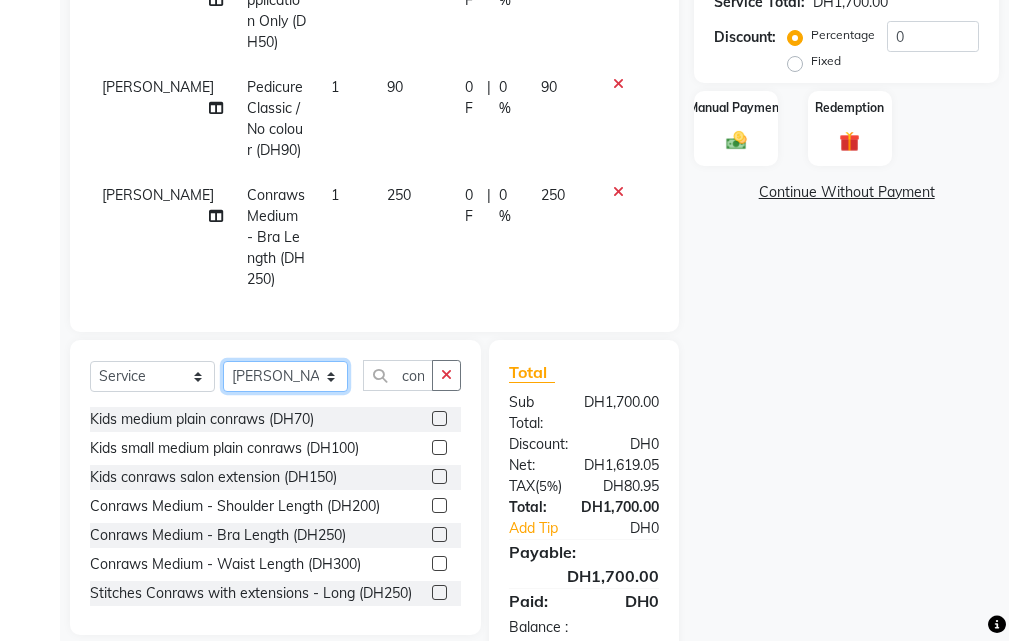 click on "Select Stylist [PERSON_NAME] Gift Enuneku [PERSON_NAME] [PERSON_NAME] [PERSON_NAME] [PERSON_NAME]" 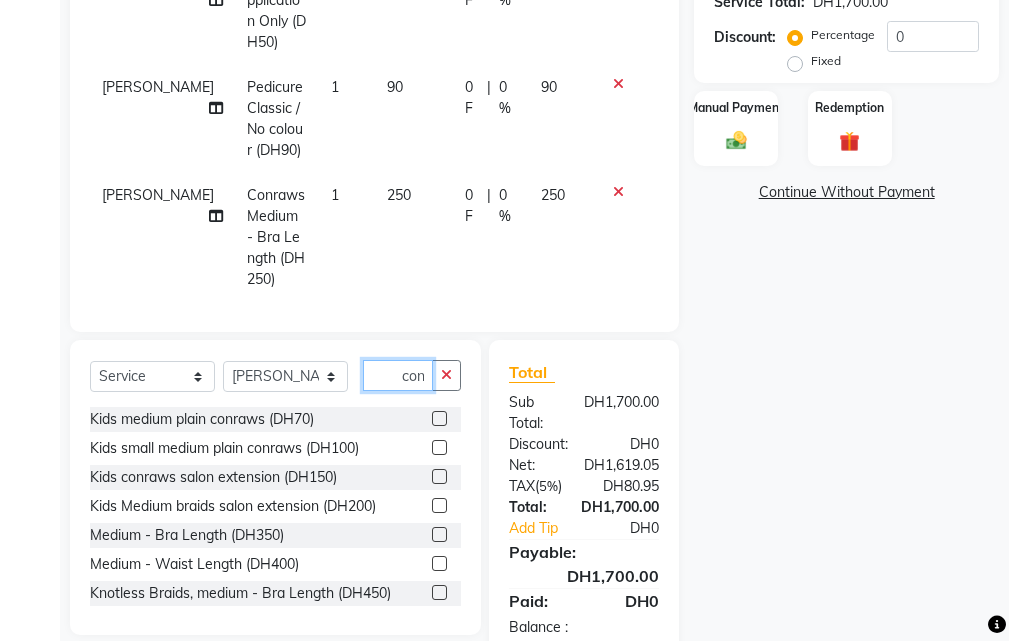 click on "conr" 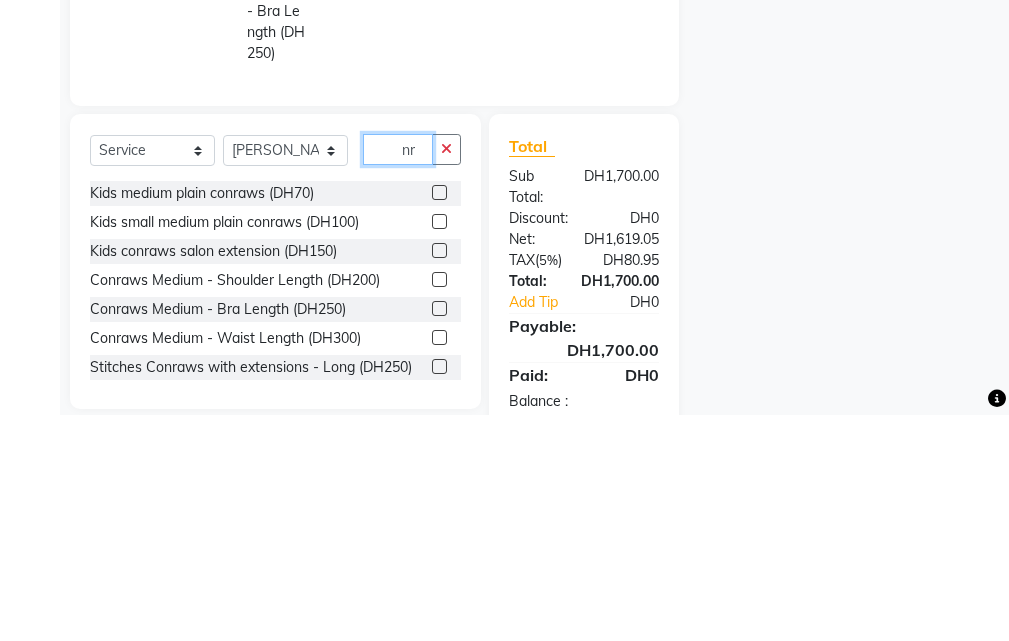 type on "r" 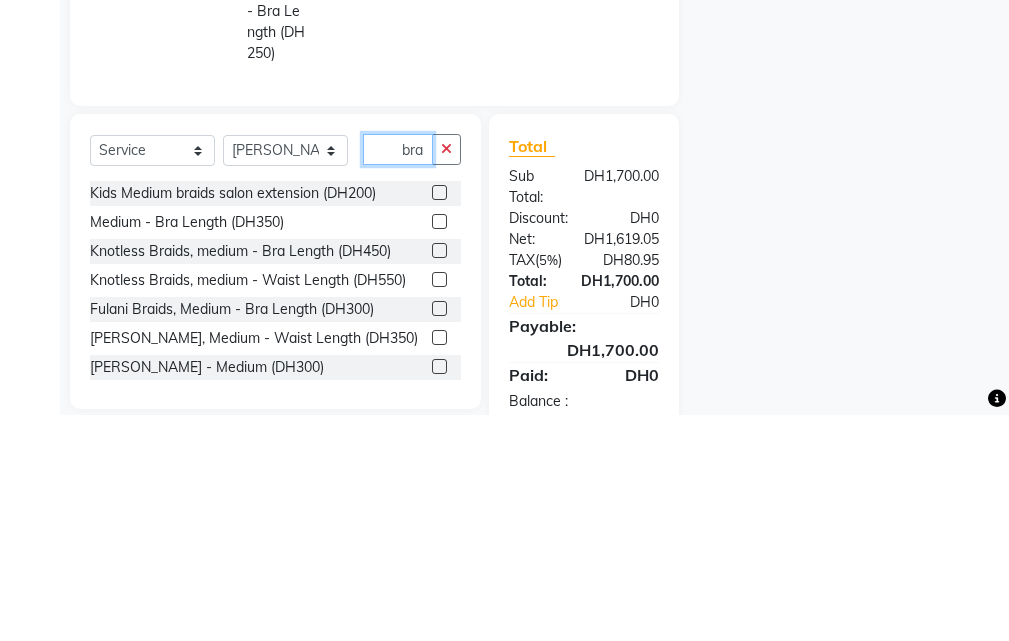 type on "bra" 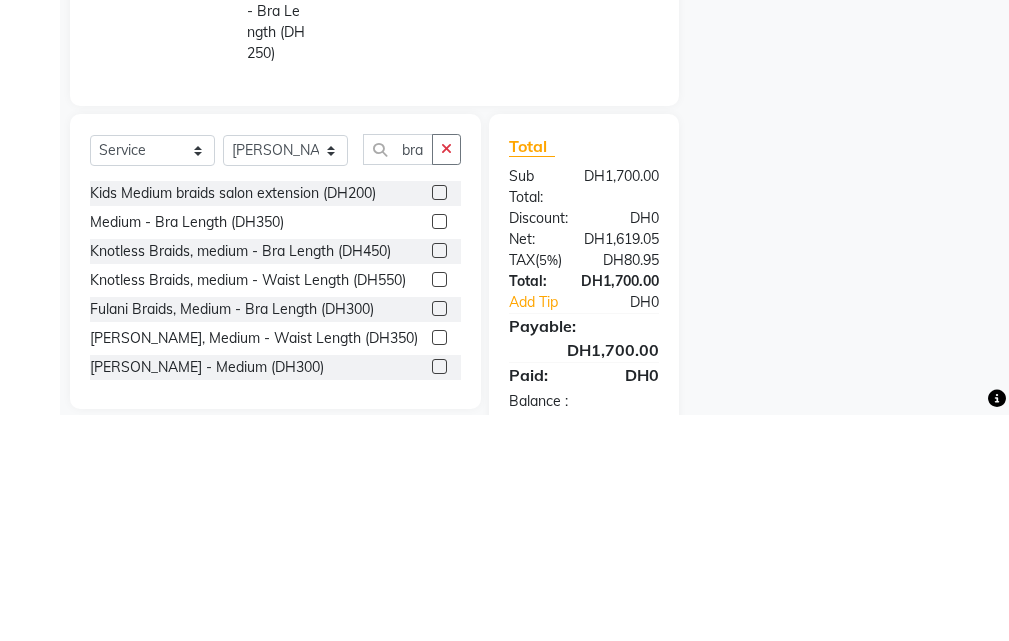 click 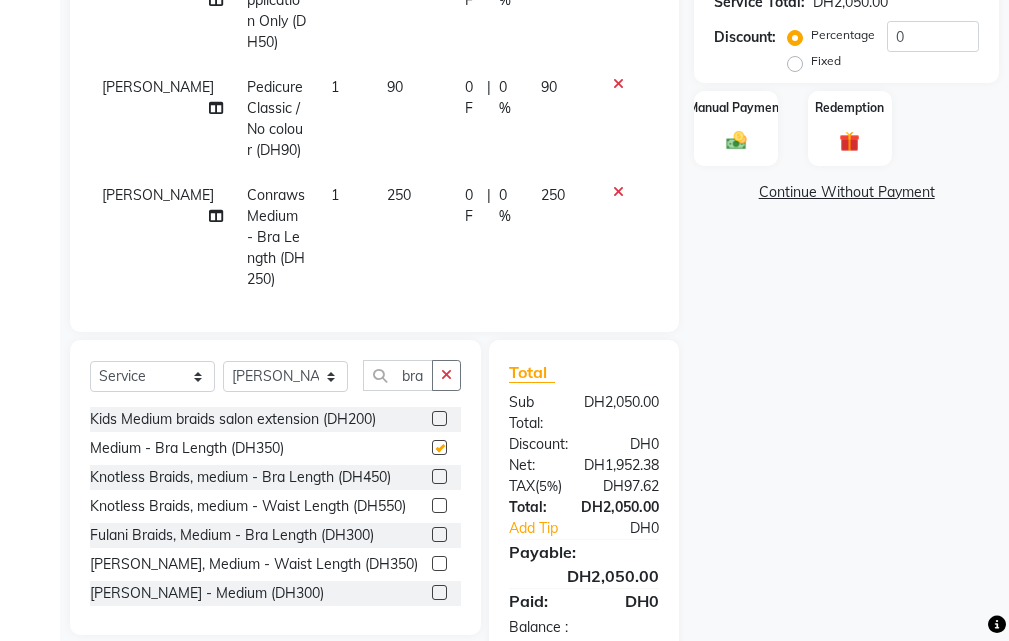 checkbox on "false" 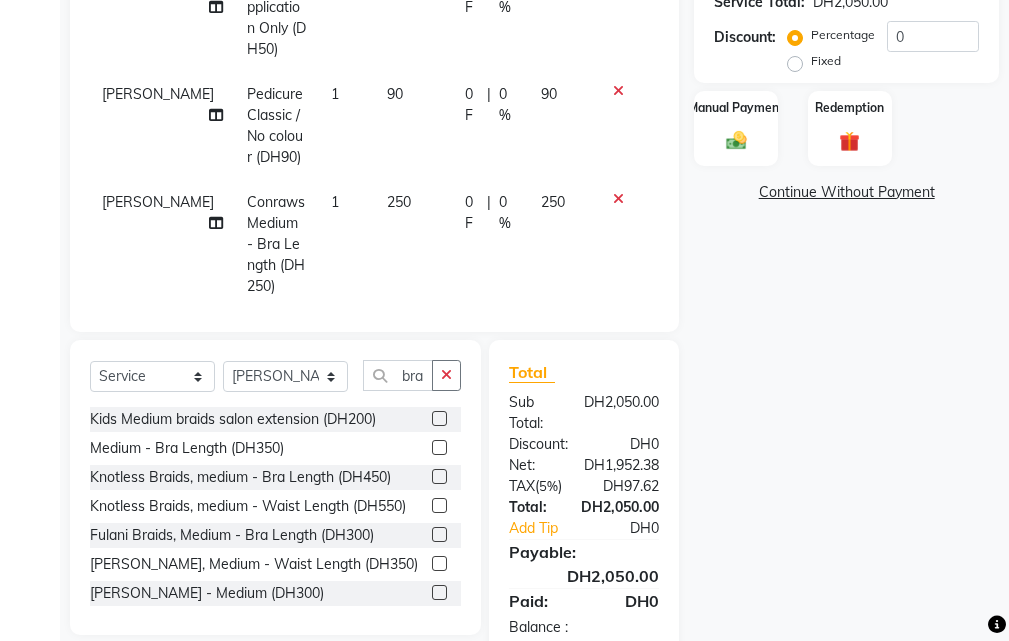 scroll, scrollTop: 627, scrollLeft: 0, axis: vertical 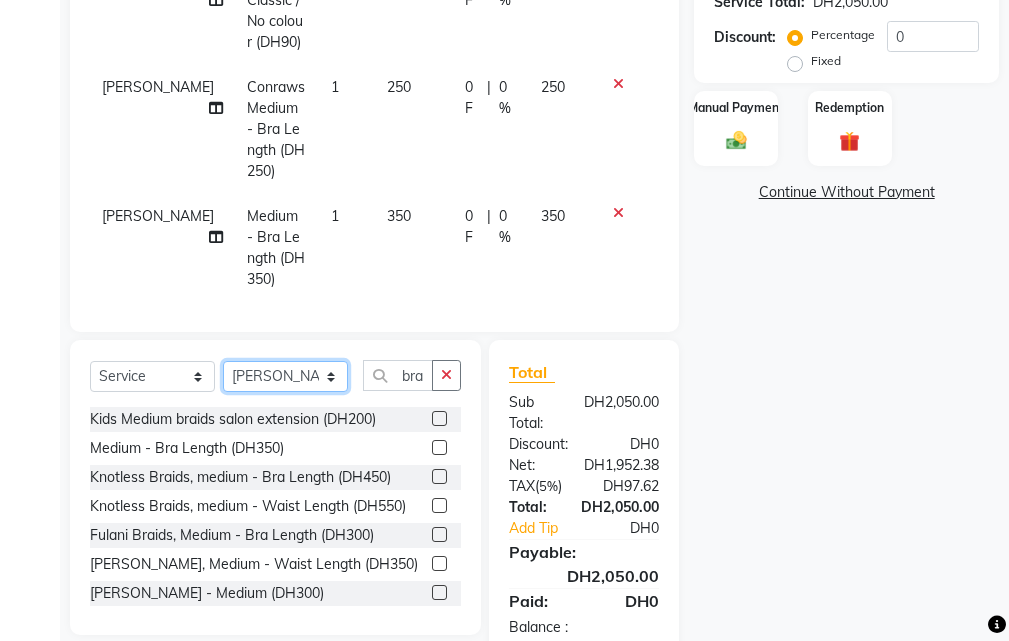 click on "Select Stylist [PERSON_NAME] Gift Enuneku [PERSON_NAME] [PERSON_NAME] [PERSON_NAME] [PERSON_NAME]" 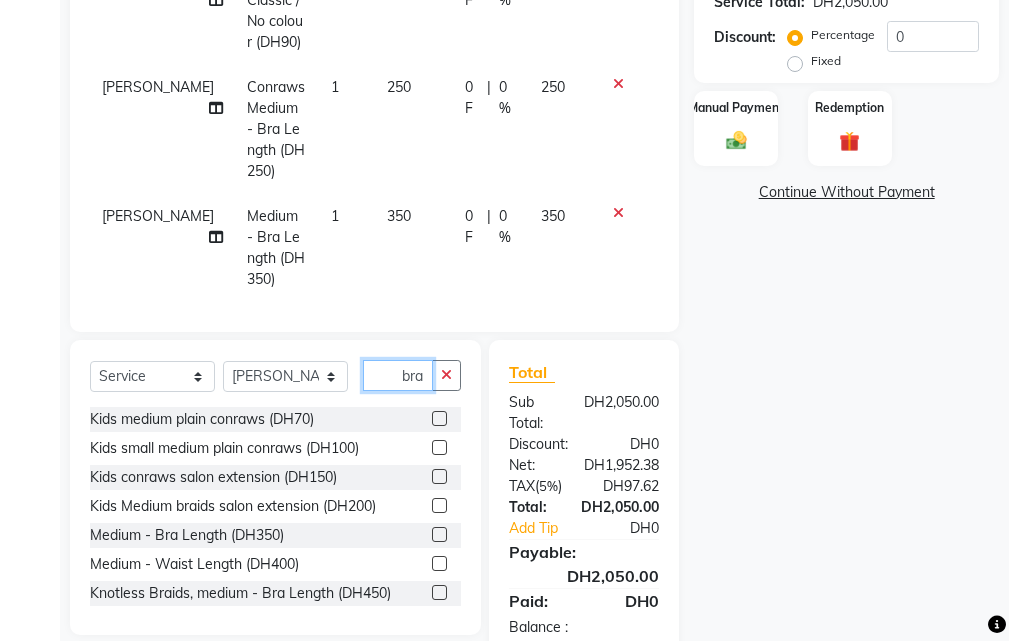 click on "bra" 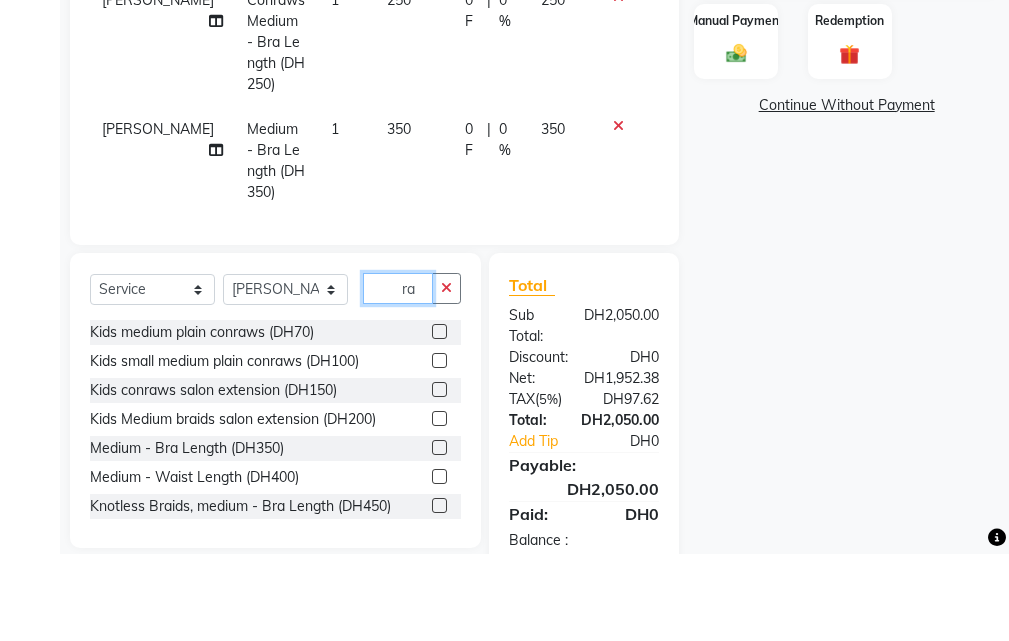type on "a" 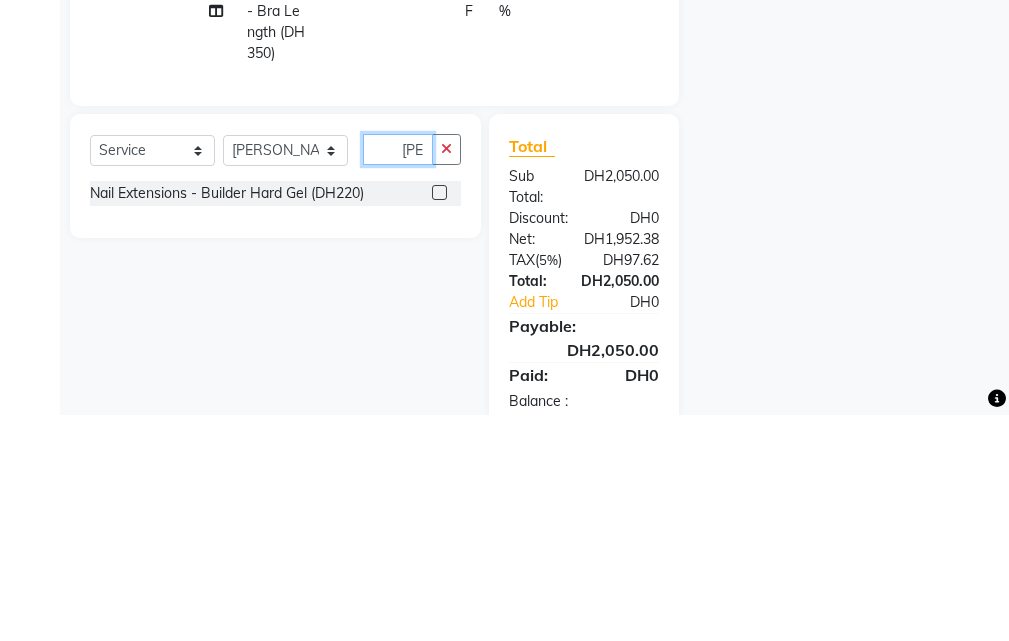 type on "[PERSON_NAME]" 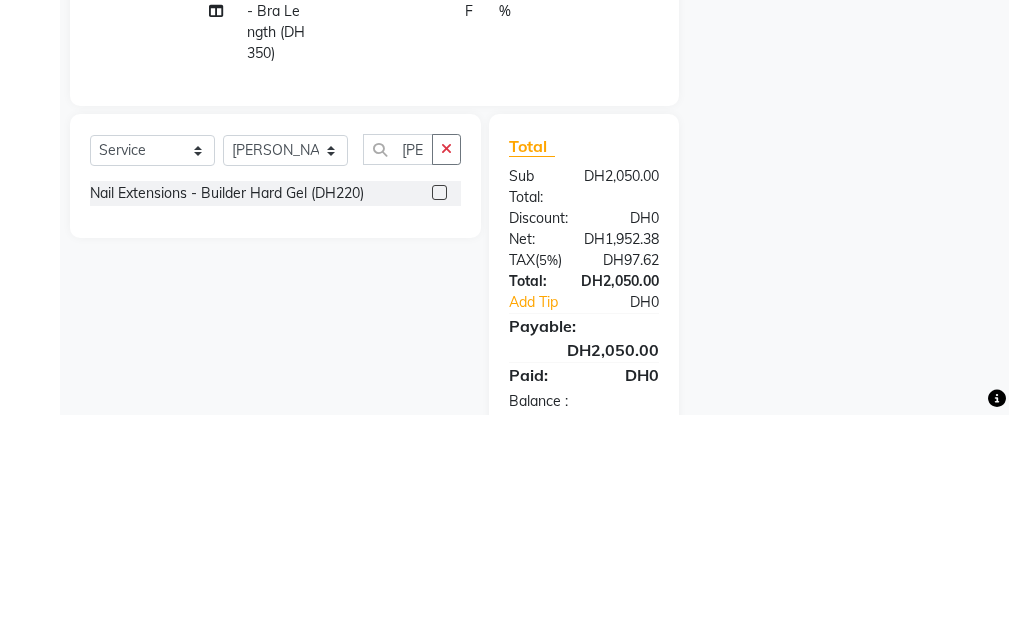 click 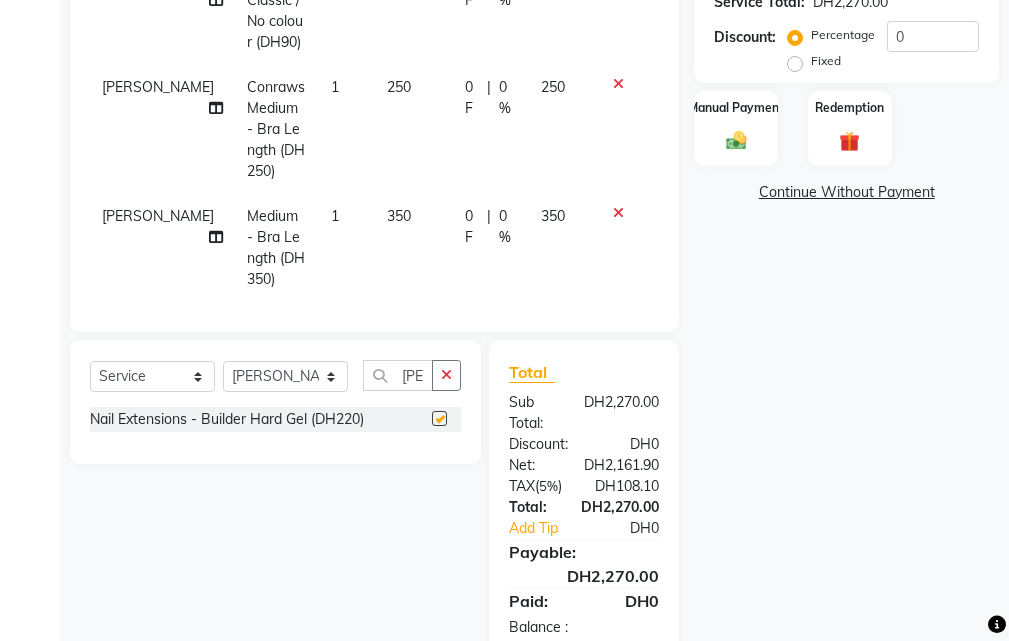 checkbox on "false" 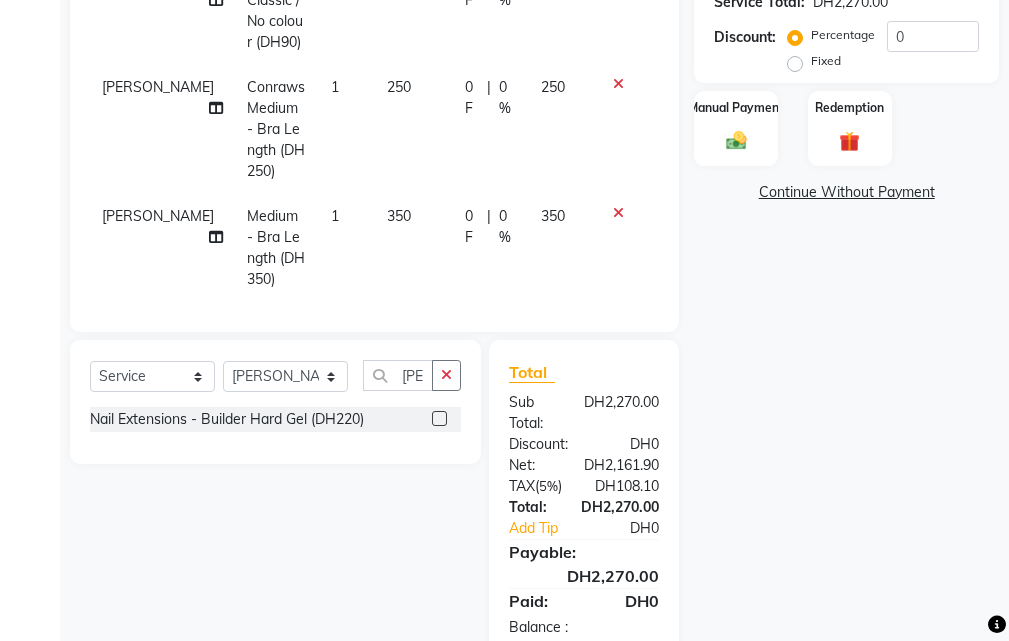 scroll, scrollTop: 756, scrollLeft: 0, axis: vertical 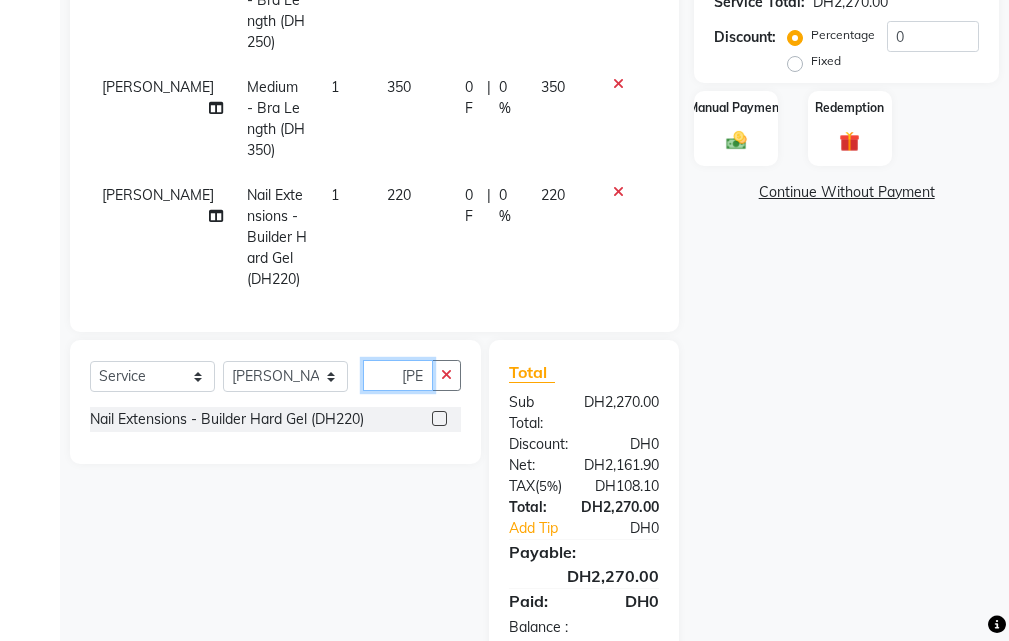 click on "[PERSON_NAME]" 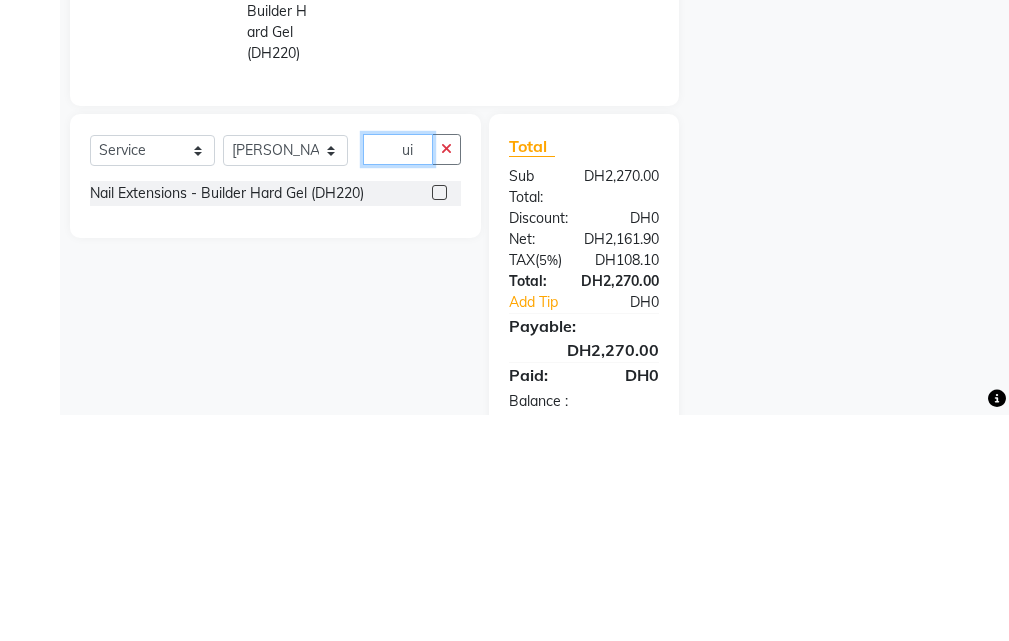 type on "i" 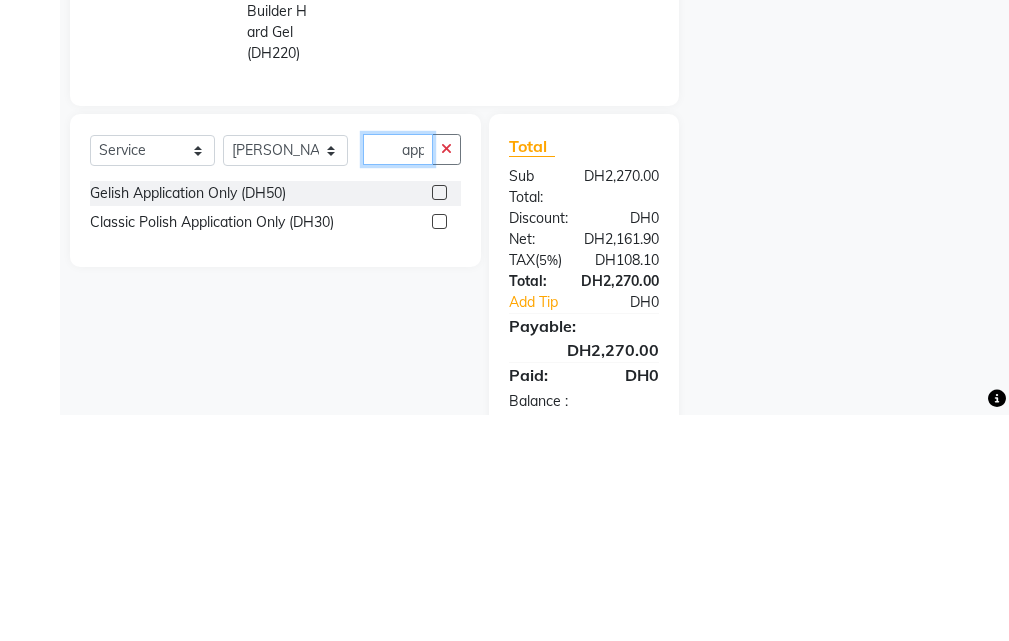 scroll, scrollTop: 0, scrollLeft: 2, axis: horizontal 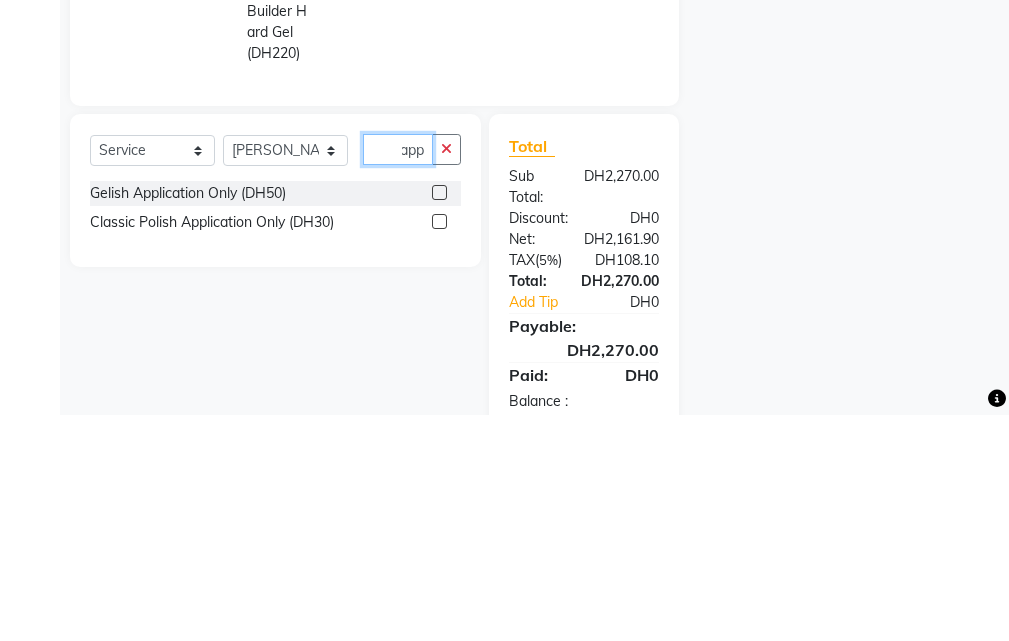 type on "app" 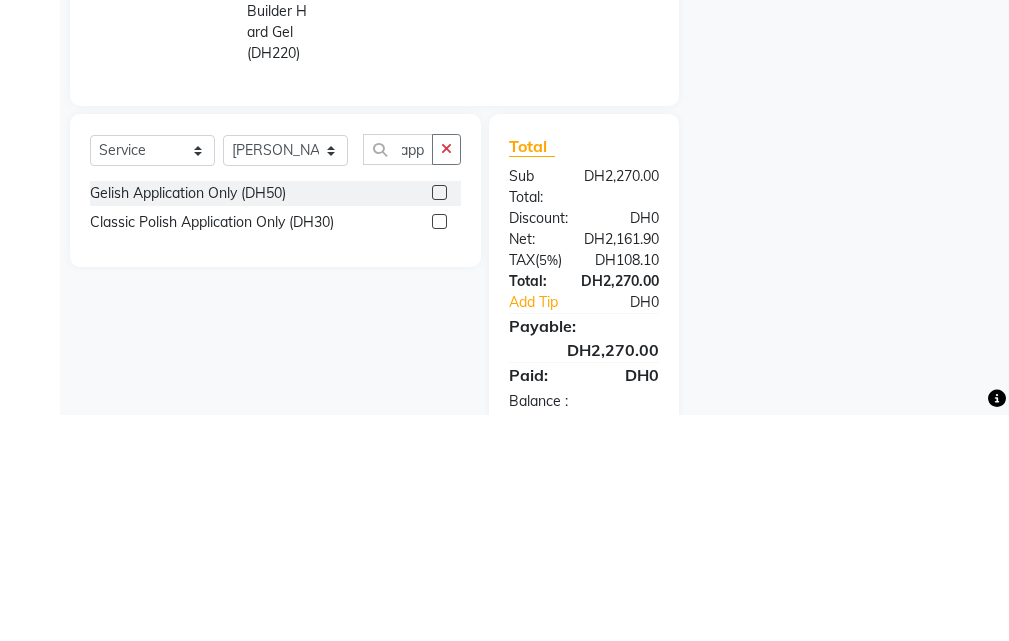 click 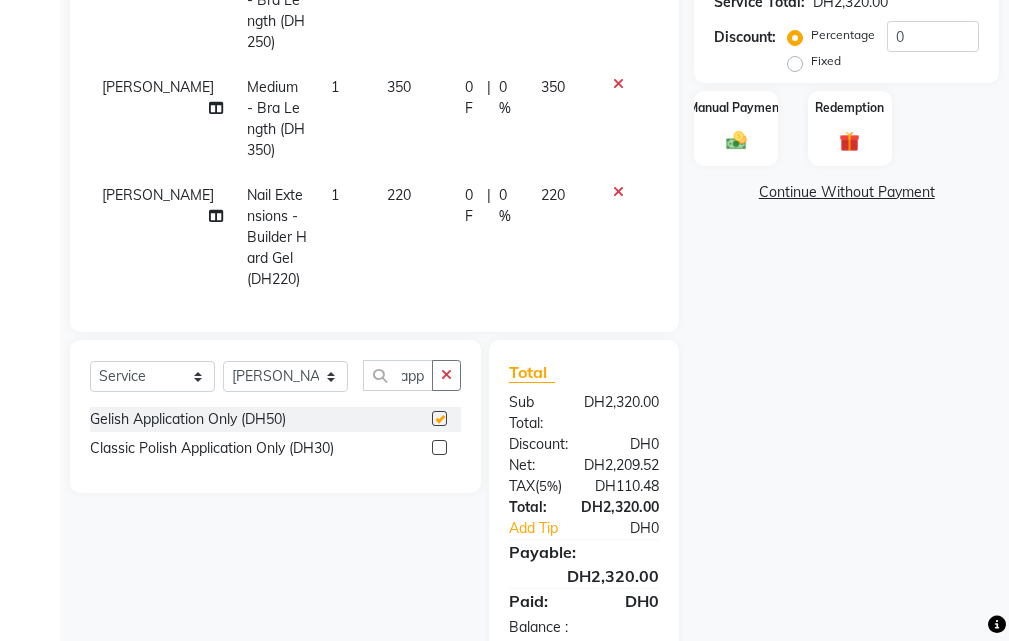 scroll, scrollTop: 0, scrollLeft: 0, axis: both 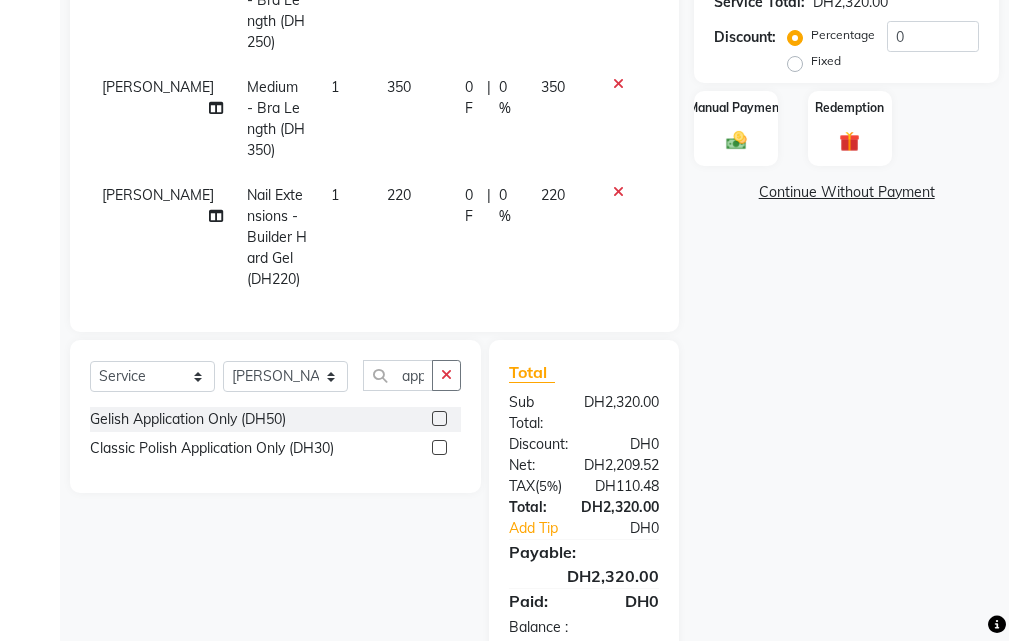 checkbox on "false" 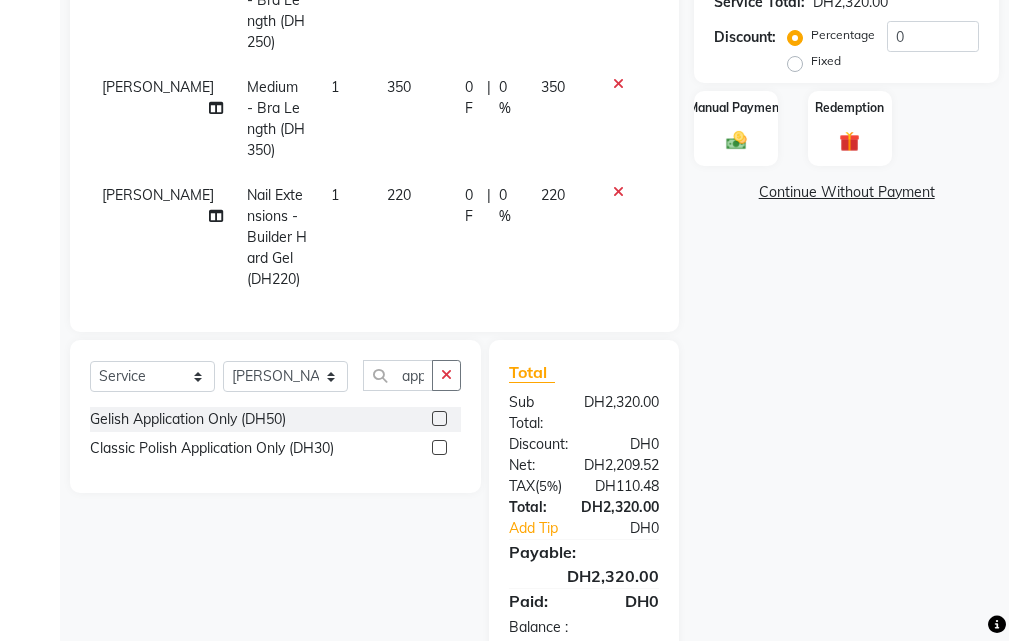 scroll, scrollTop: 864, scrollLeft: 0, axis: vertical 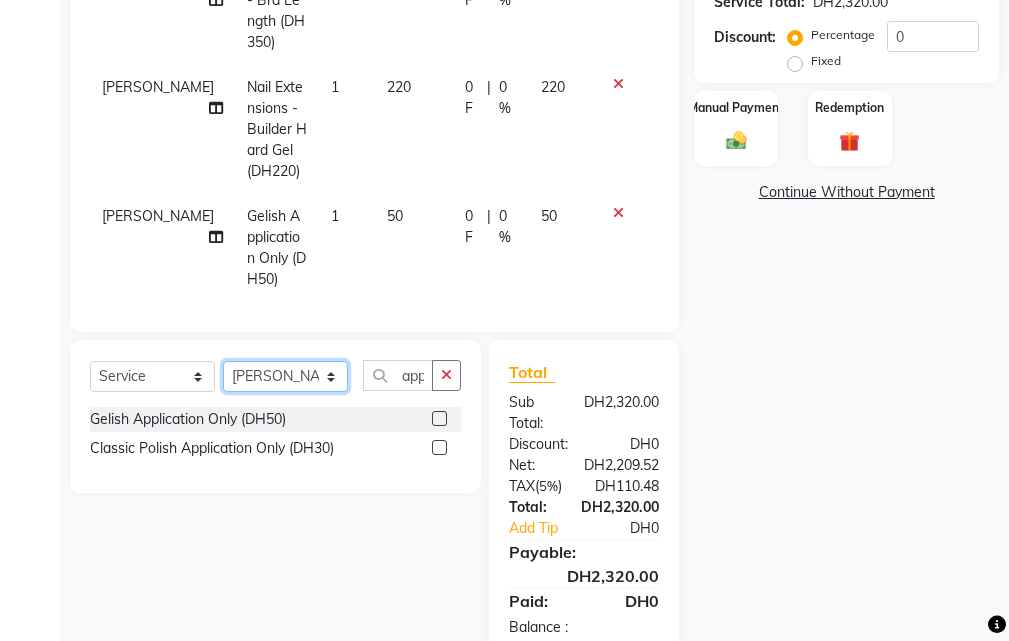 click on "Select Stylist [PERSON_NAME] Gift Enuneku [PERSON_NAME] [PERSON_NAME] [PERSON_NAME] [PERSON_NAME]" 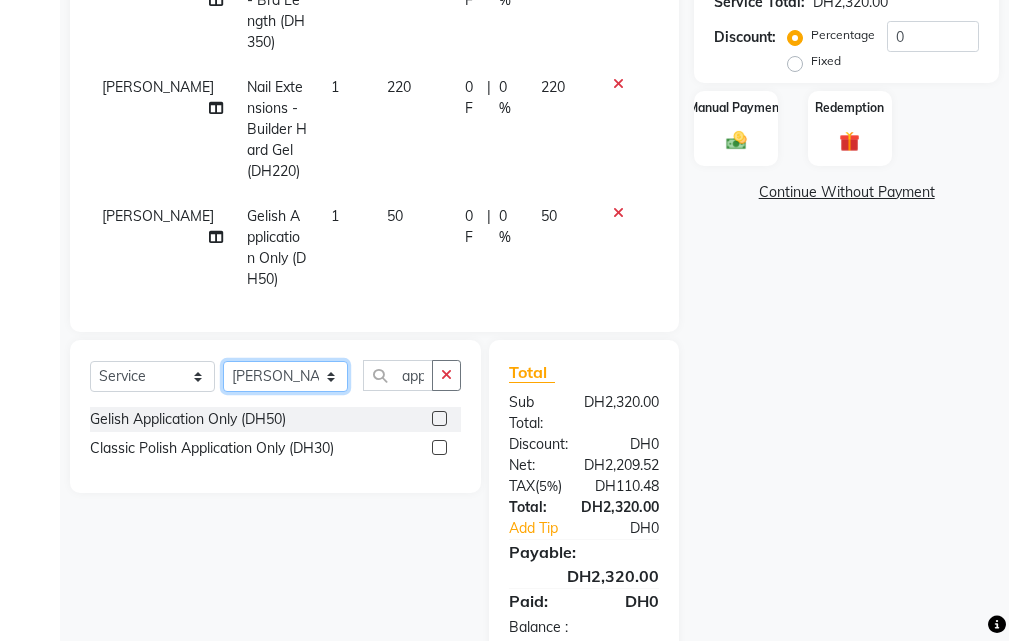 select on "37328" 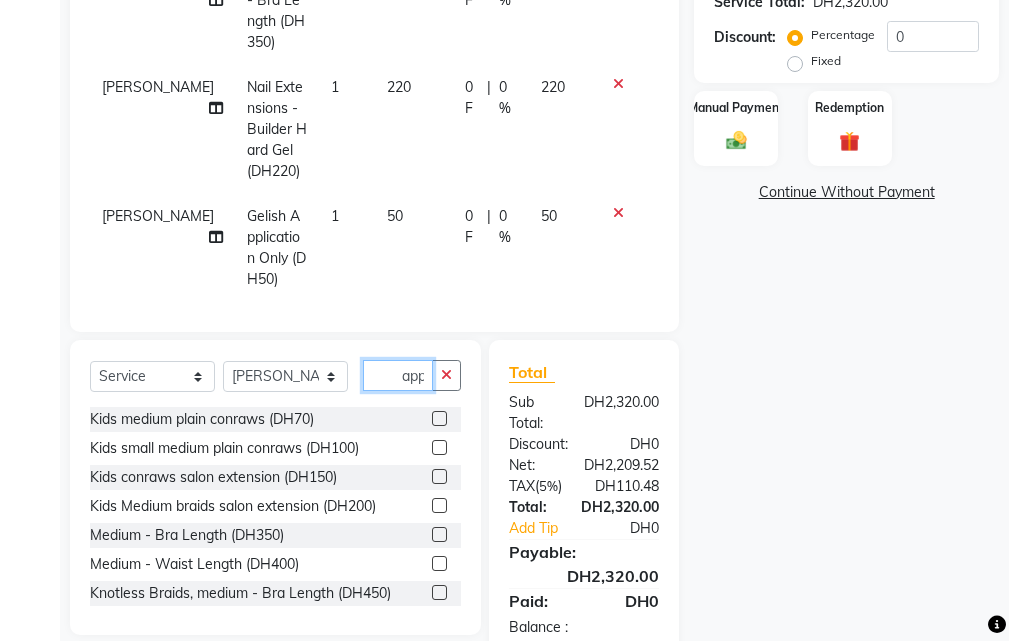 click on "app" 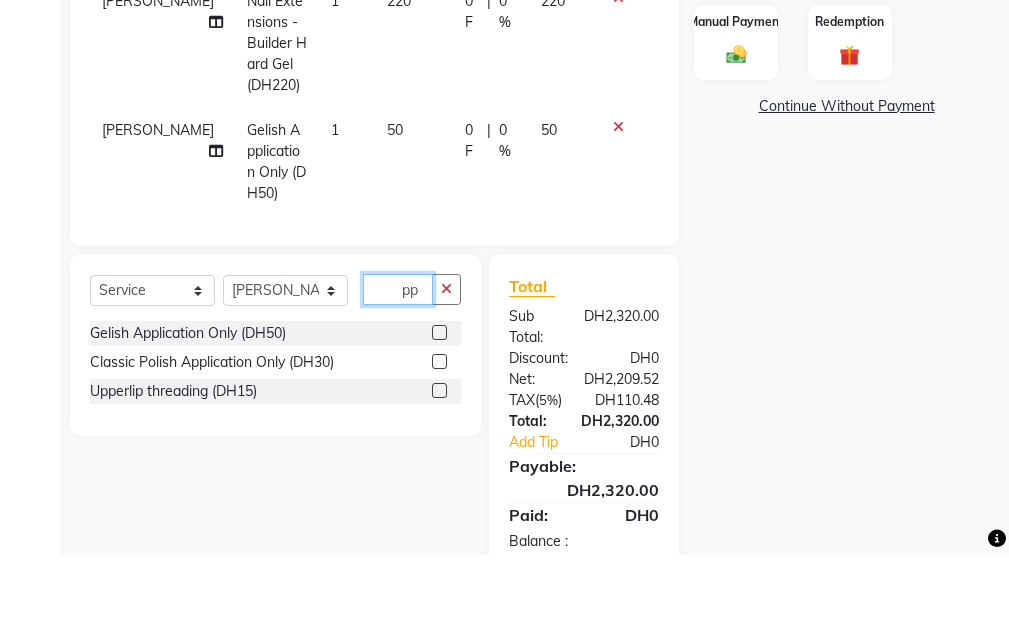 type on "p" 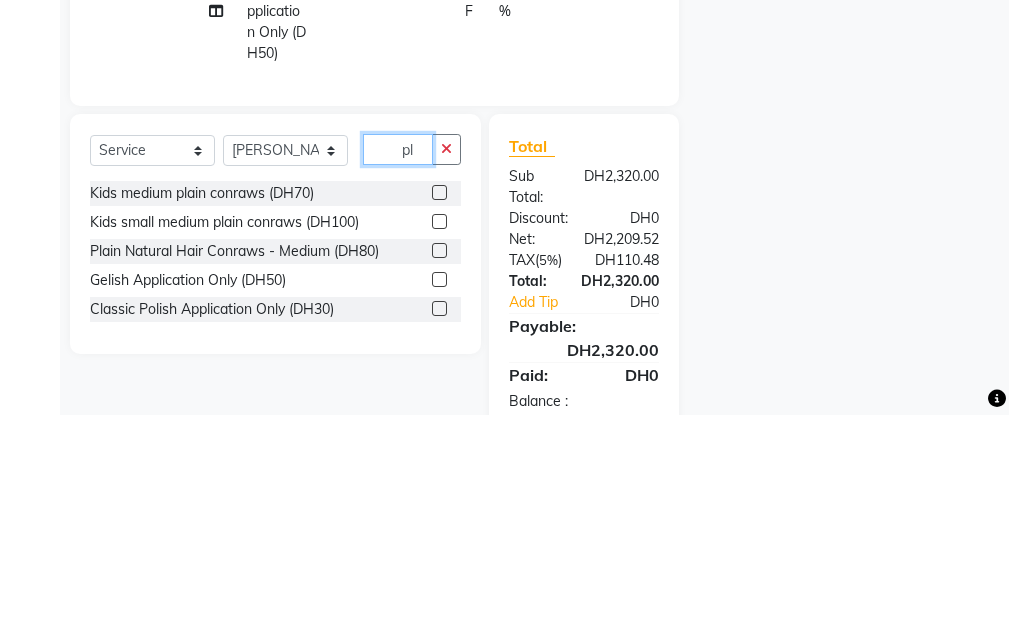 type on "pl" 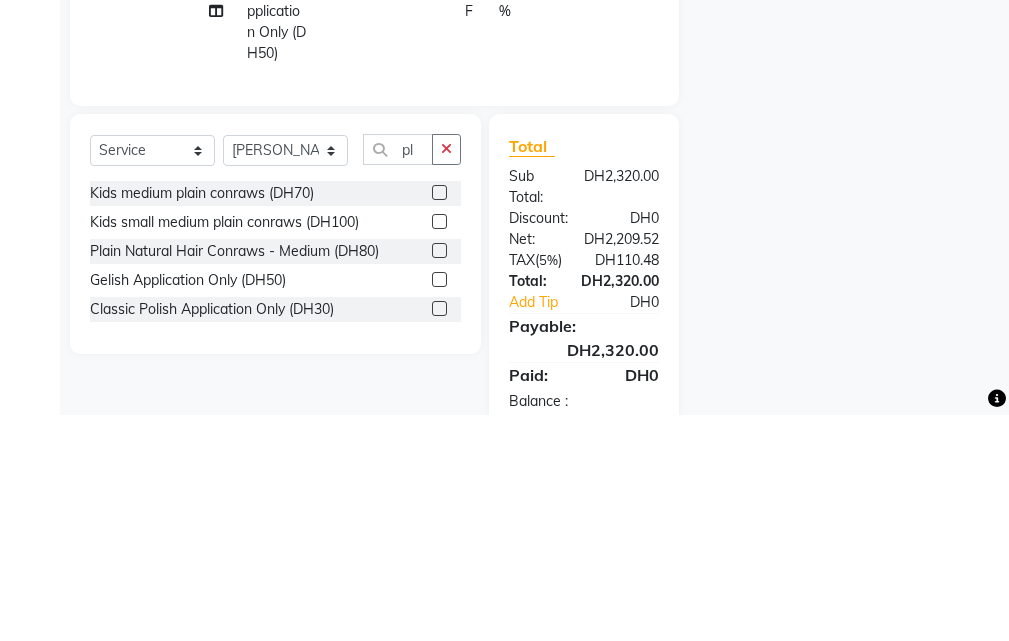 click 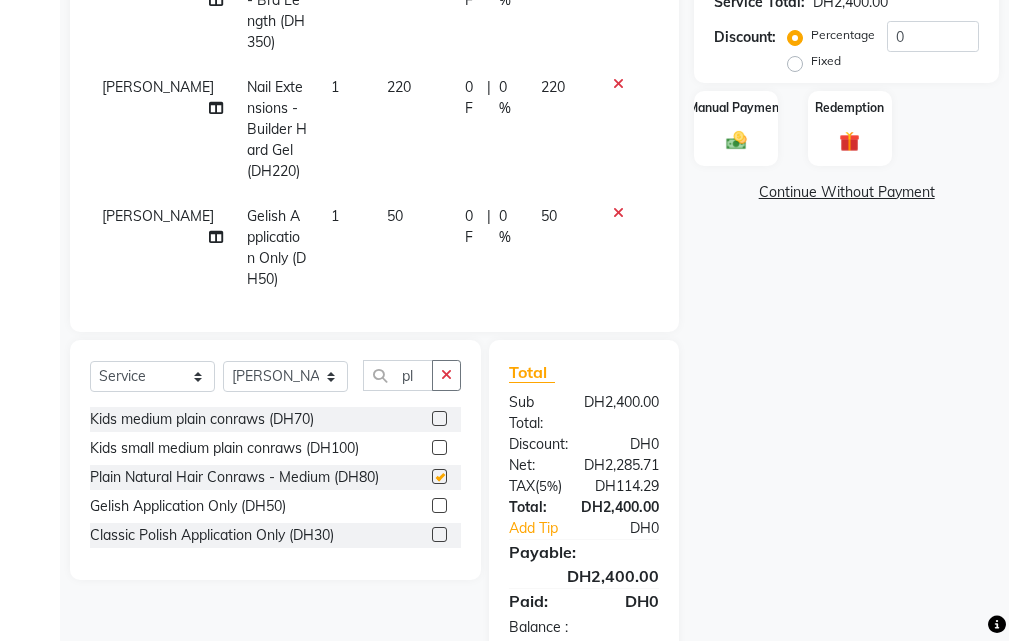 checkbox on "false" 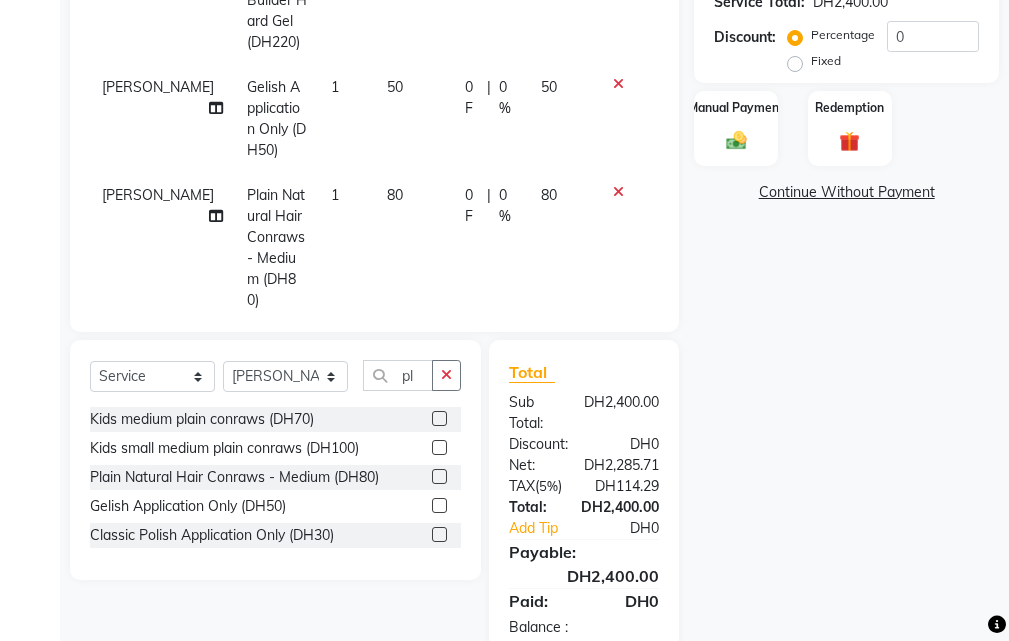 click on "80" 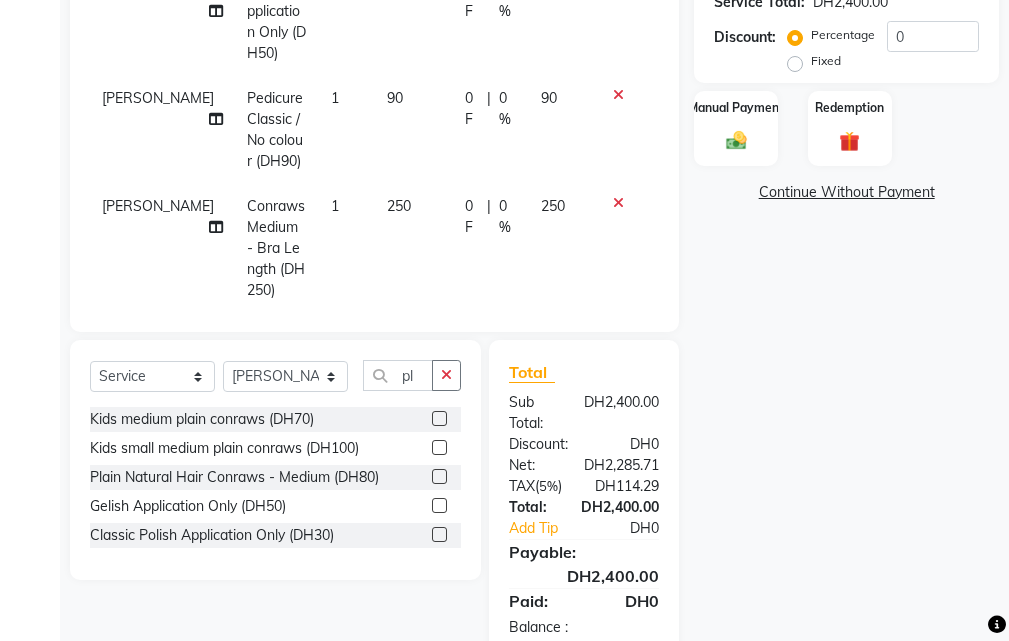 select on "37328" 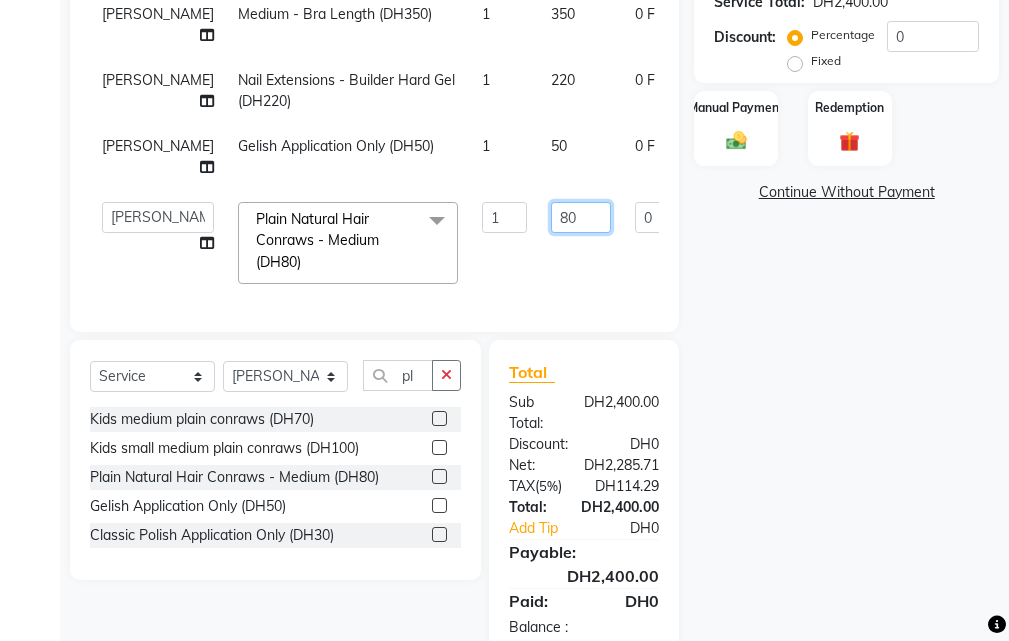 click on "80" 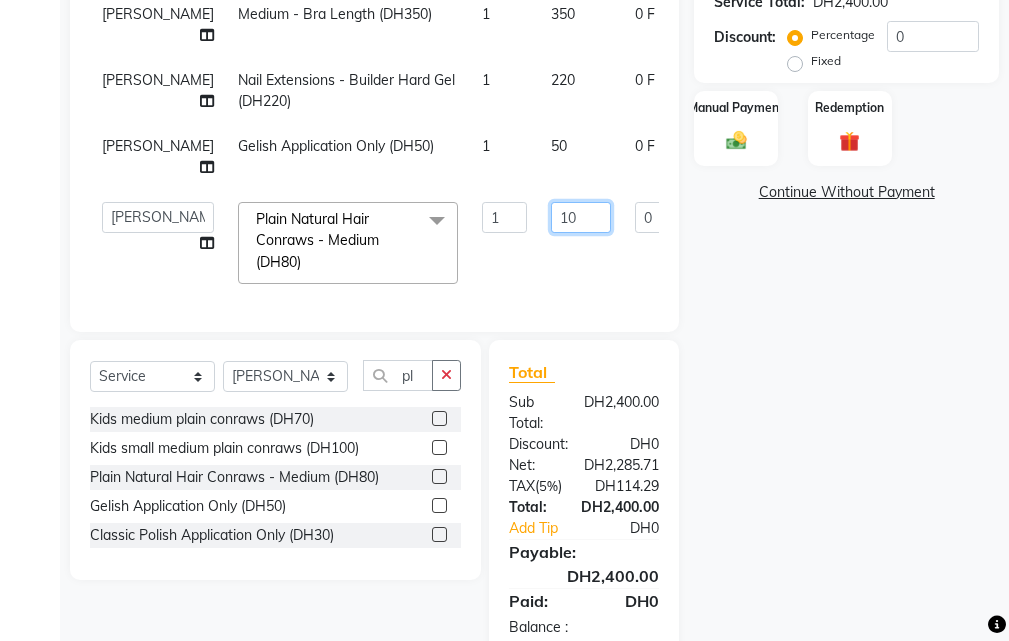 type on "120" 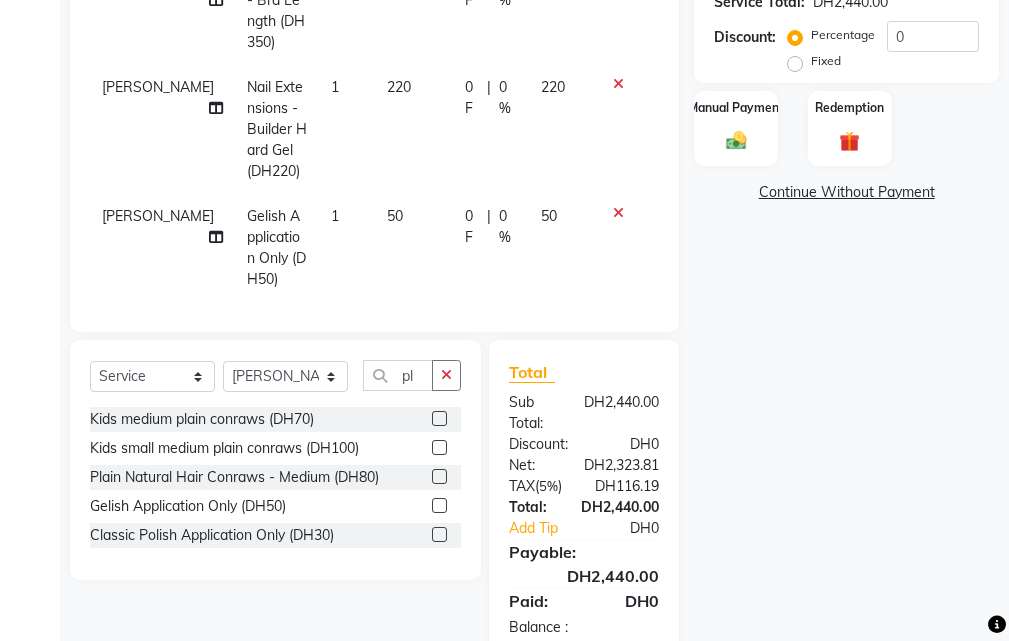 scroll, scrollTop: 993, scrollLeft: 0, axis: vertical 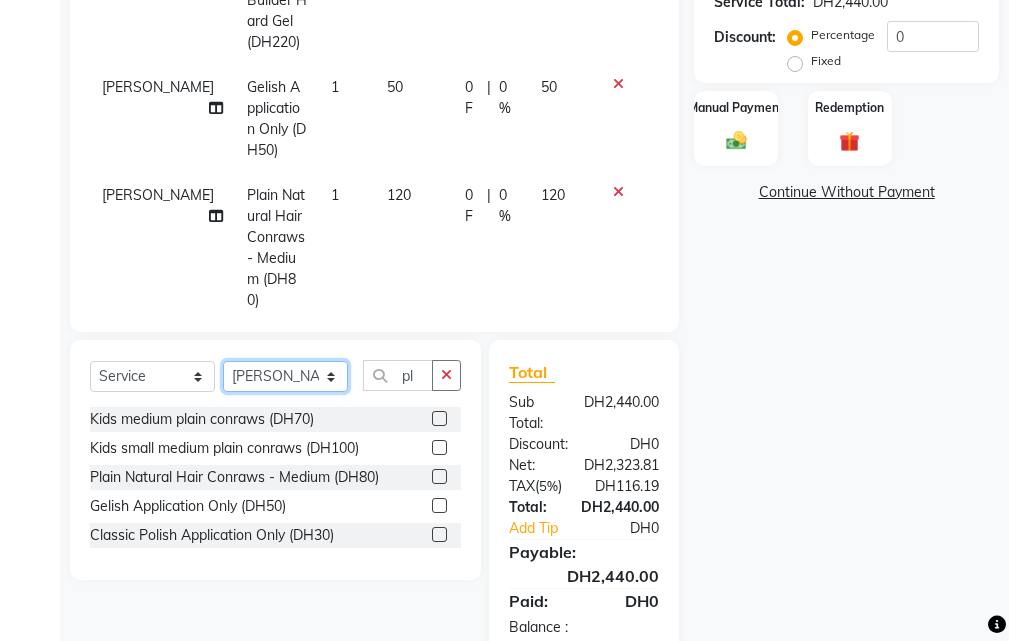 click on "Select Stylist [PERSON_NAME] Gift Enuneku [PERSON_NAME] [PERSON_NAME] [PERSON_NAME] [PERSON_NAME]" 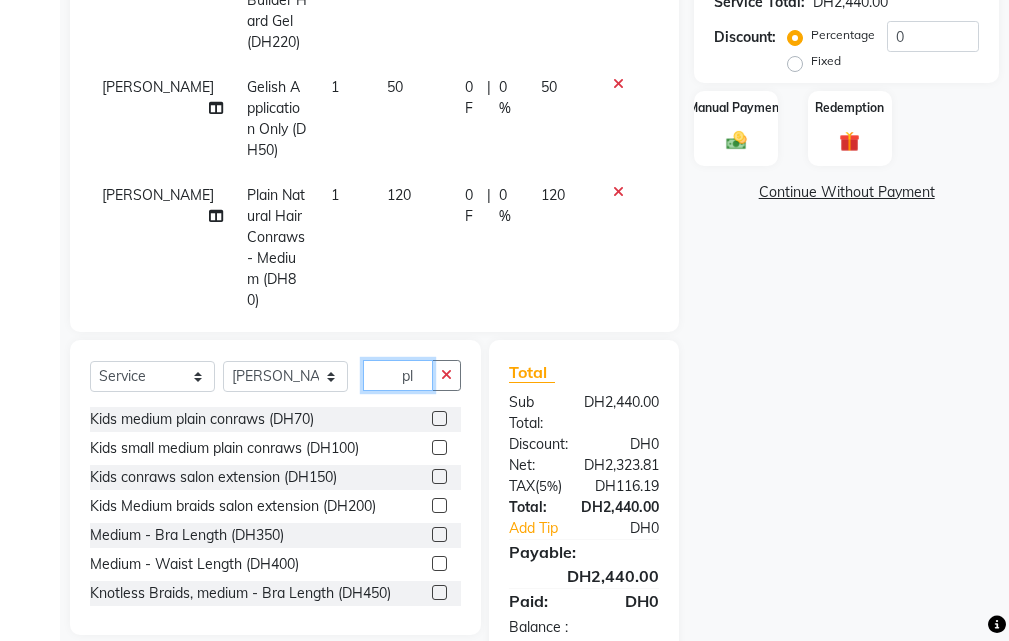 click on "pl" 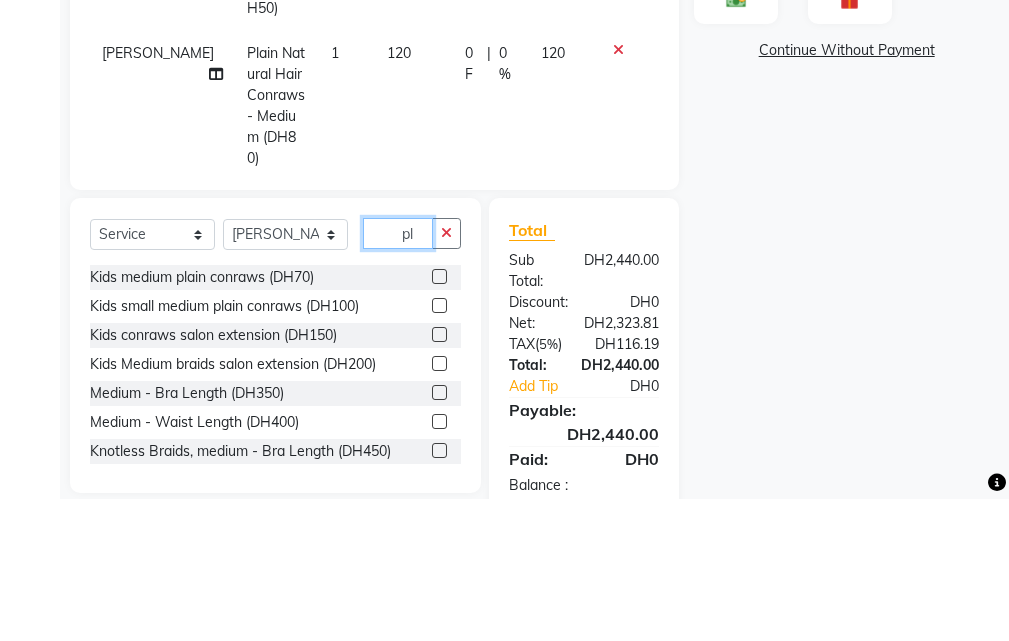 type on "l" 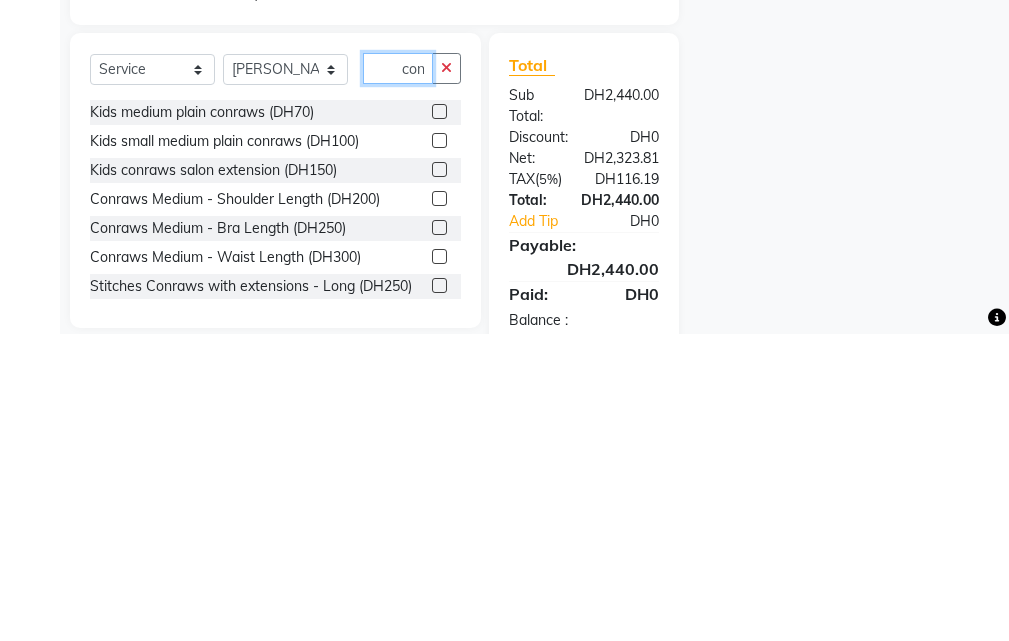 type on "con" 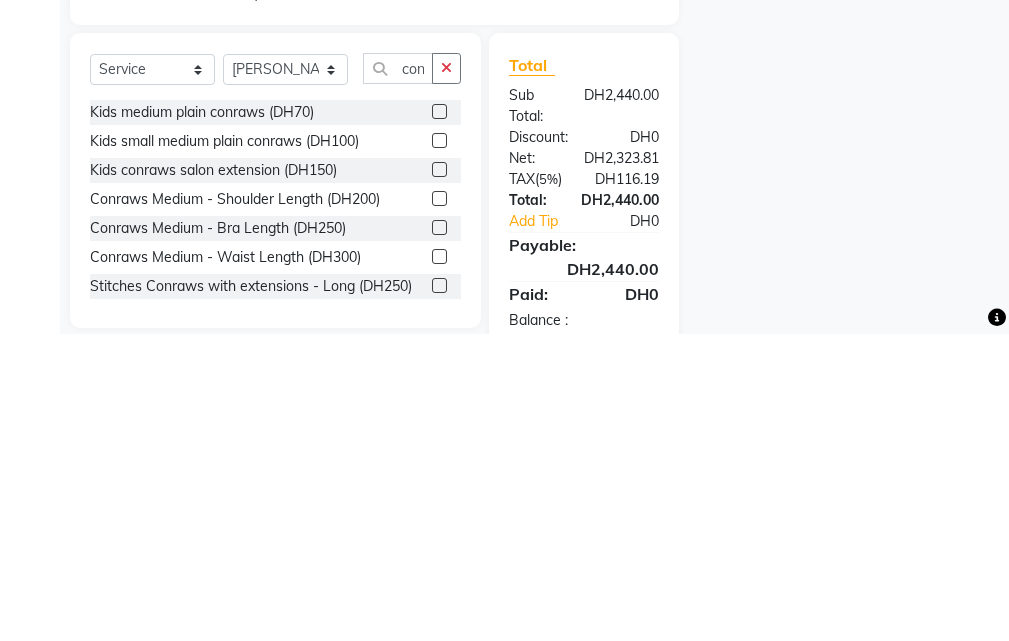 click 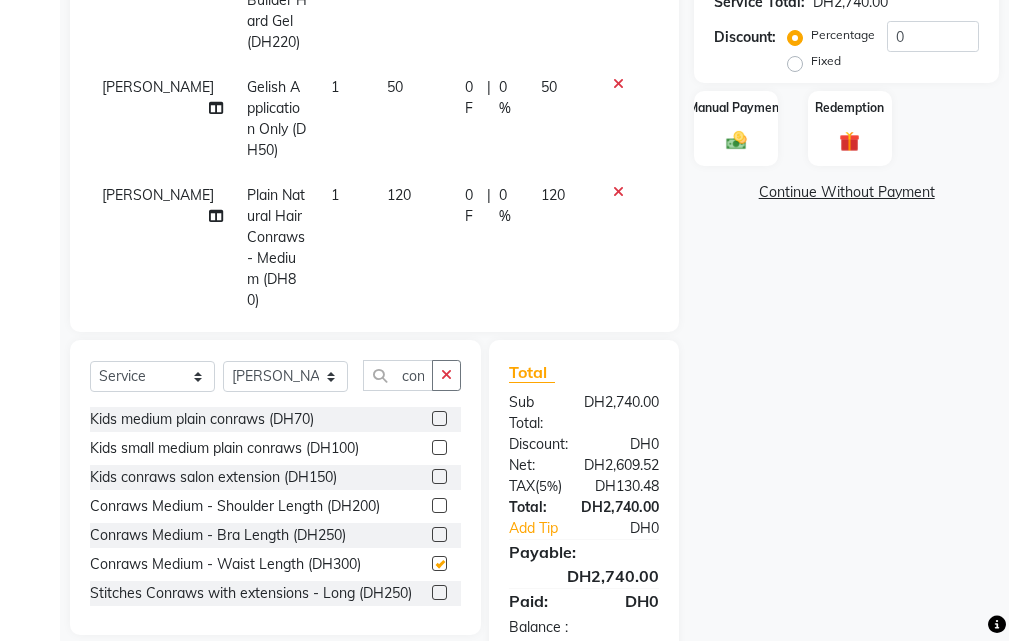checkbox on "false" 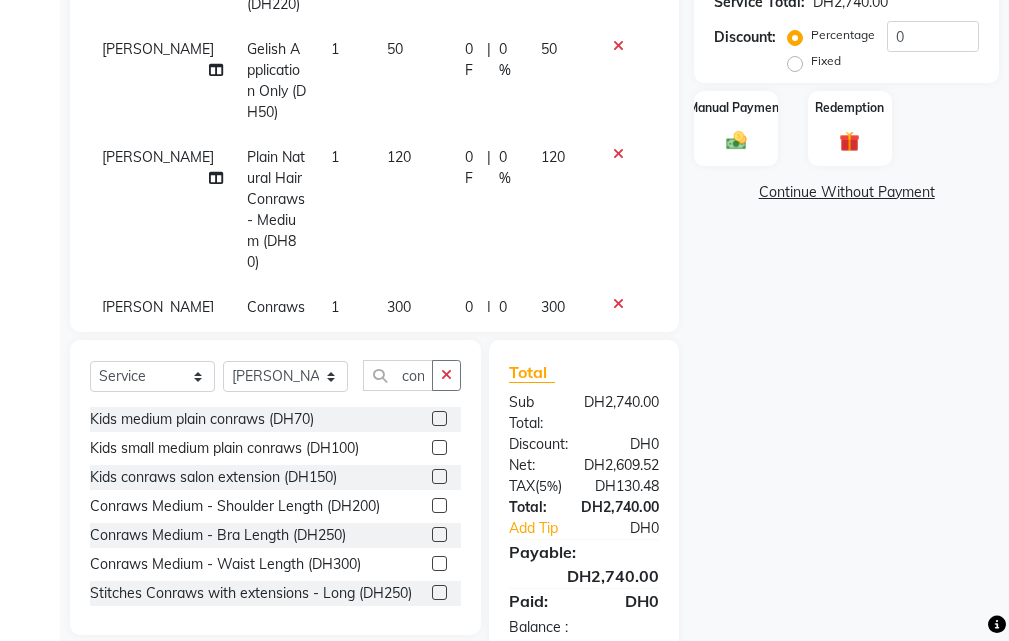 scroll, scrollTop: 1122, scrollLeft: 0, axis: vertical 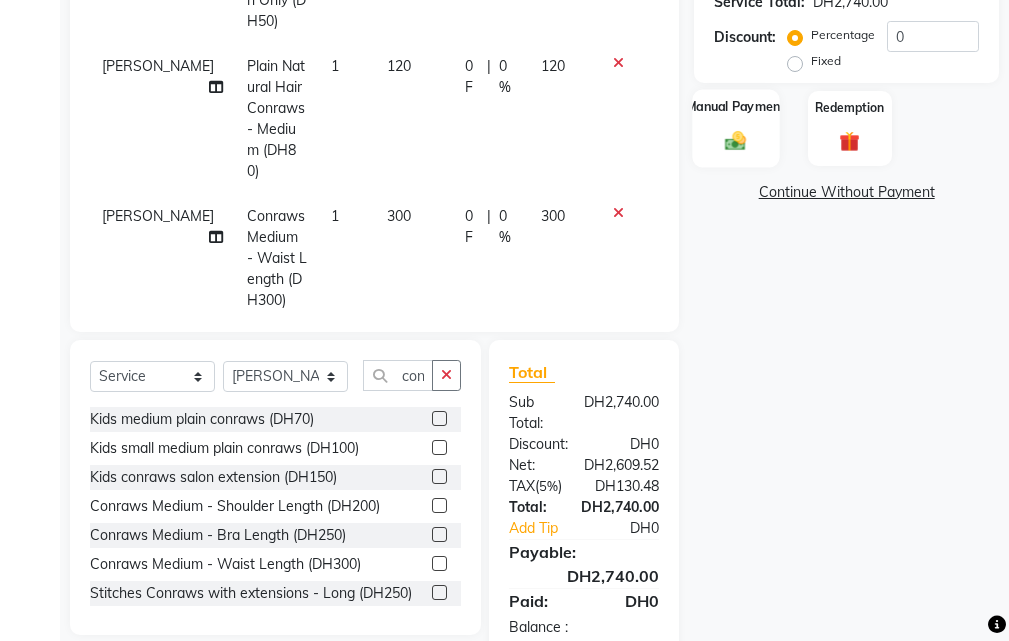 click 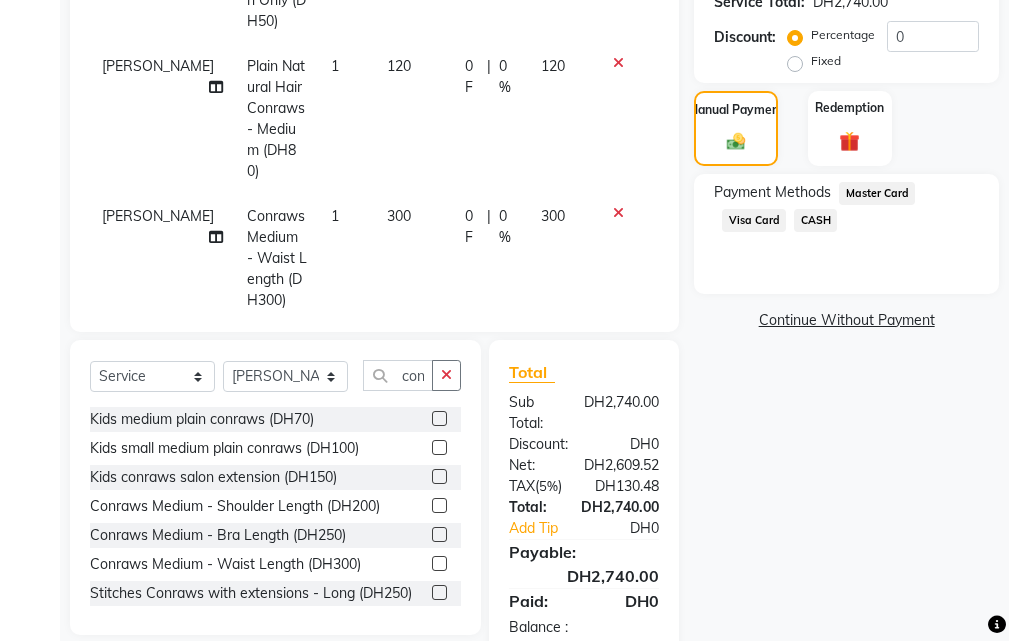 click on "Visa Card" 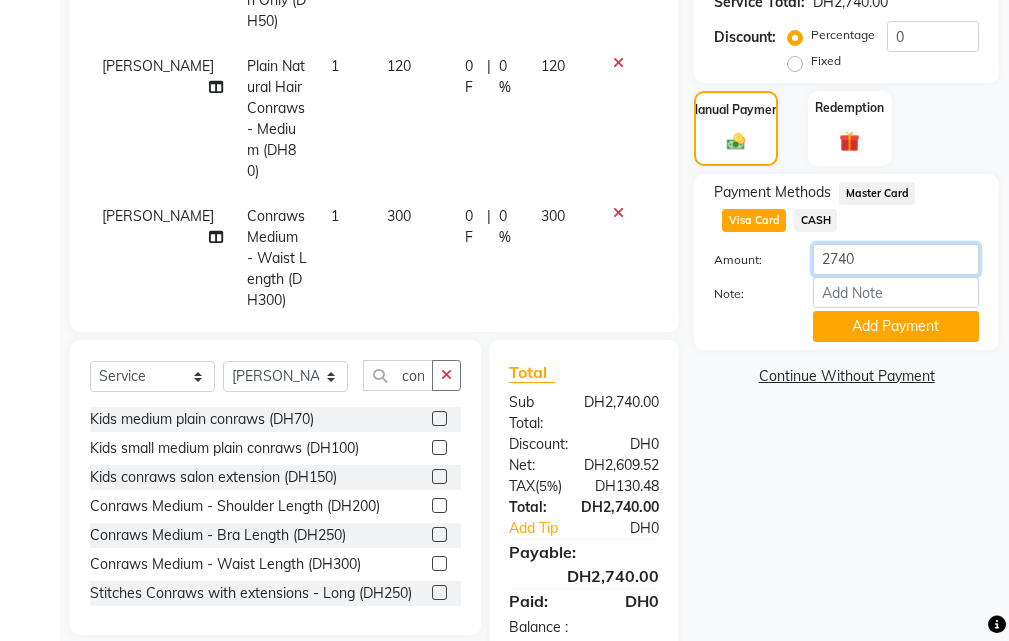click on "2740" 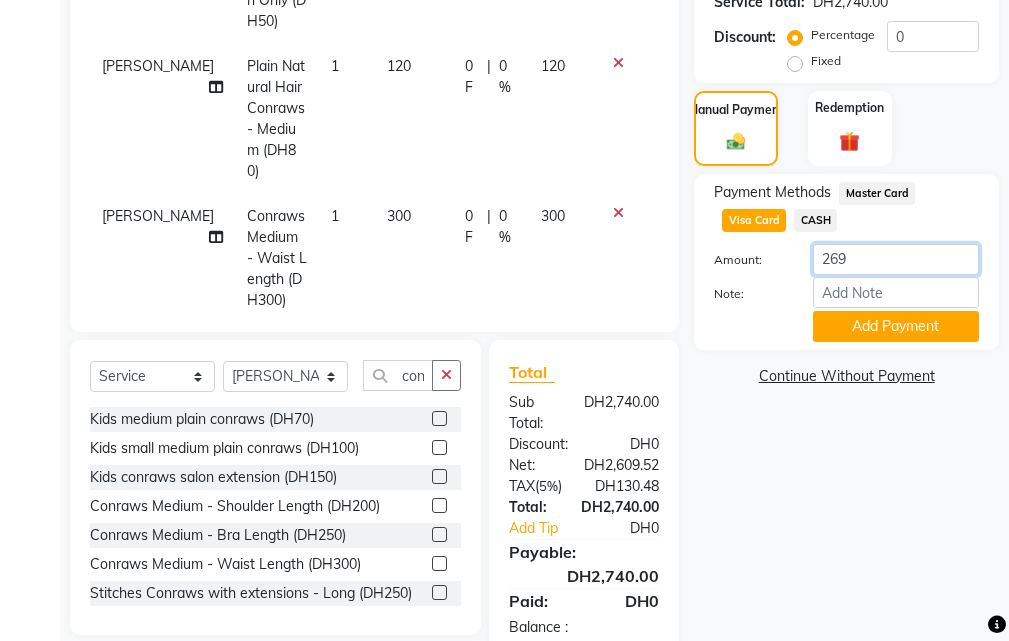 type on "2695" 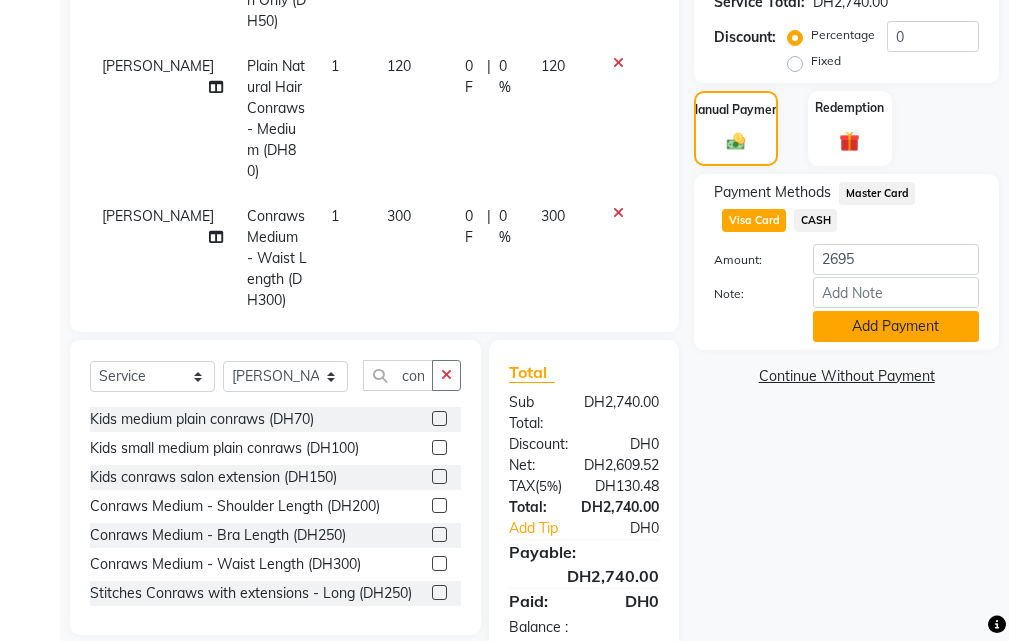 click on "Add Payment" 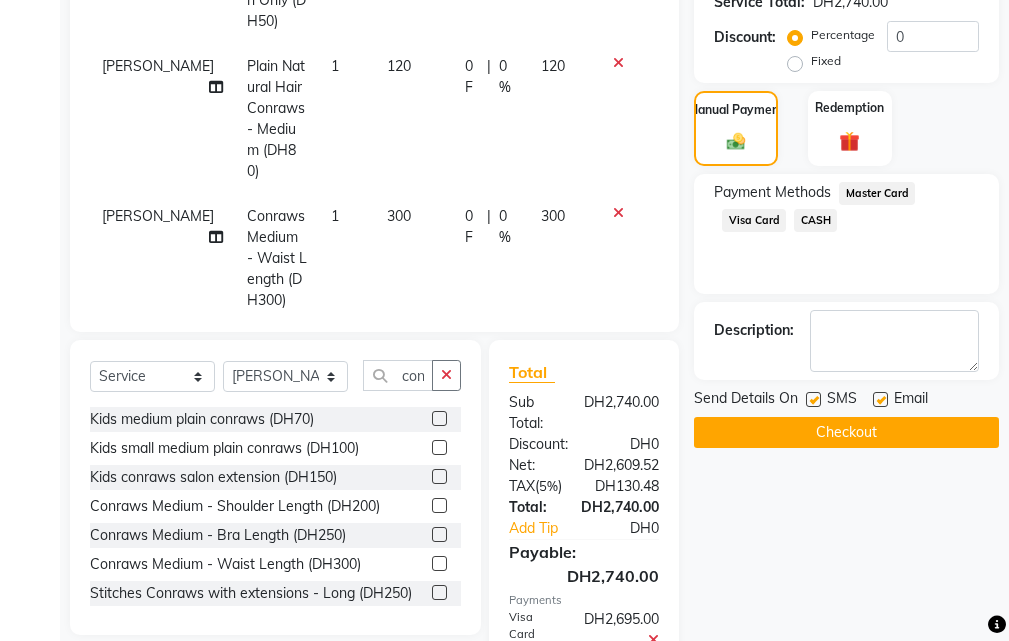 click on "Checkout" 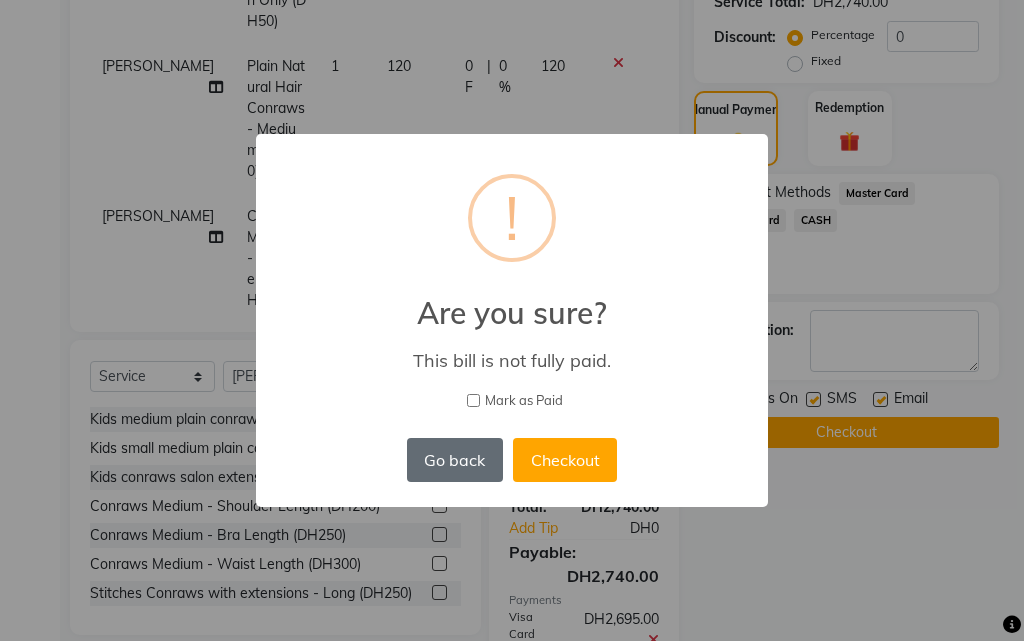 click on "Go back" at bounding box center (455, 460) 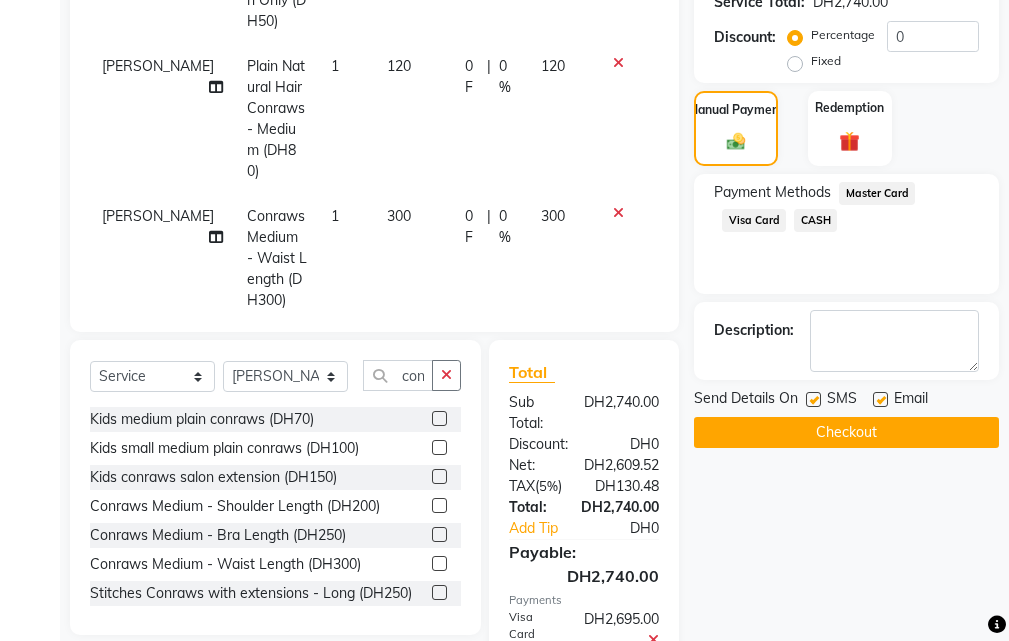 click on "CASH" 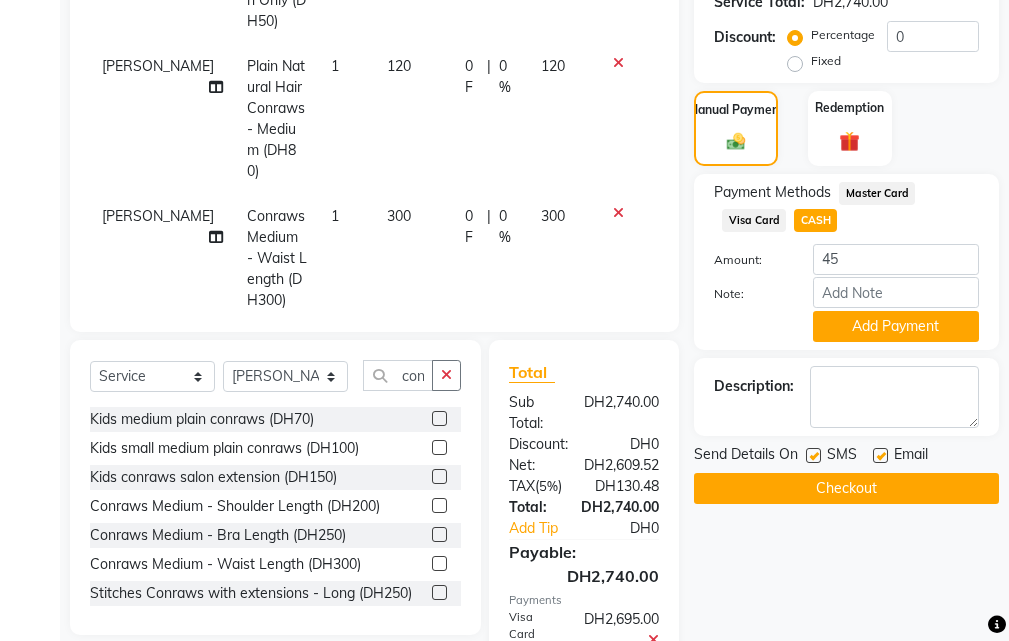 click 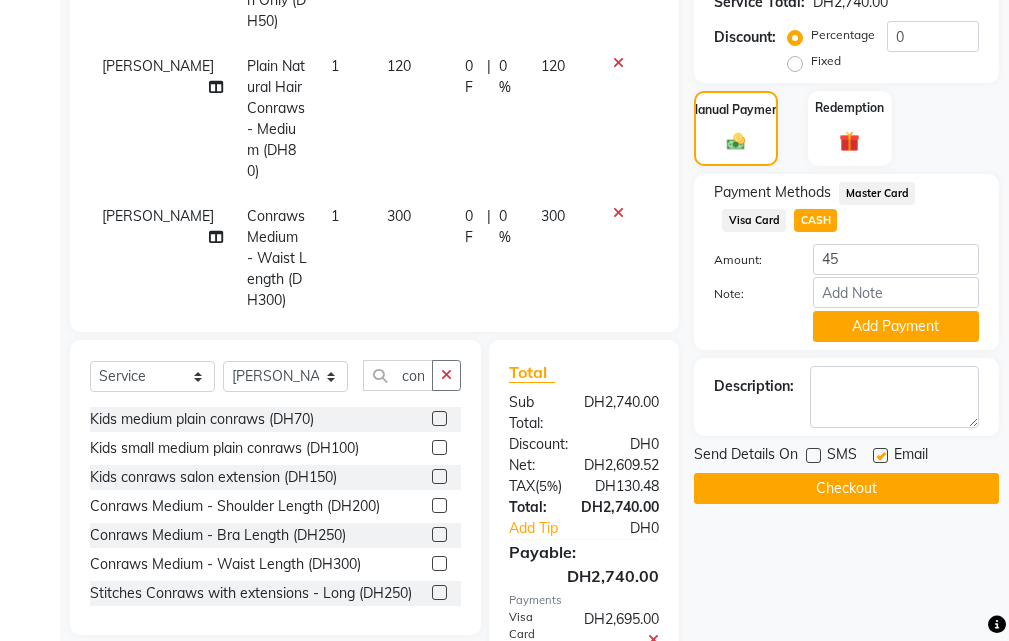 click 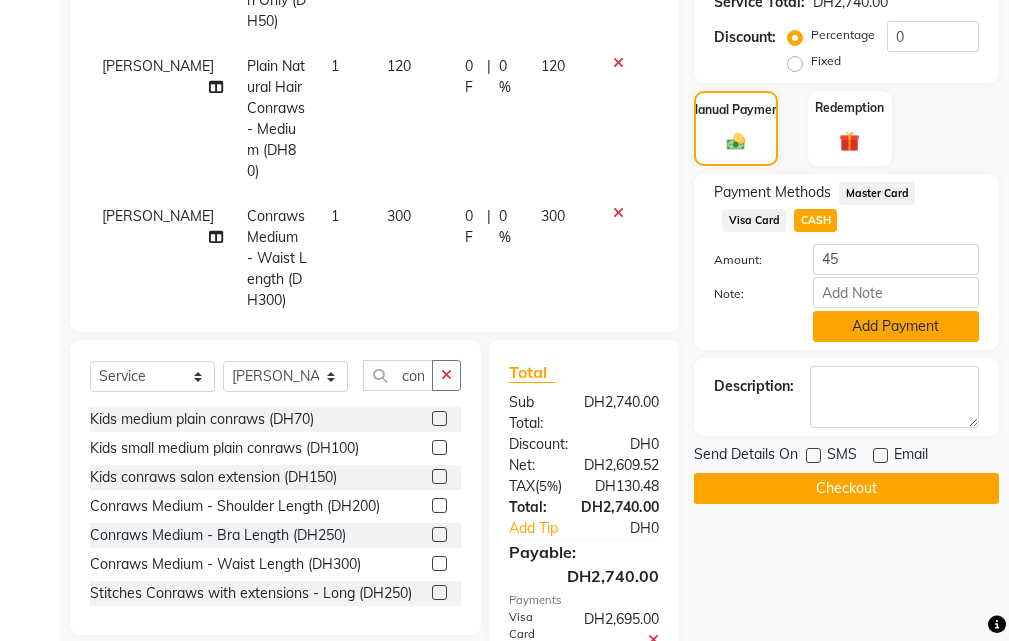 click on "Add Payment" 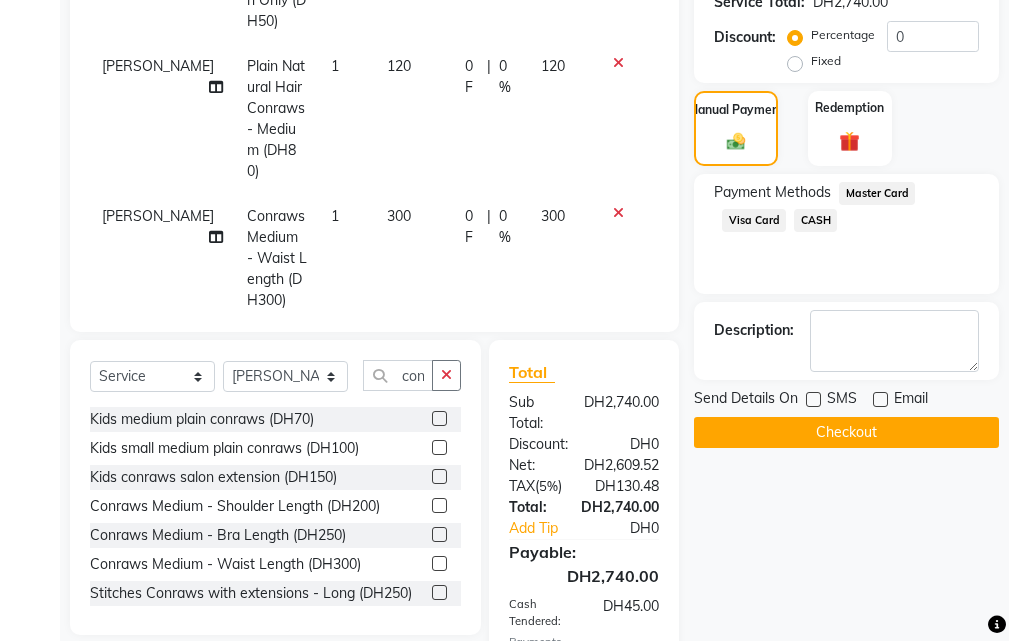 click on "Checkout" 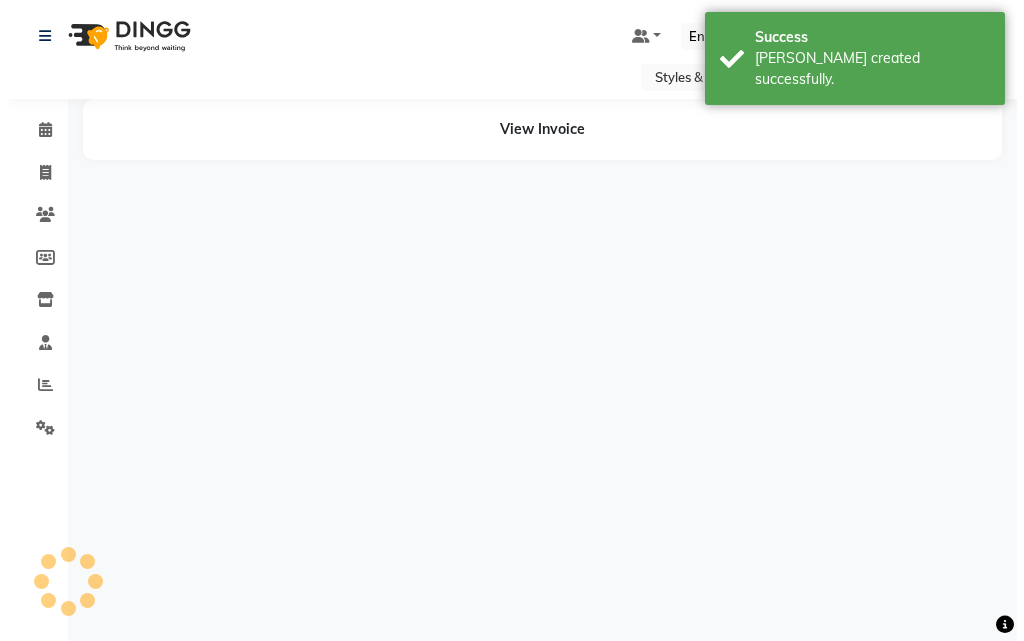 scroll, scrollTop: 0, scrollLeft: 0, axis: both 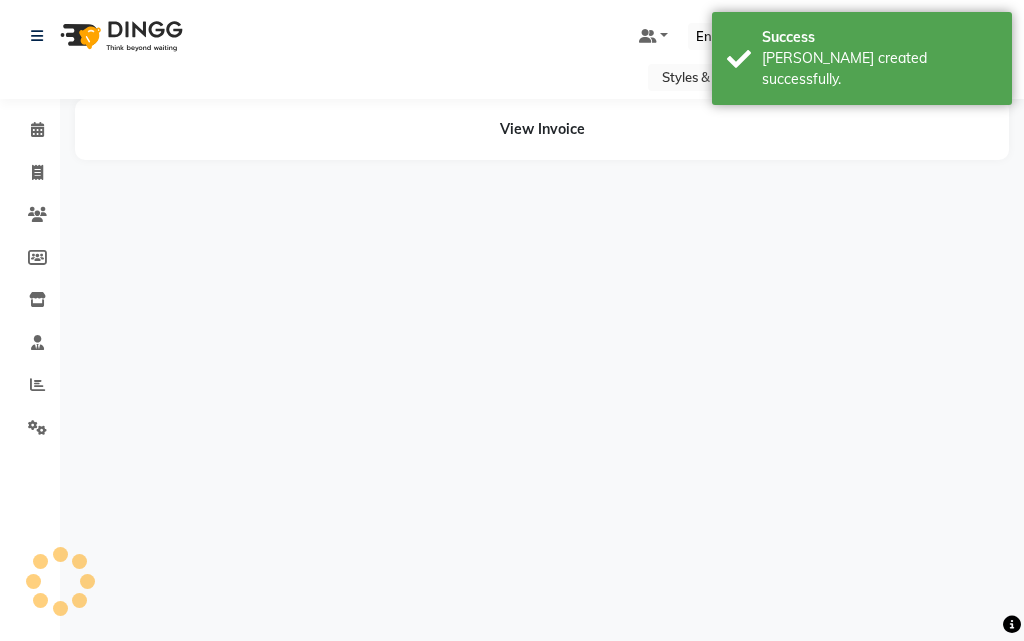 select on "63278" 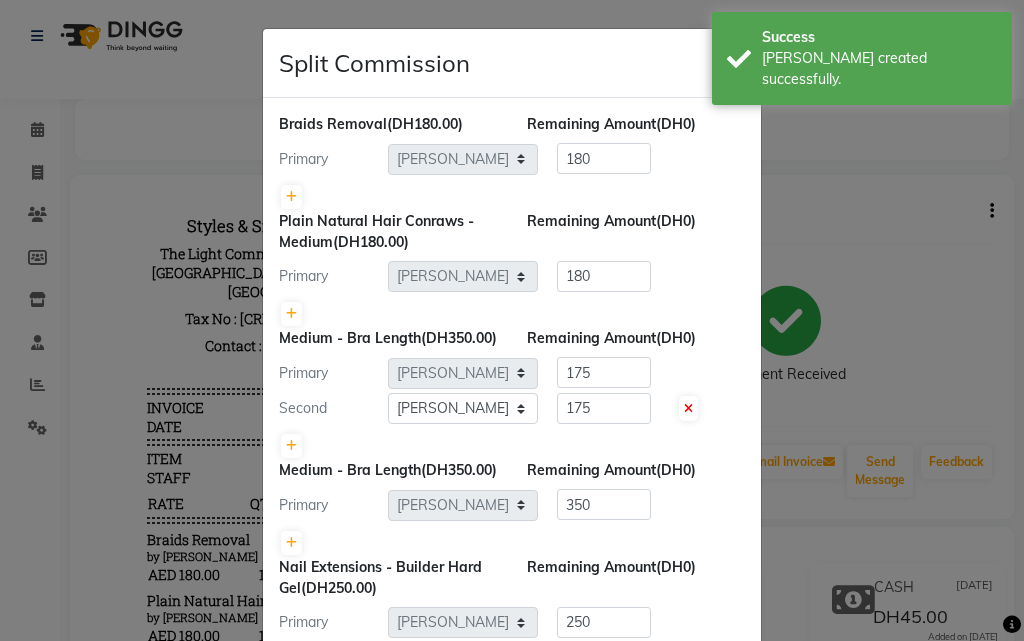 scroll, scrollTop: 0, scrollLeft: 0, axis: both 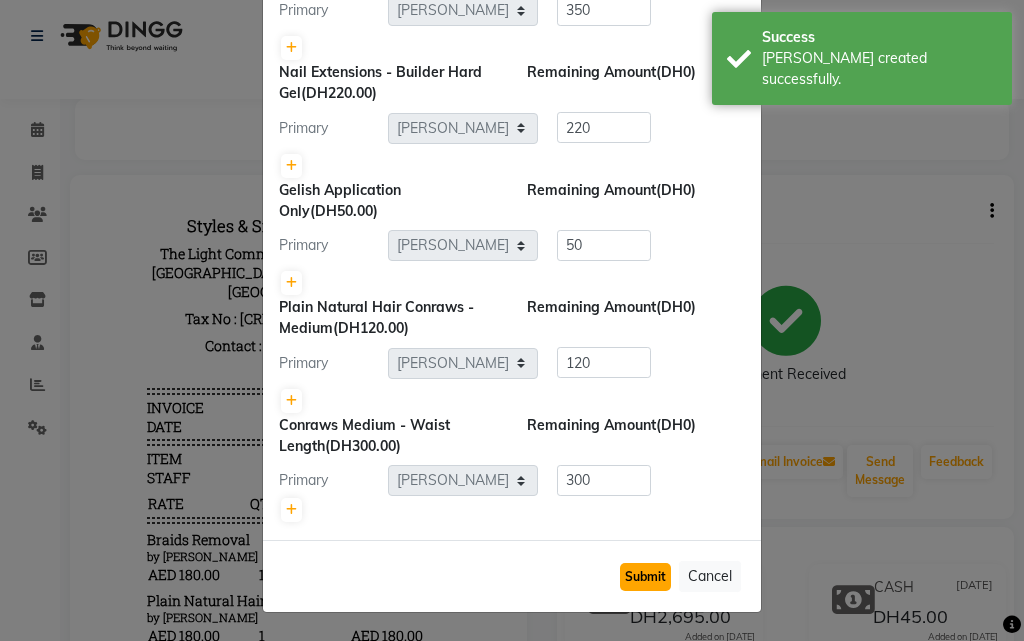 click on "Submit" 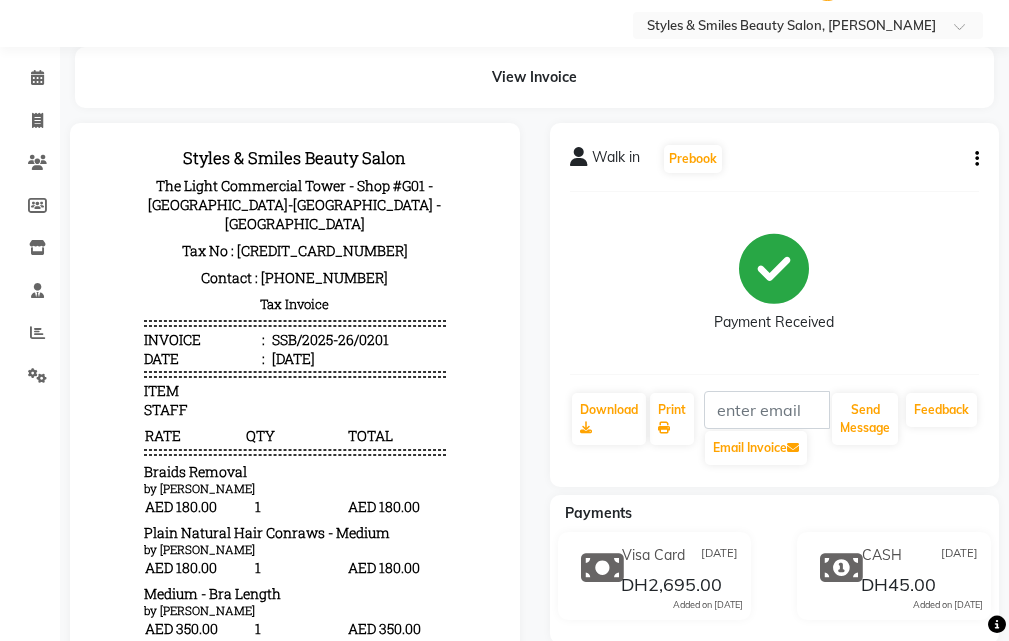 scroll, scrollTop: 0, scrollLeft: 0, axis: both 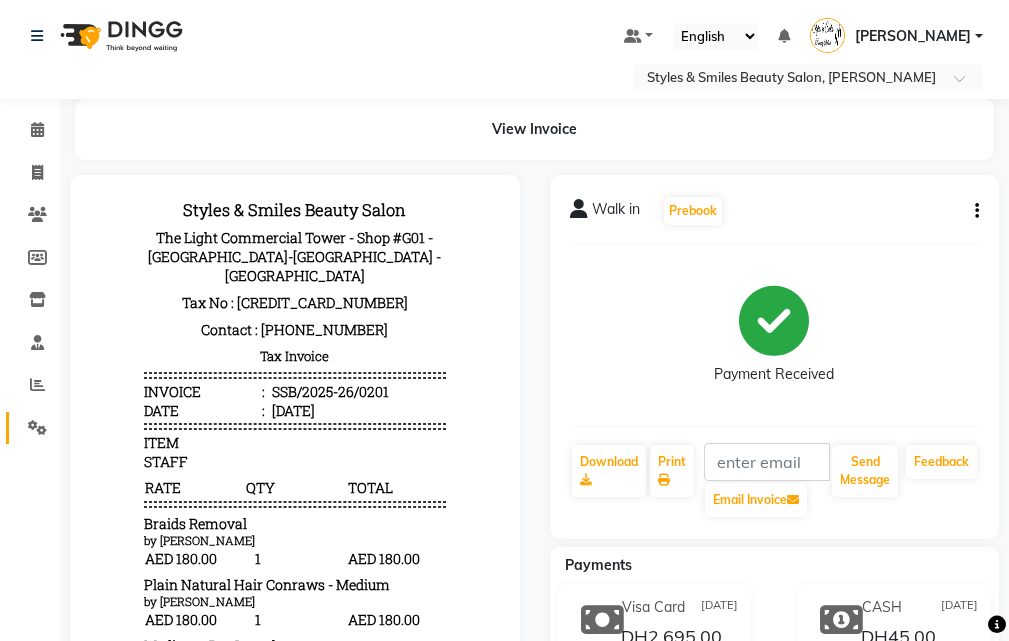 click on "Settings" 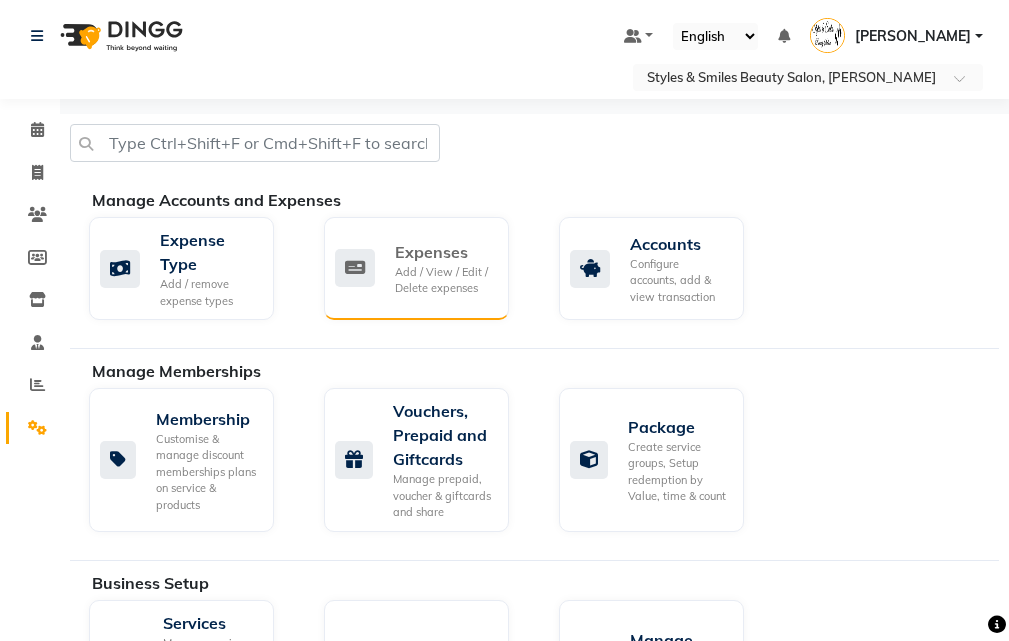 click on "Add / View / Edit / Delete expenses" 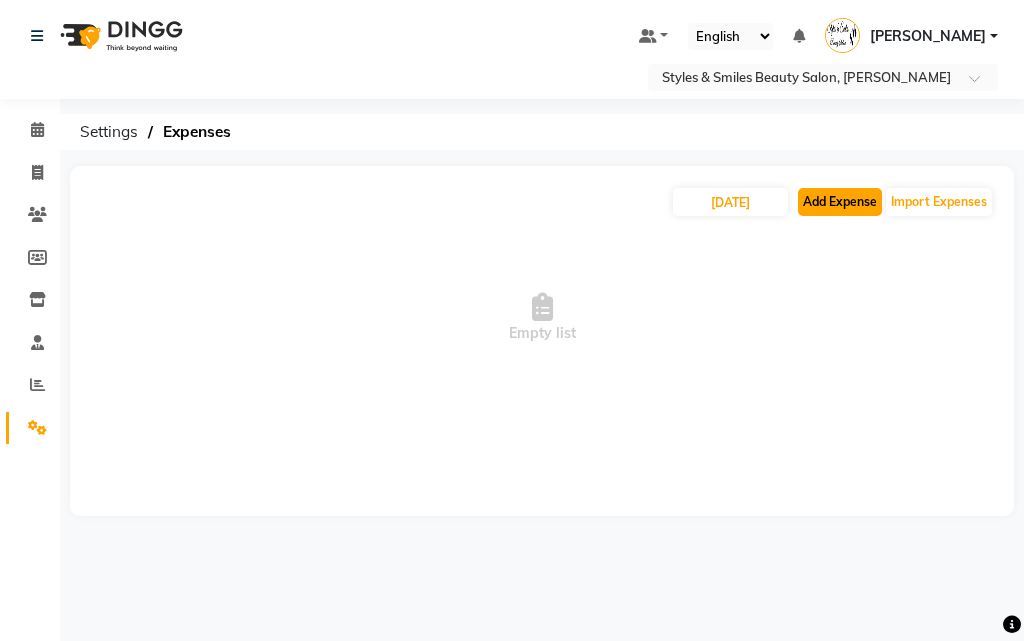 click on "Add Expense" 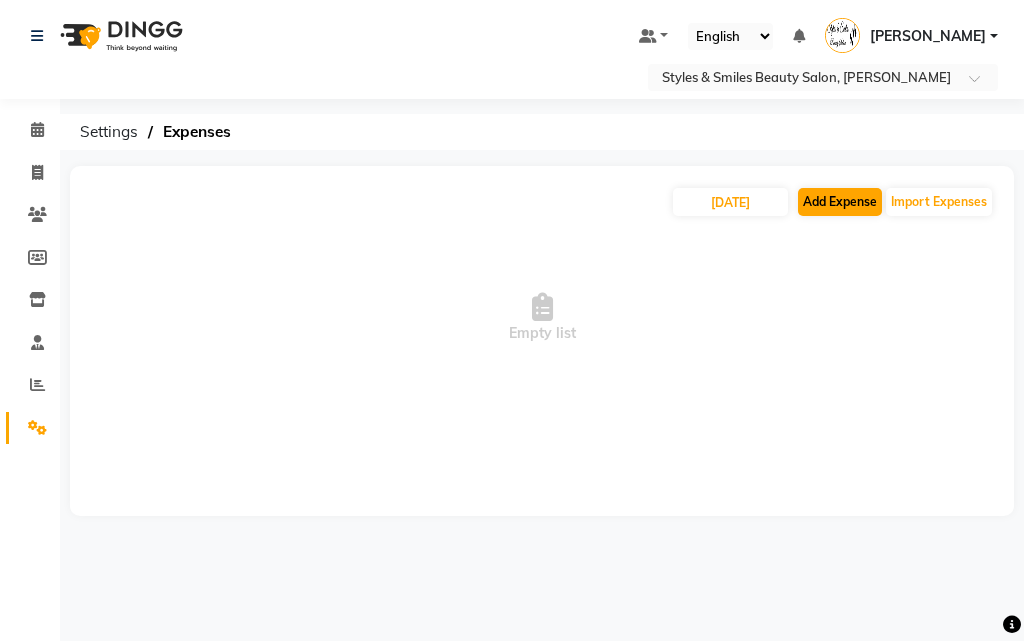 select on "1" 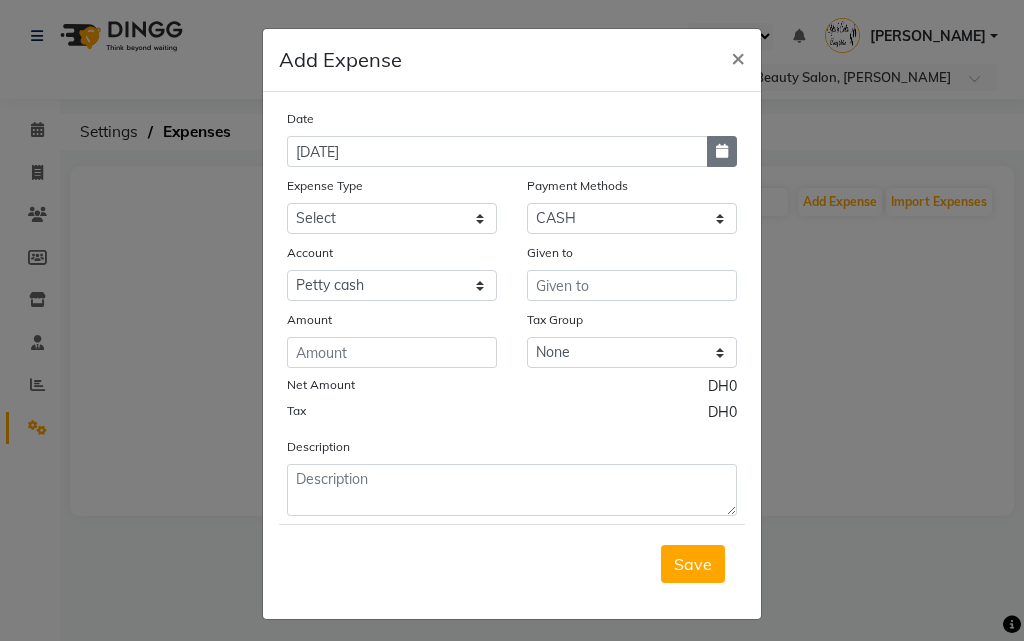 click 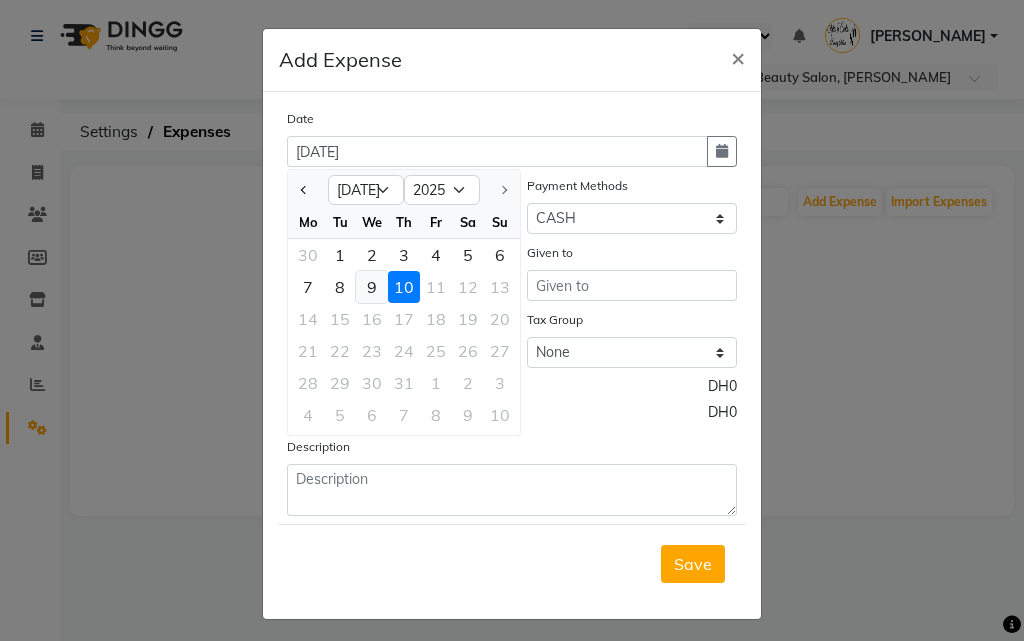 click on "9" 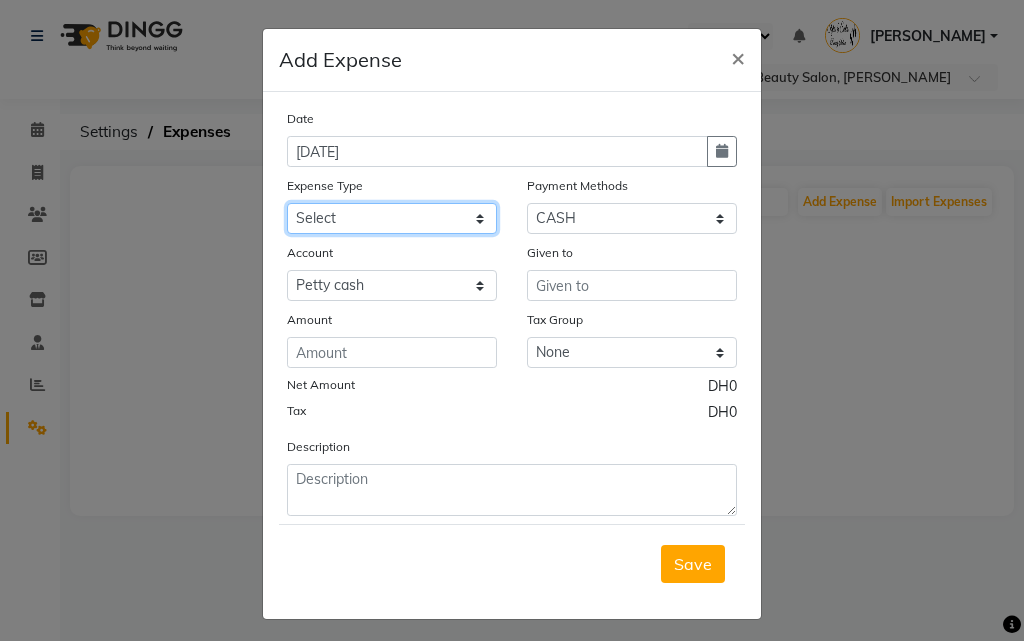 click on "Select Advance Salary Bank charges Car maintenance  Cash transfer to bank Cash transfer to hub Client Snacks Clinical charges Equipment Fuel Govt fee Incentive Insurance International purchase Loan Repayment Maintenance Marketing Market Products Miscellaneous MRA Other Pantry Product Rent Salary Staff Snacks Tax Tea & Refreshment Utilities" 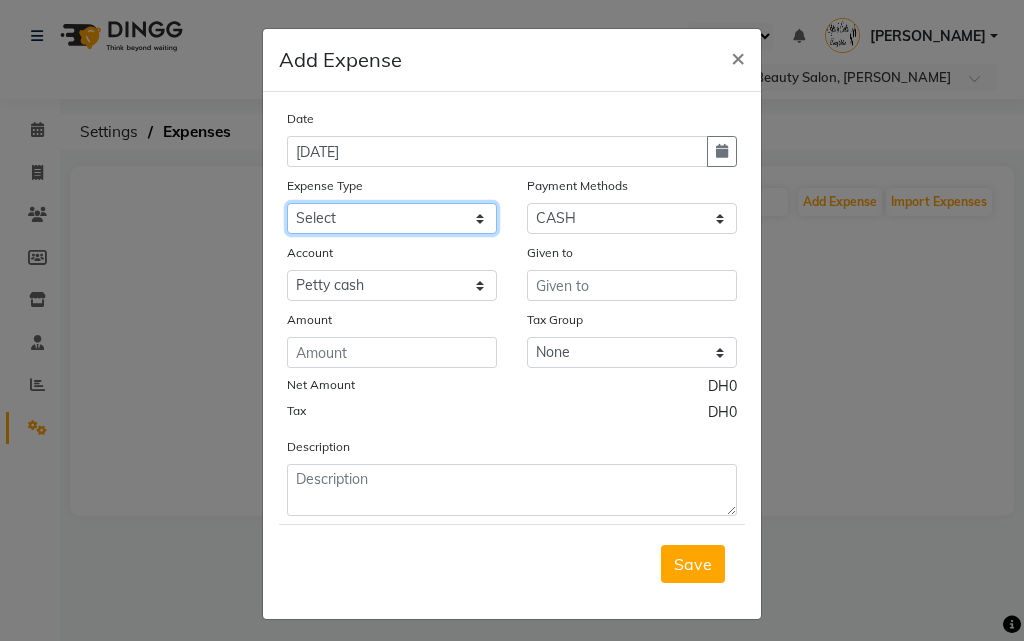 select on "4414" 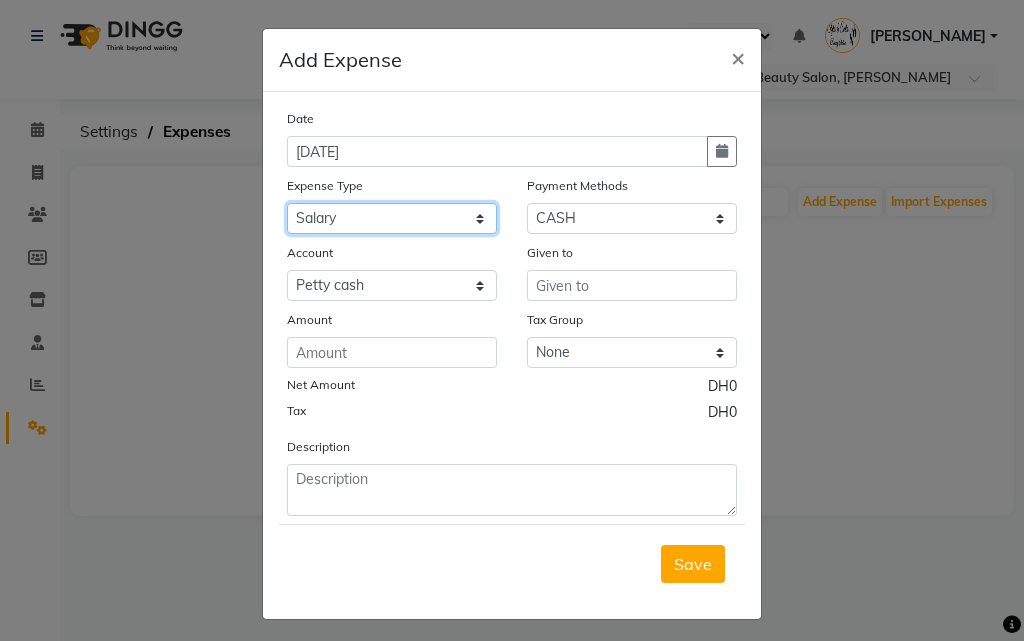 click on "Select Advance Salary Bank charges Car maintenance  Cash transfer to bank Cash transfer to hub Client Snacks Clinical charges Equipment Fuel Govt fee Incentive Insurance International purchase Loan Repayment Maintenance Marketing Market Products Miscellaneous MRA Other Pantry Product Rent Salary Staff Snacks Tax Tea & Refreshment Utilities" 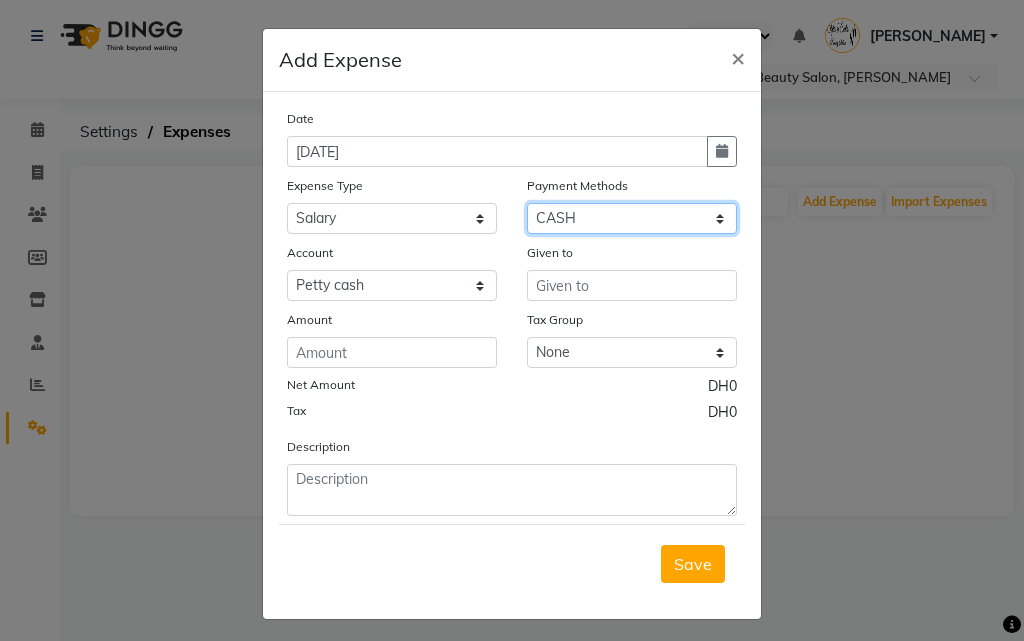 click on "Select Master Card Visa Card CASH" 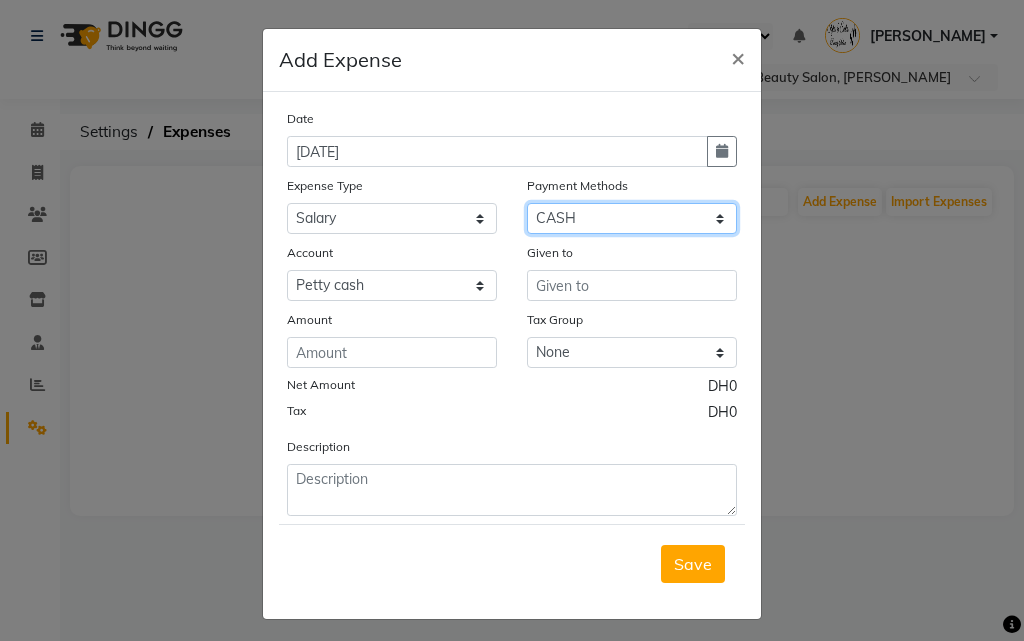 select on "19" 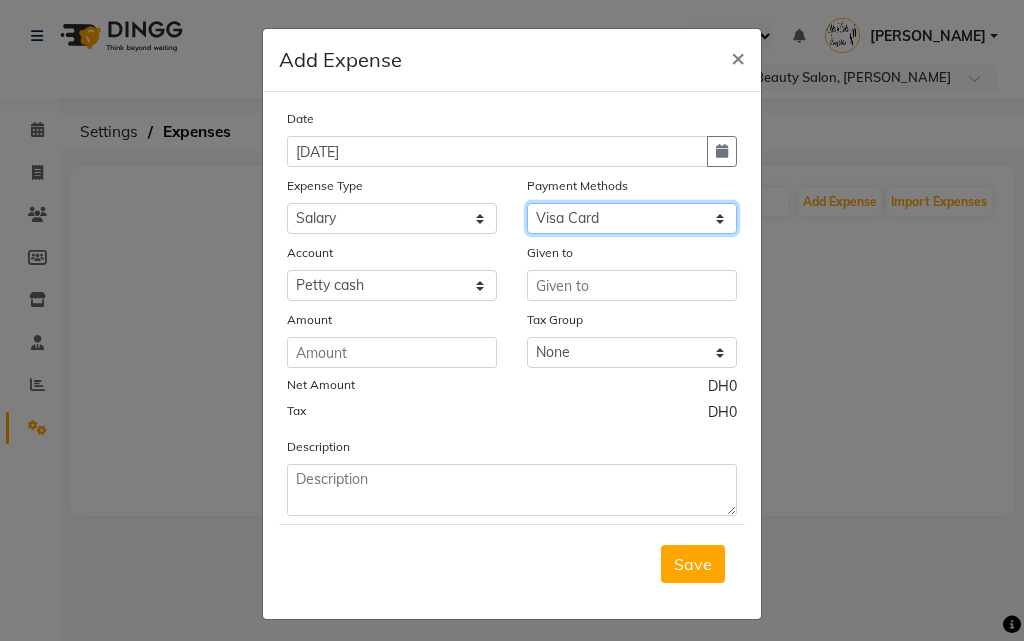 click on "Select Master Card Visa Card CASH" 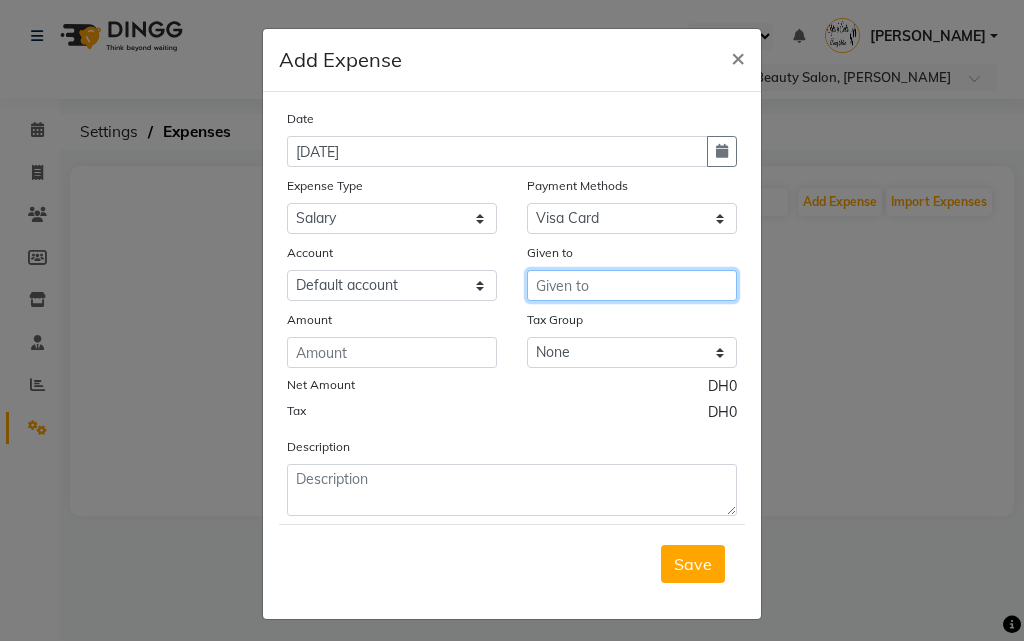 click at bounding box center [632, 285] 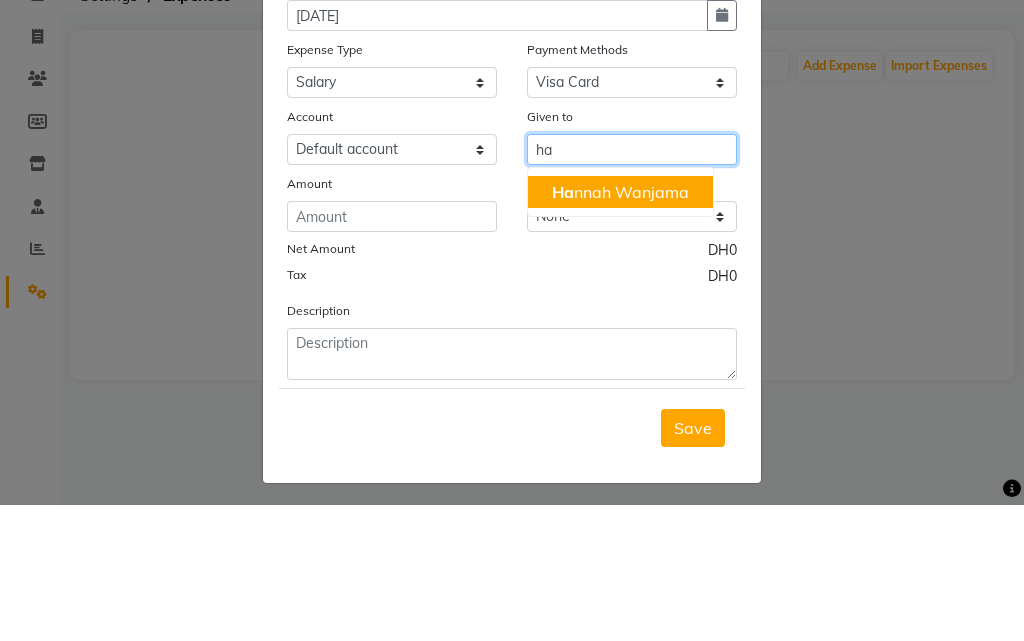 click on "Ha" 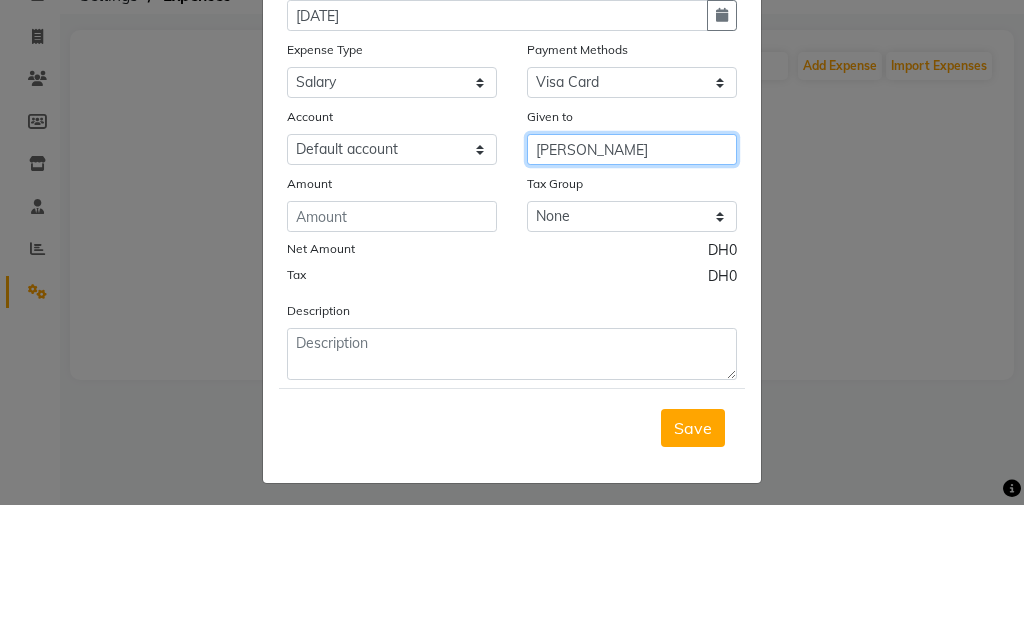 type on "[PERSON_NAME]" 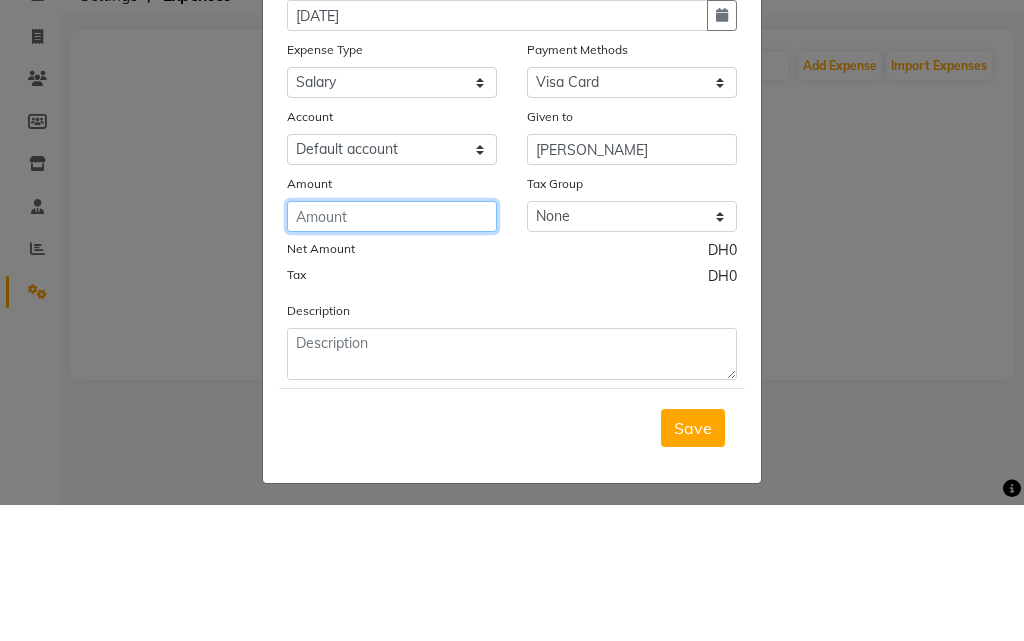 click 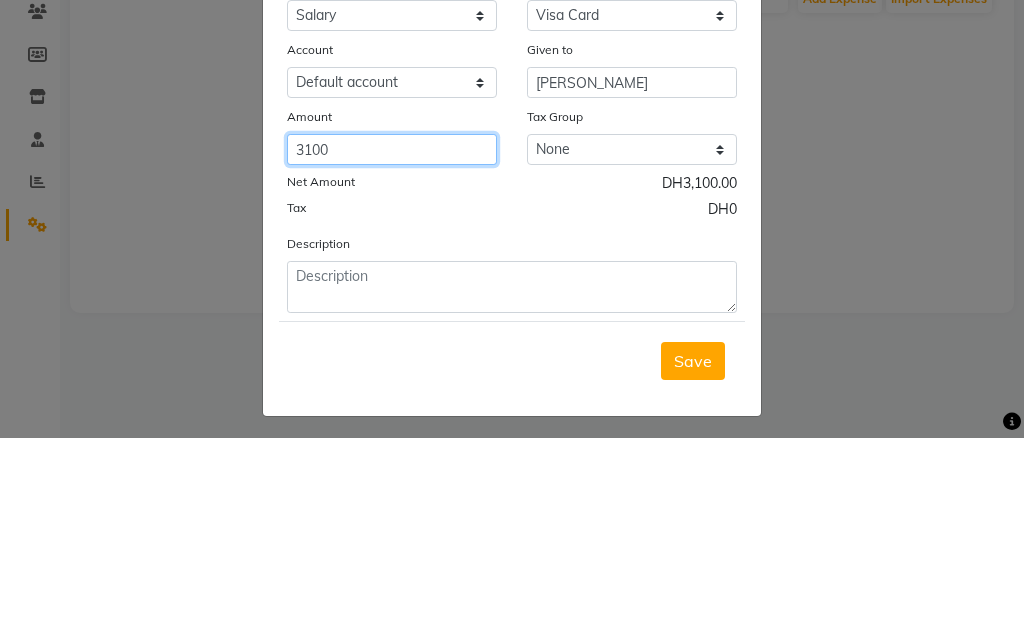 type on "3100" 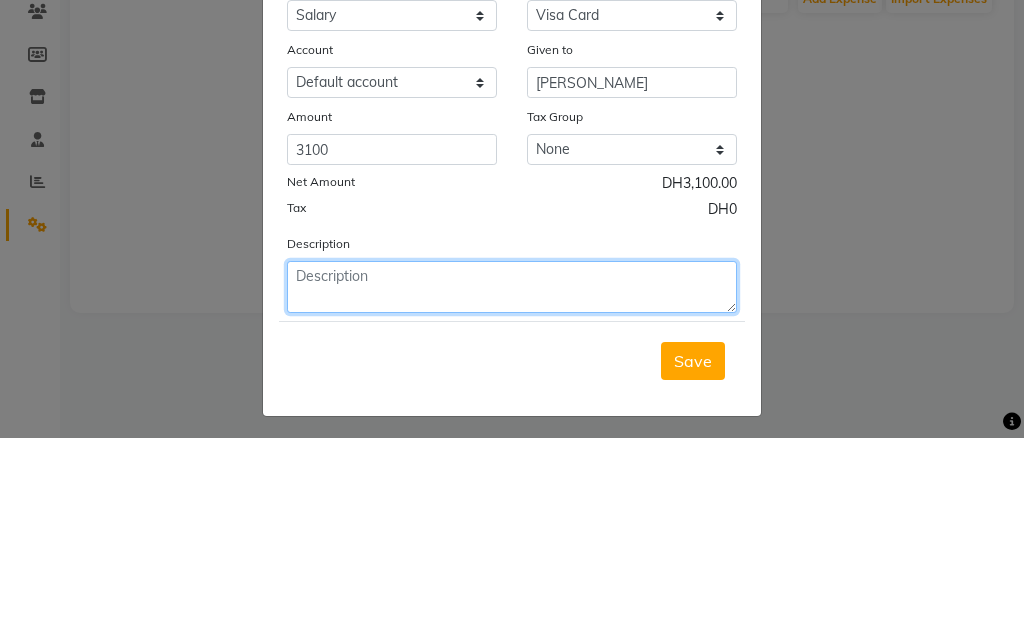 click 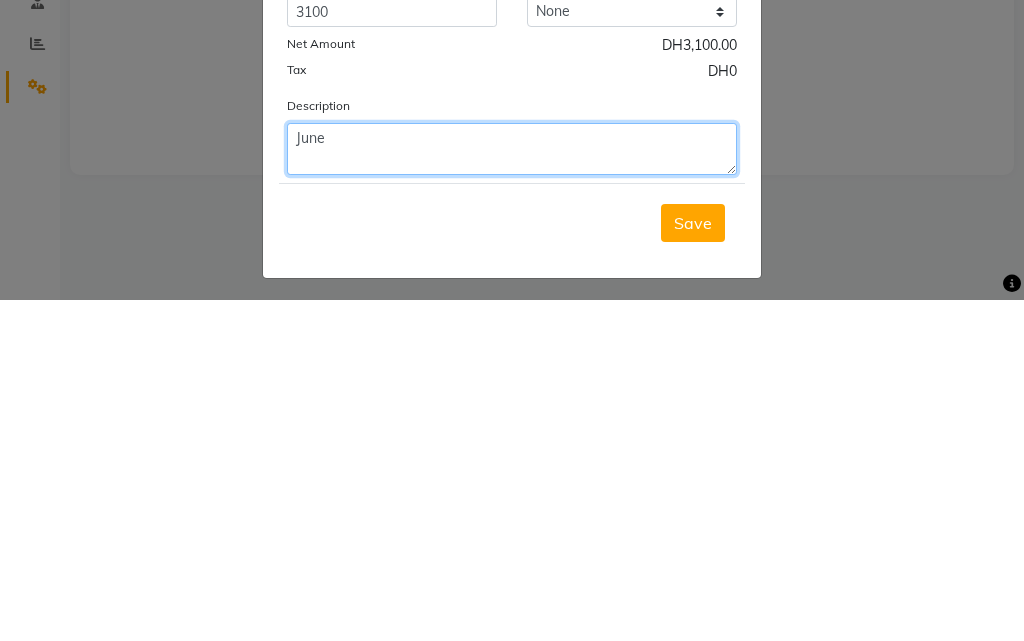type on "June" 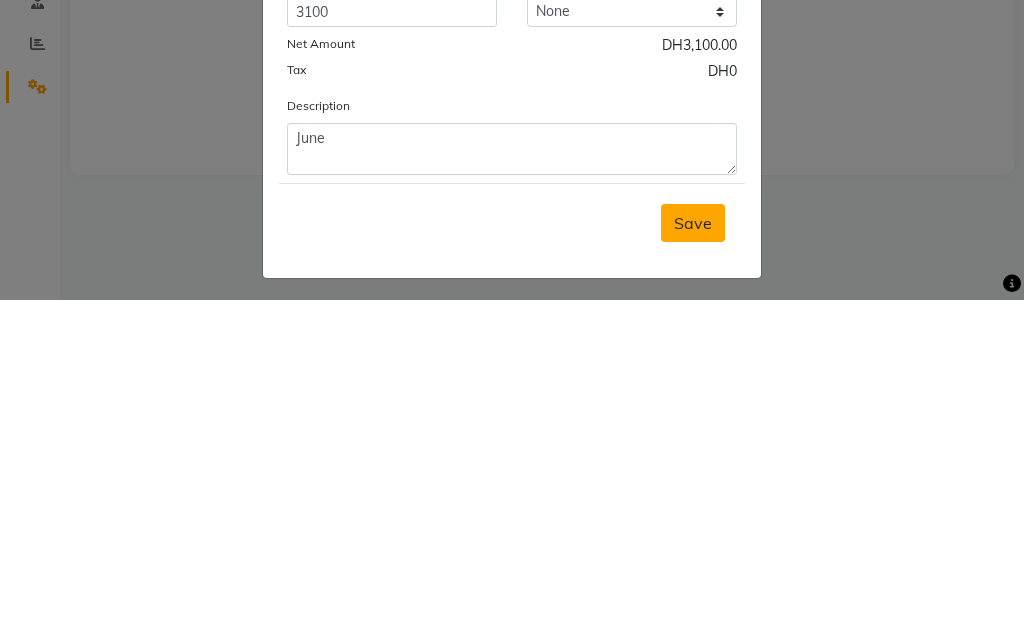 click on "Save" at bounding box center [693, 564] 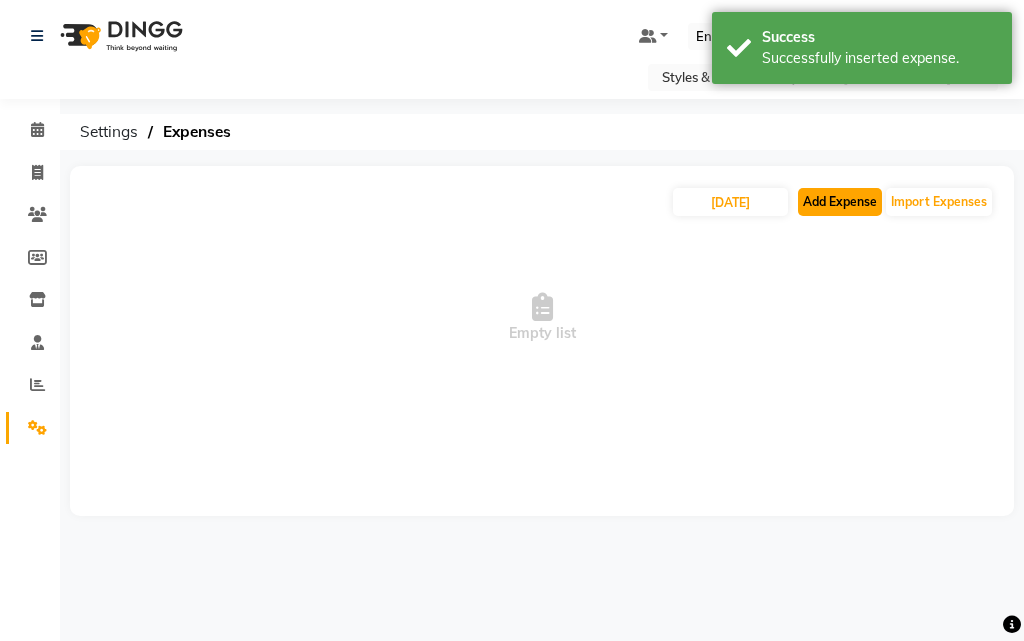 click on "Add Expense" 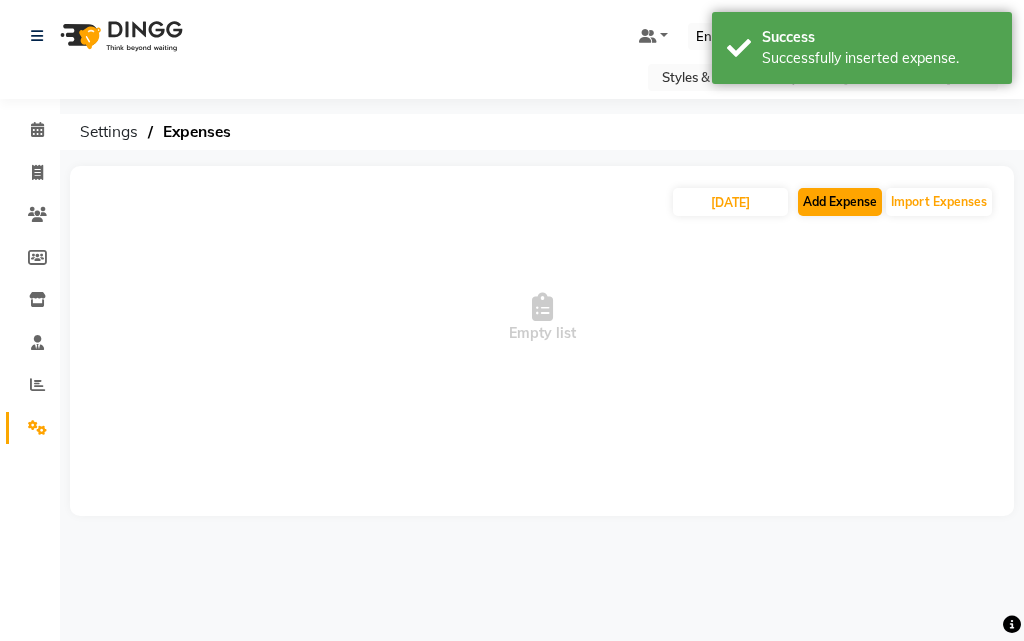 select on "1" 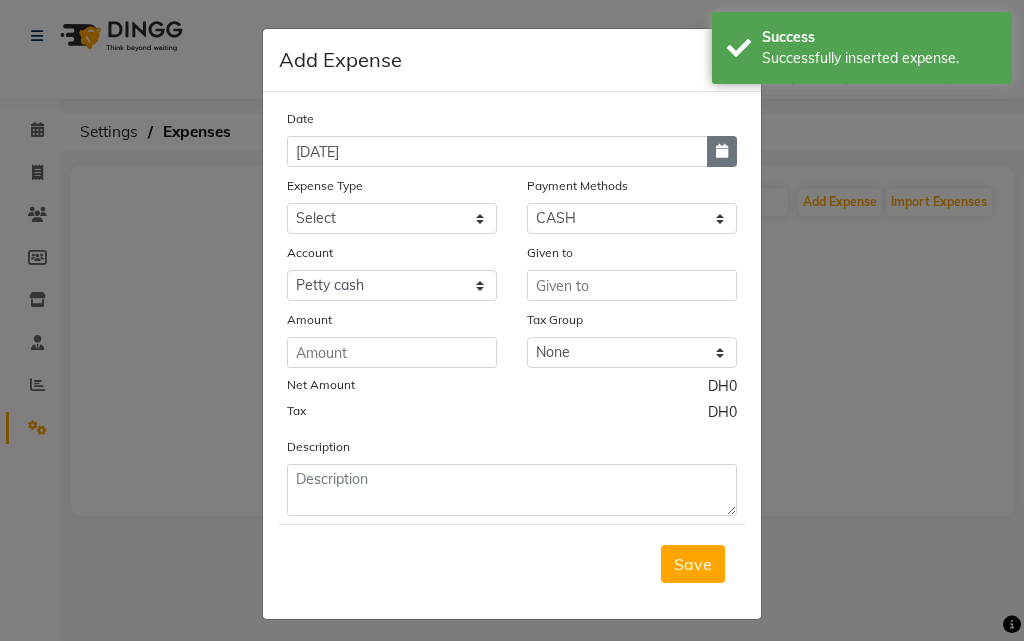 click 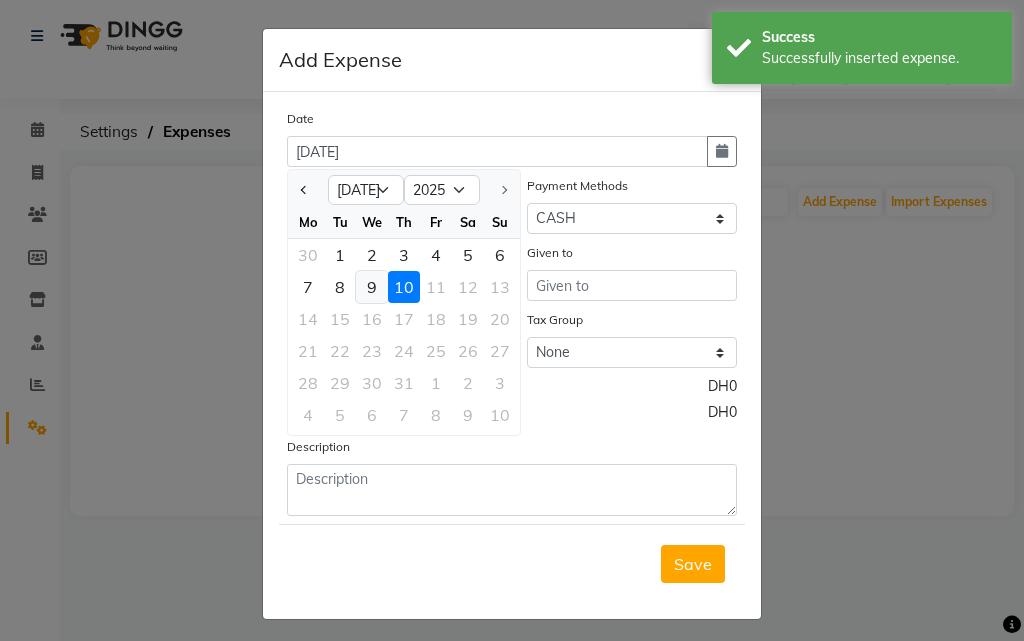 click on "9" 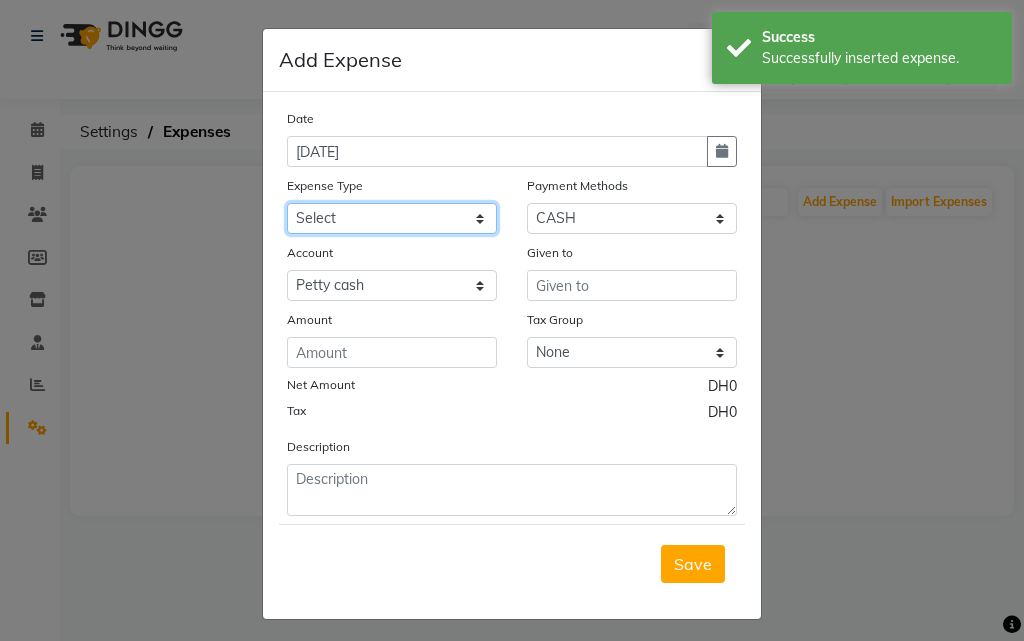 click on "Select Advance Salary Bank charges Car maintenance  Cash transfer to bank Cash transfer to hub Client Snacks Clinical charges Equipment Fuel Govt fee Incentive Insurance International purchase Loan Repayment Maintenance Marketing Market Products Miscellaneous MRA Other Pantry Product Rent Salary Staff Snacks Tax Tea & Refreshment Utilities" 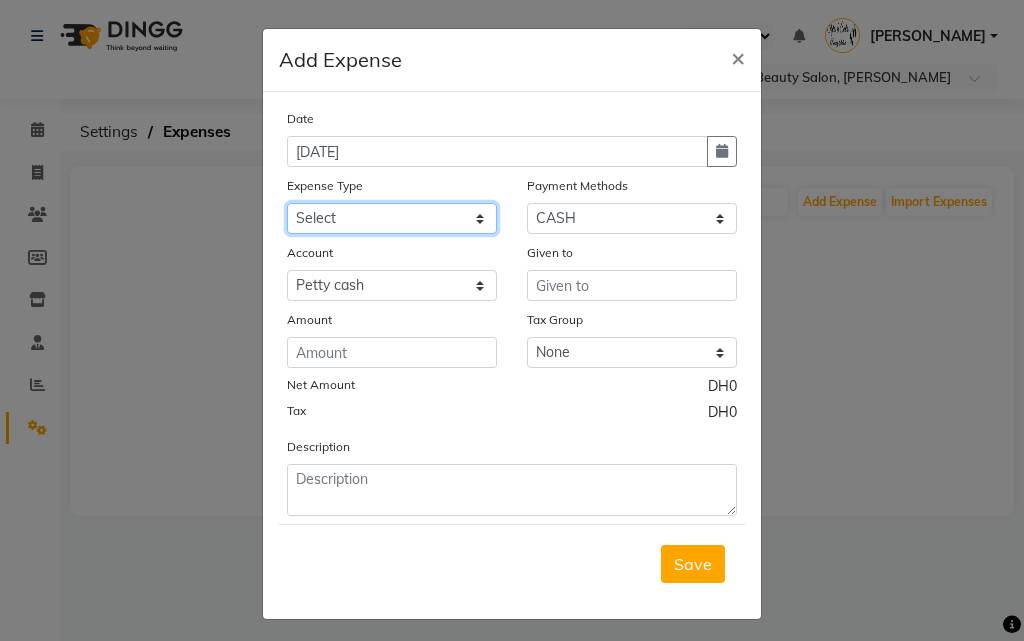 select on "4414" 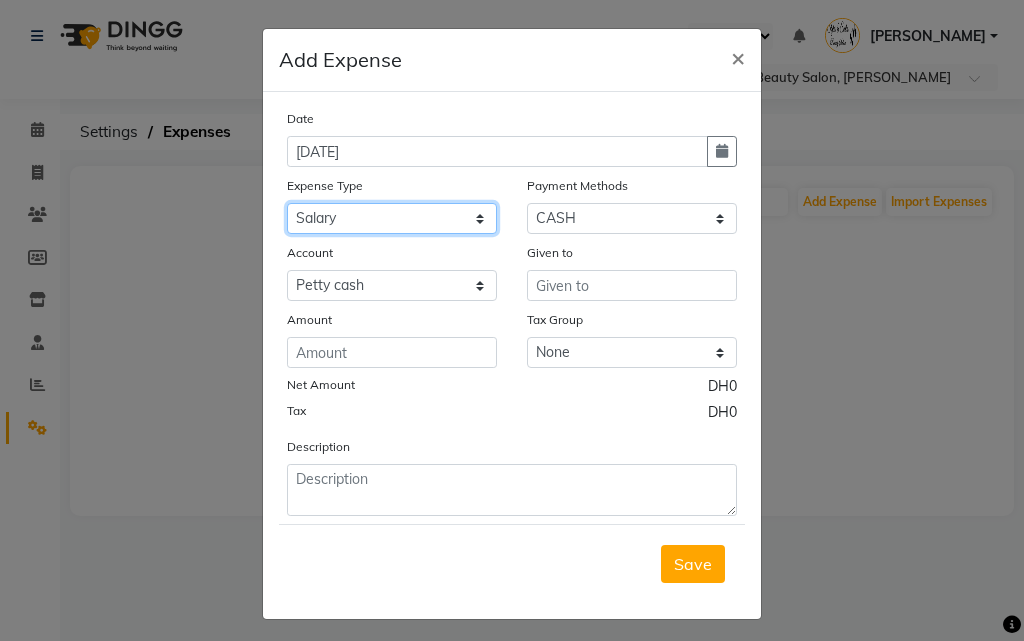 click on "Select Advance Salary Bank charges Car maintenance  Cash transfer to bank Cash transfer to hub Client Snacks Clinical charges Equipment Fuel Govt fee Incentive Insurance International purchase Loan Repayment Maintenance Marketing Market Products Miscellaneous MRA Other Pantry Product Rent Salary Staff Snacks Tax Tea & Refreshment Utilities" 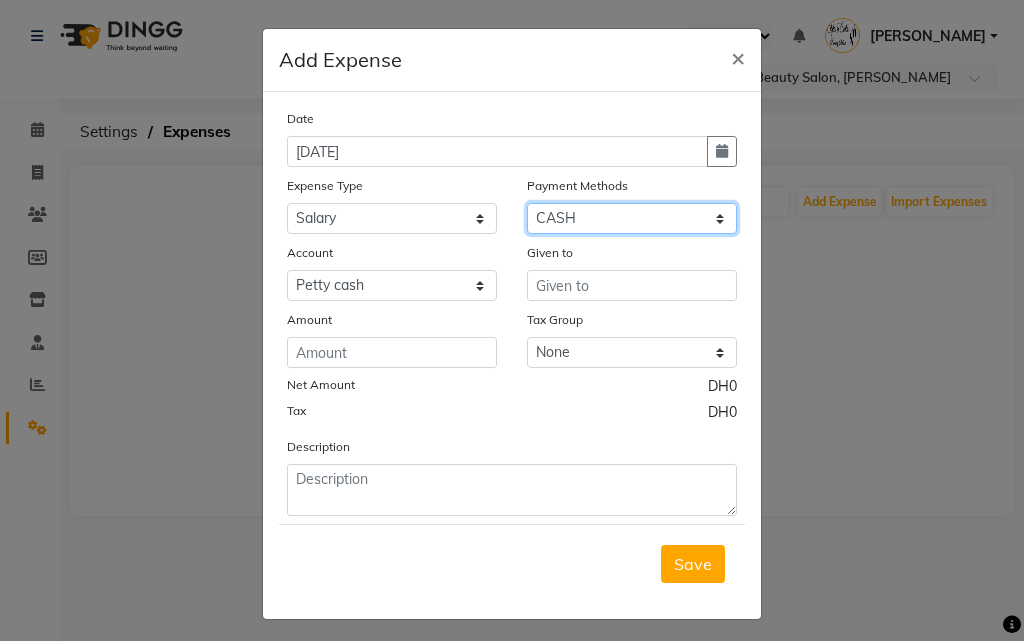 click on "Select Master Card Visa Card CASH" 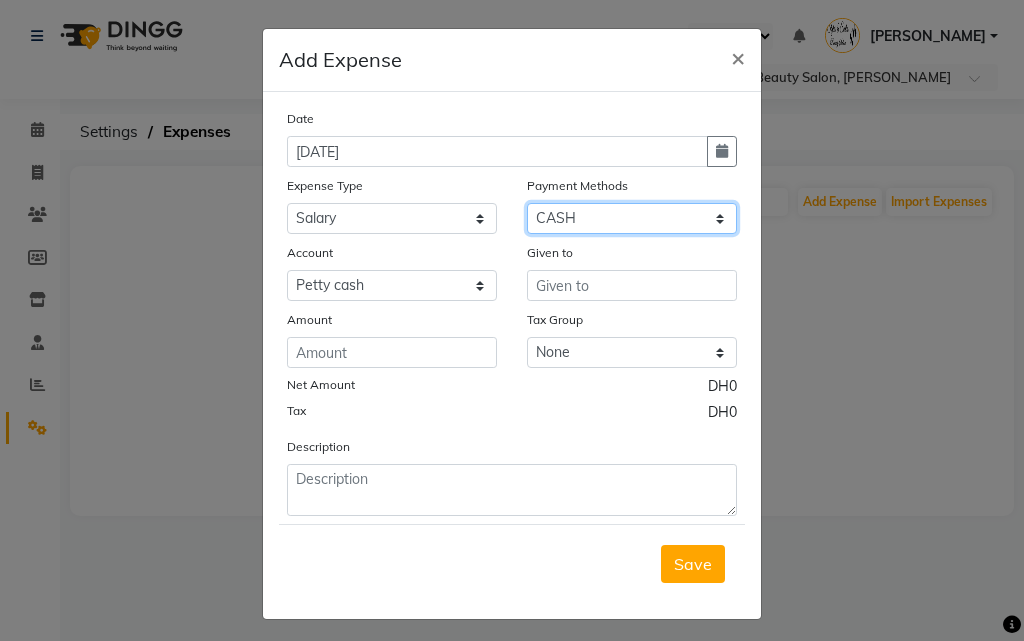 select on "19" 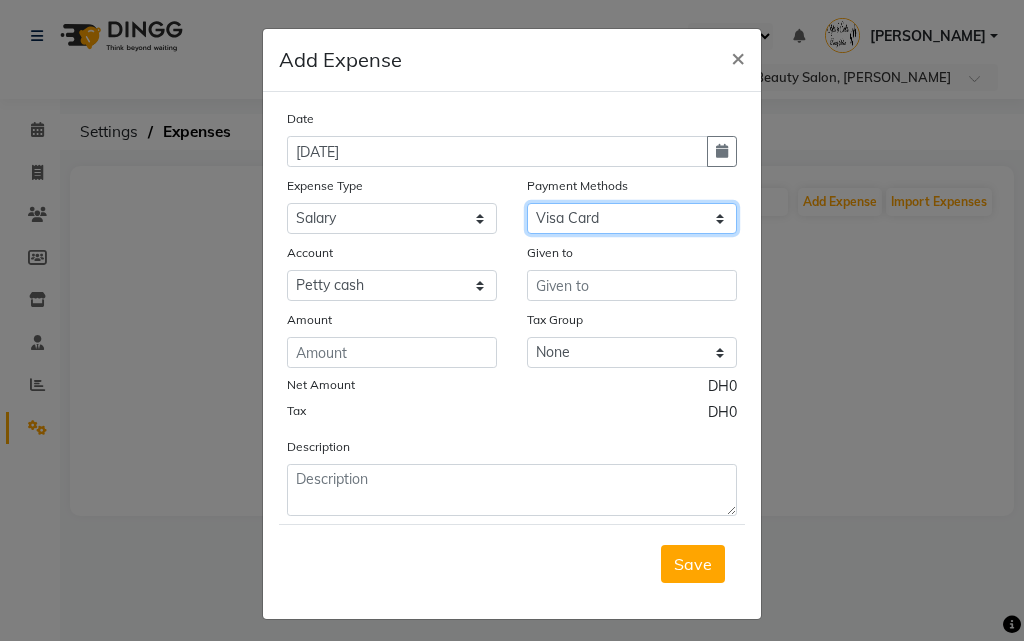 click on "Select Master Card Visa Card CASH" 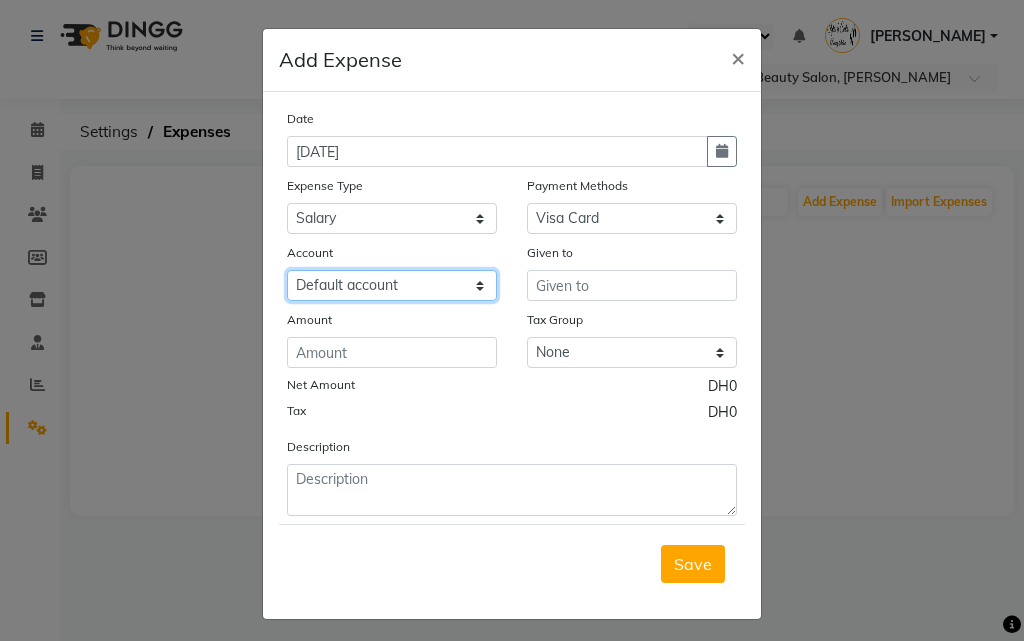 click on "Select Default account" 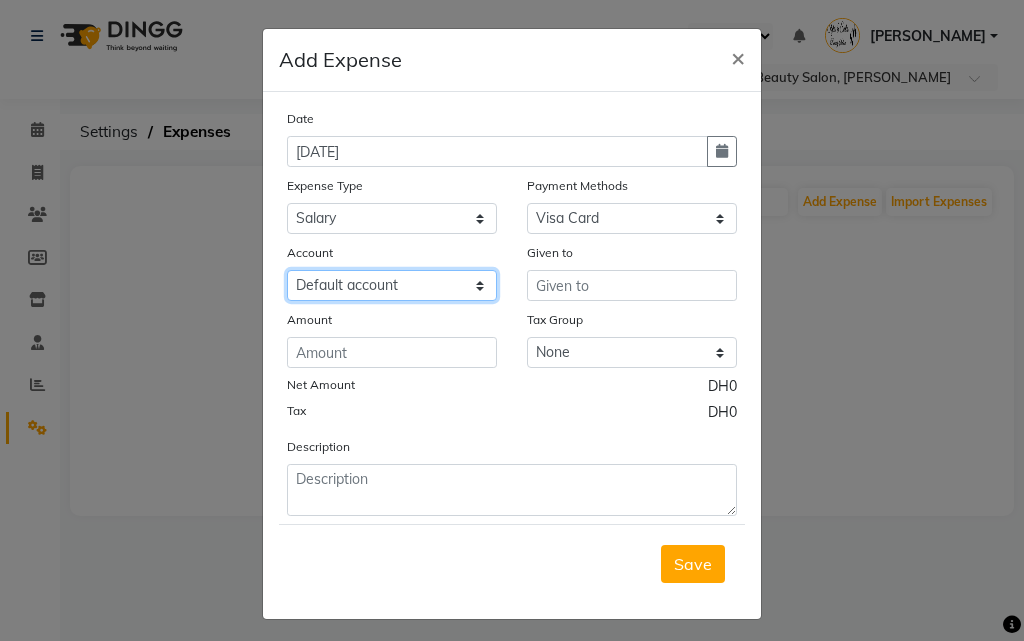 click on "Select Default account" 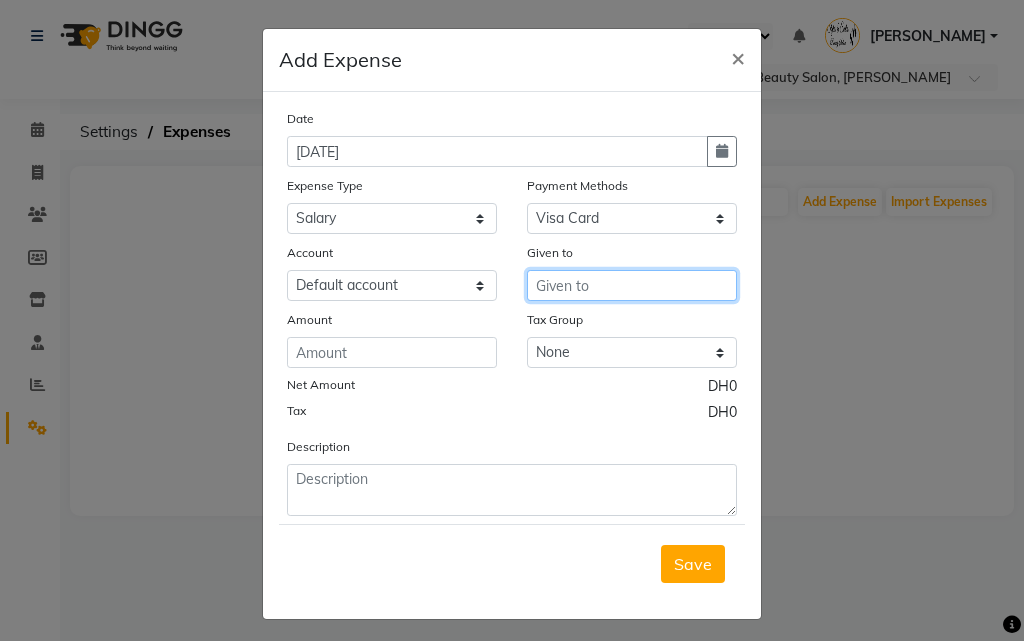 click at bounding box center [632, 285] 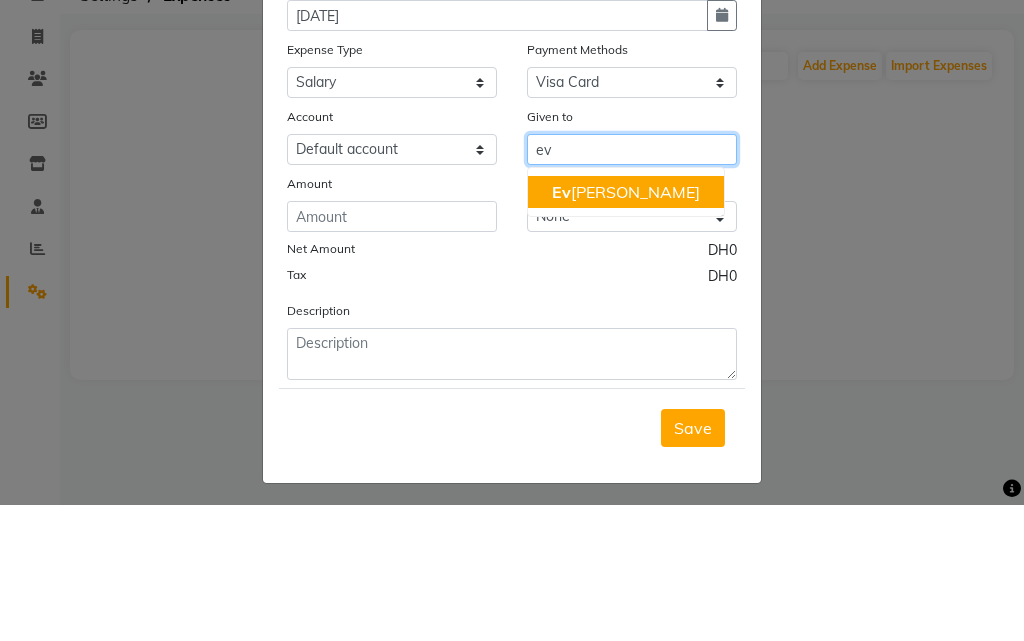 click on "Ev [PERSON_NAME]" at bounding box center (626, 328) 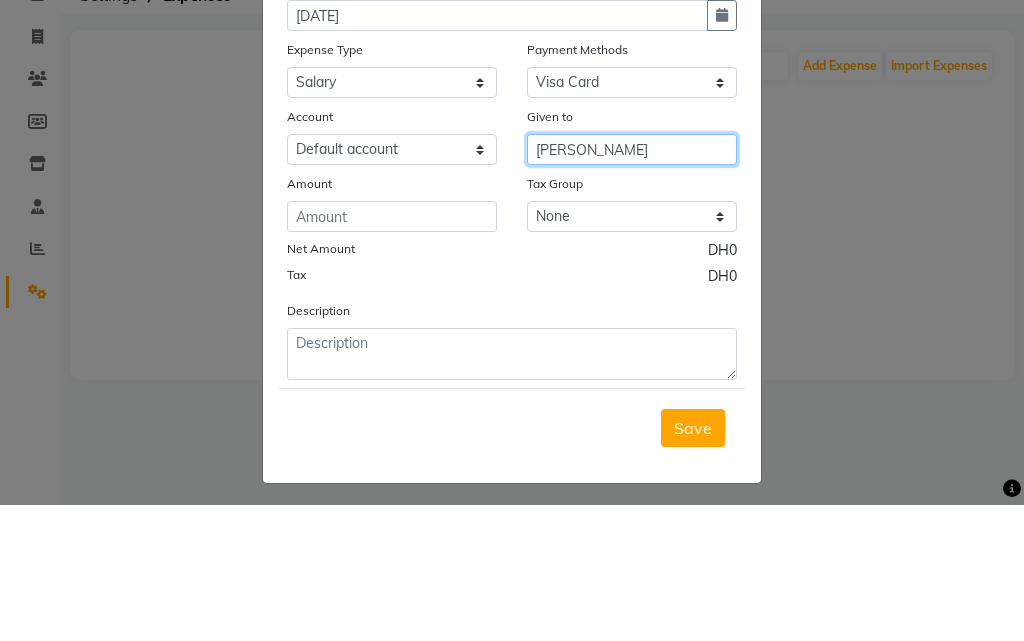 type on "[PERSON_NAME]" 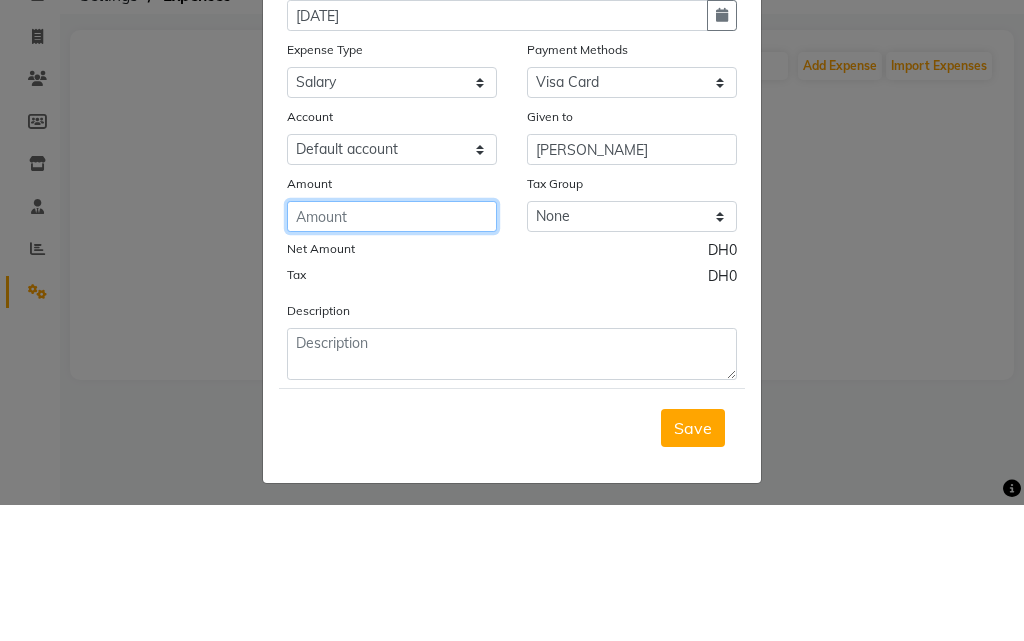 click 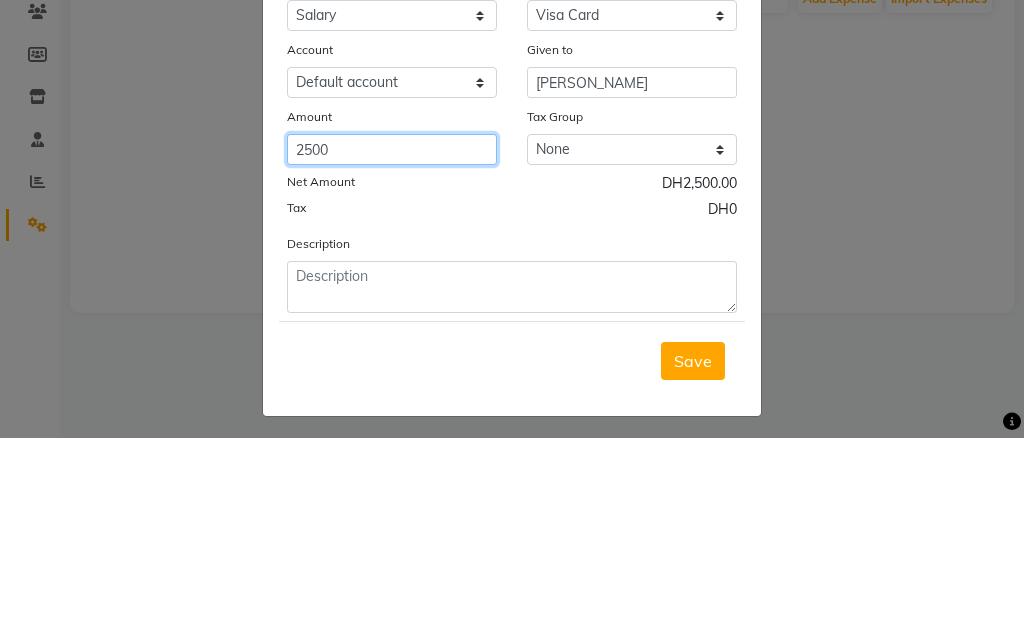 type on "2500" 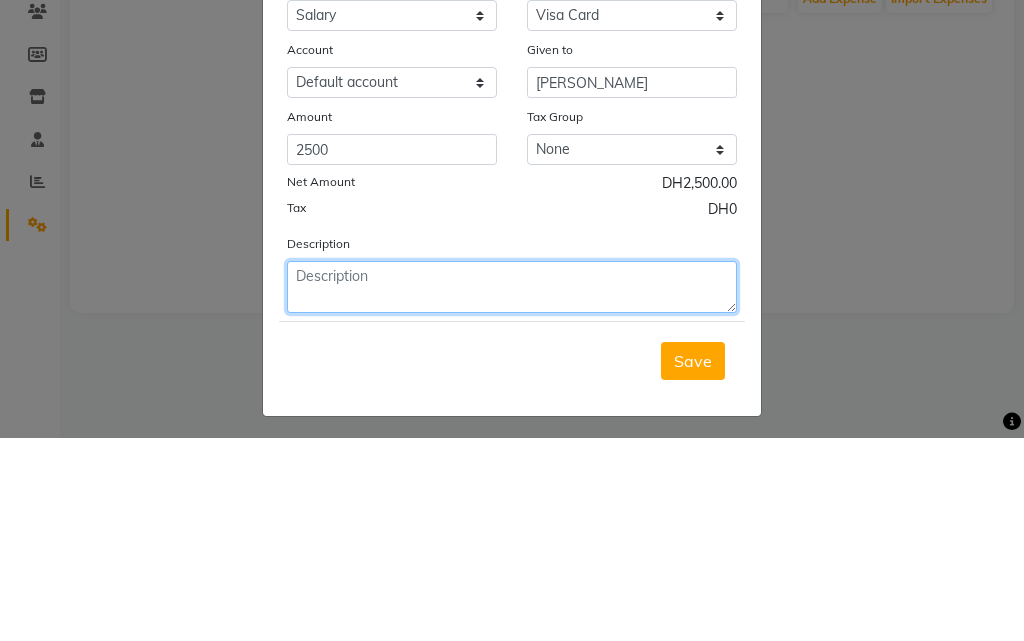 click 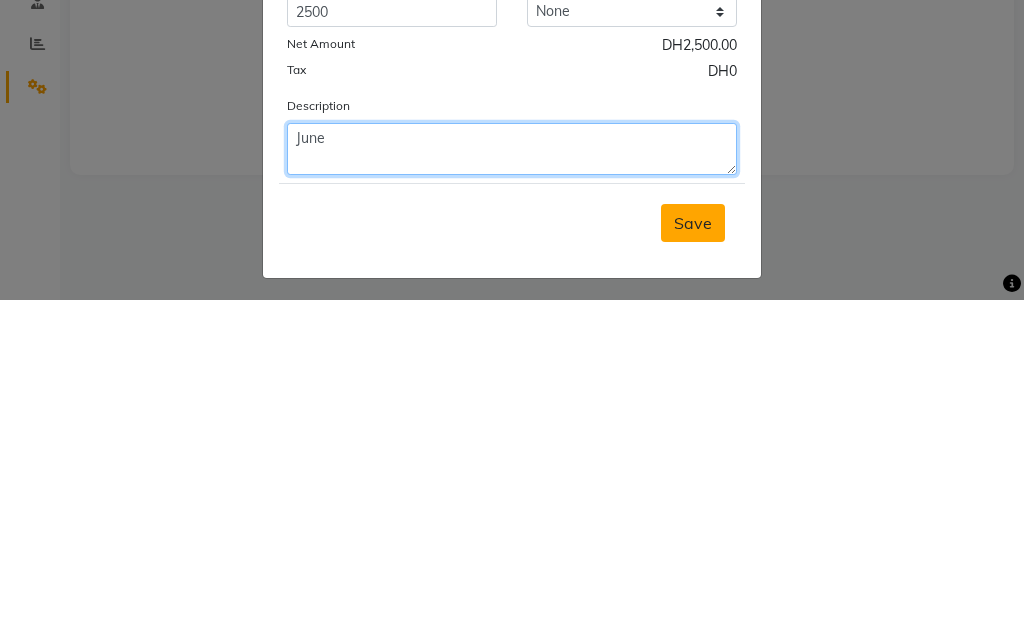 type on "June" 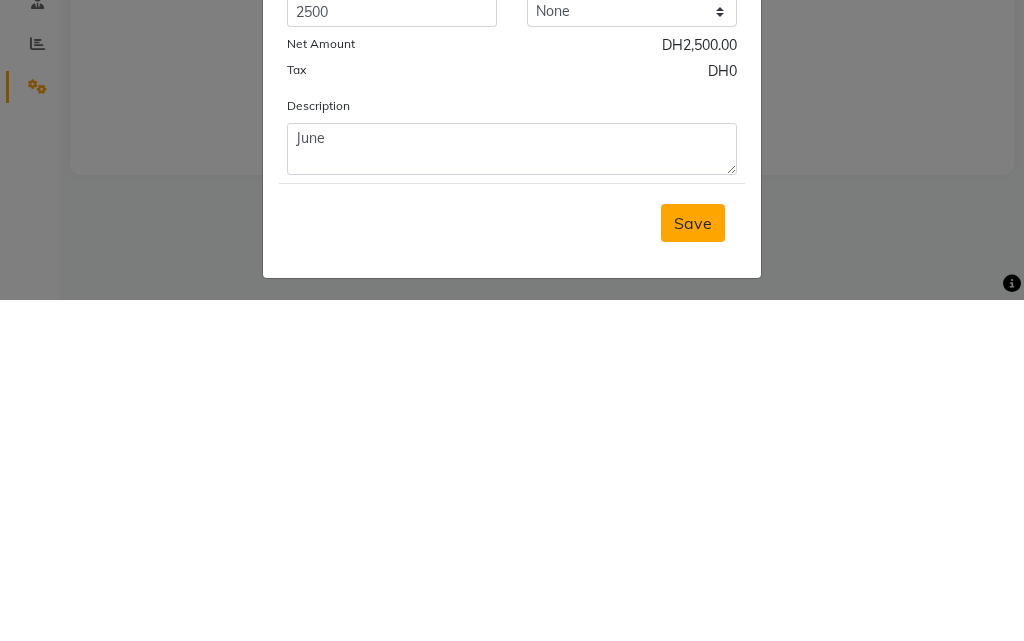 click on "Save" at bounding box center [693, 564] 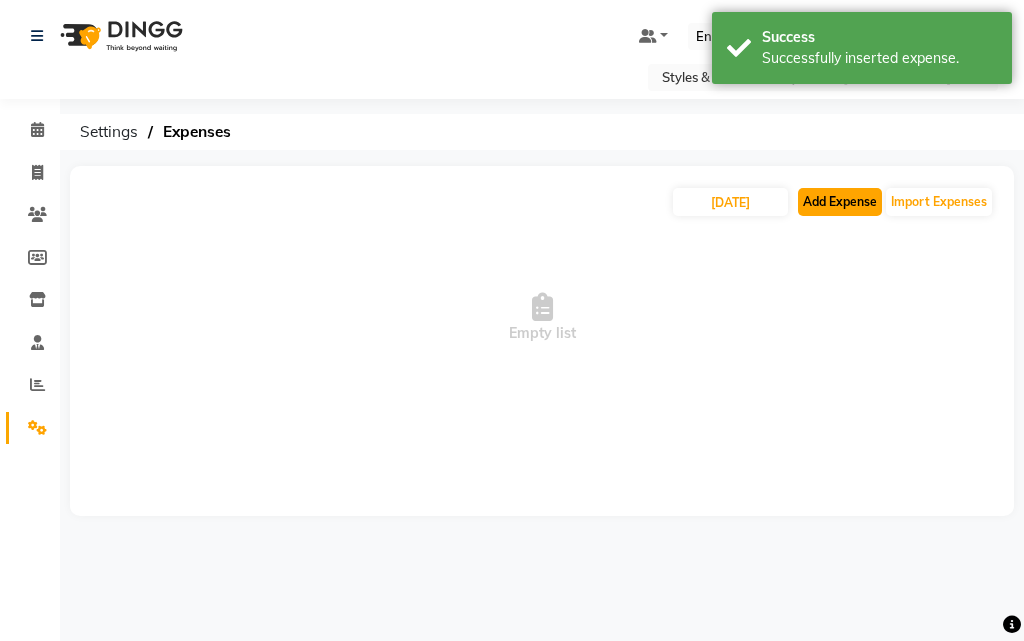 click on "Add Expense" 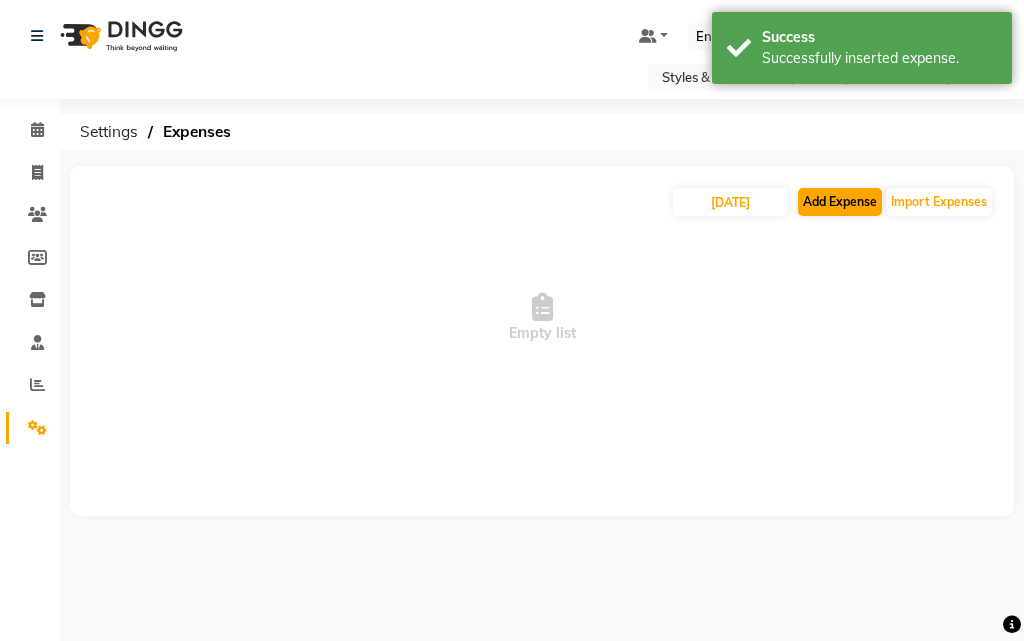 select on "1" 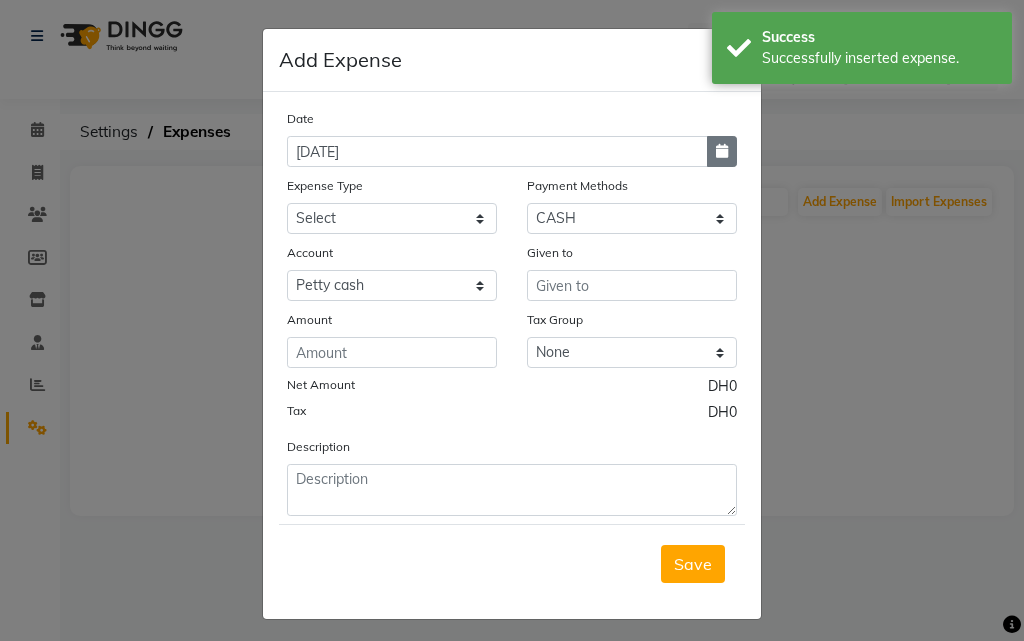 click 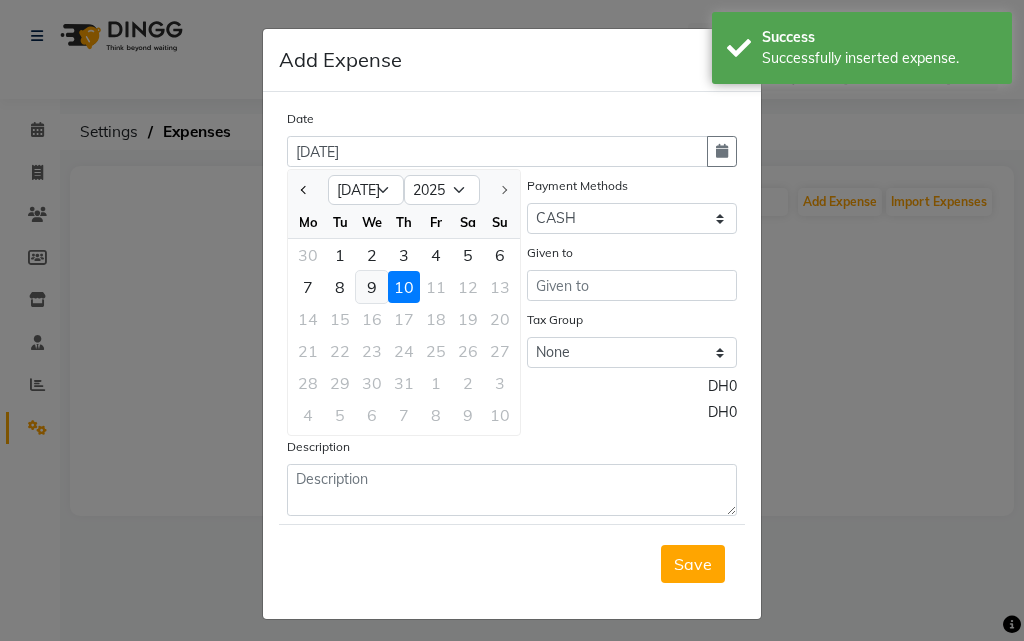 click on "9" 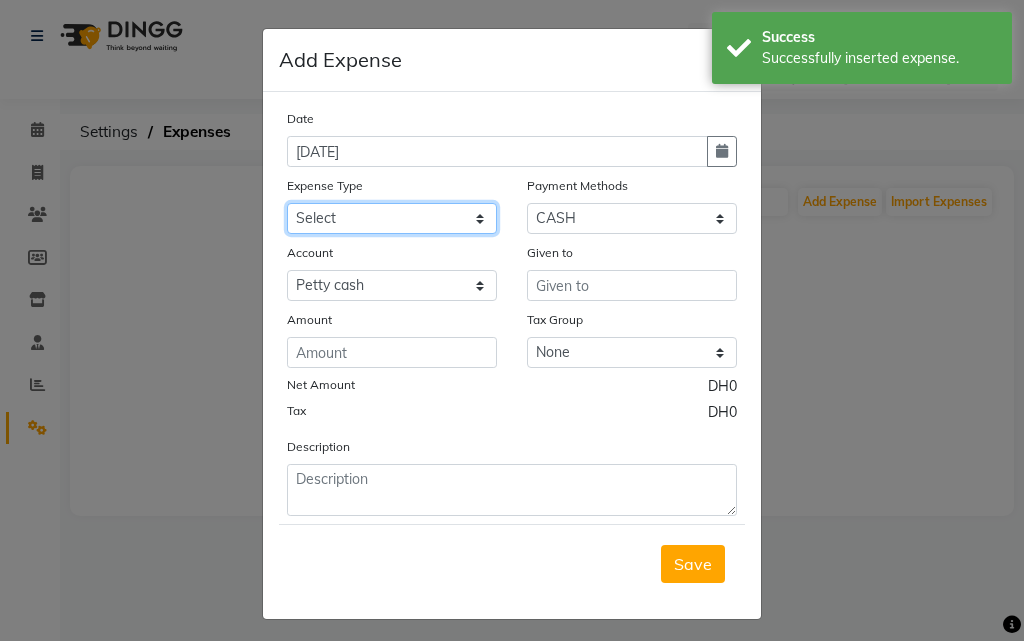click on "Select Advance Salary Bank charges Car maintenance  Cash transfer to bank Cash transfer to hub Client Snacks Clinical charges Equipment Fuel Govt fee Incentive Insurance International purchase Loan Repayment Maintenance Marketing Market Products Miscellaneous MRA Other Pantry Product Rent Salary Staff Snacks Tax Tea & Refreshment Utilities" 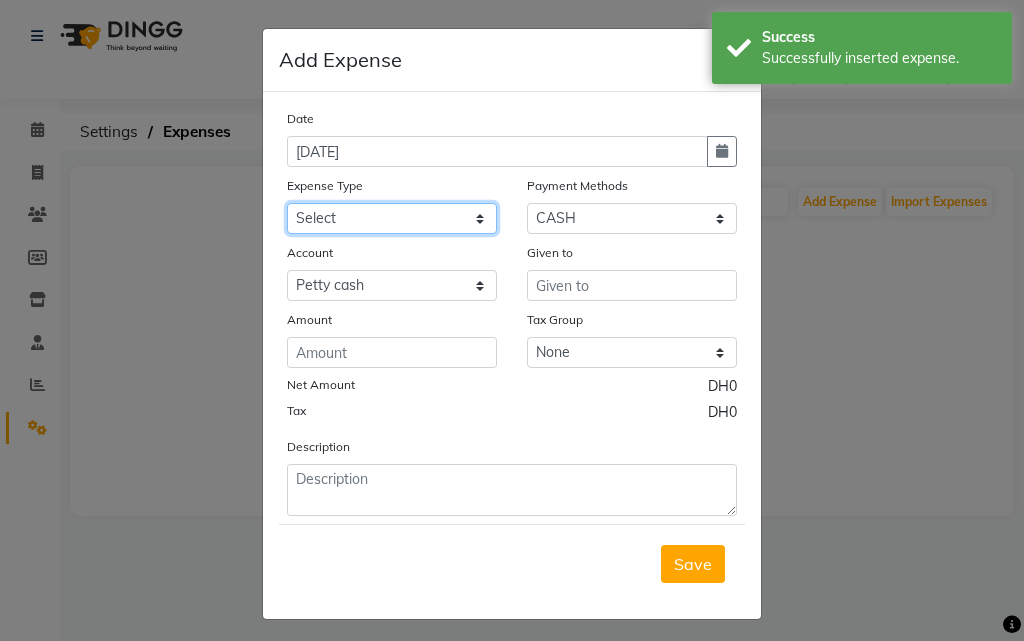 select on "4414" 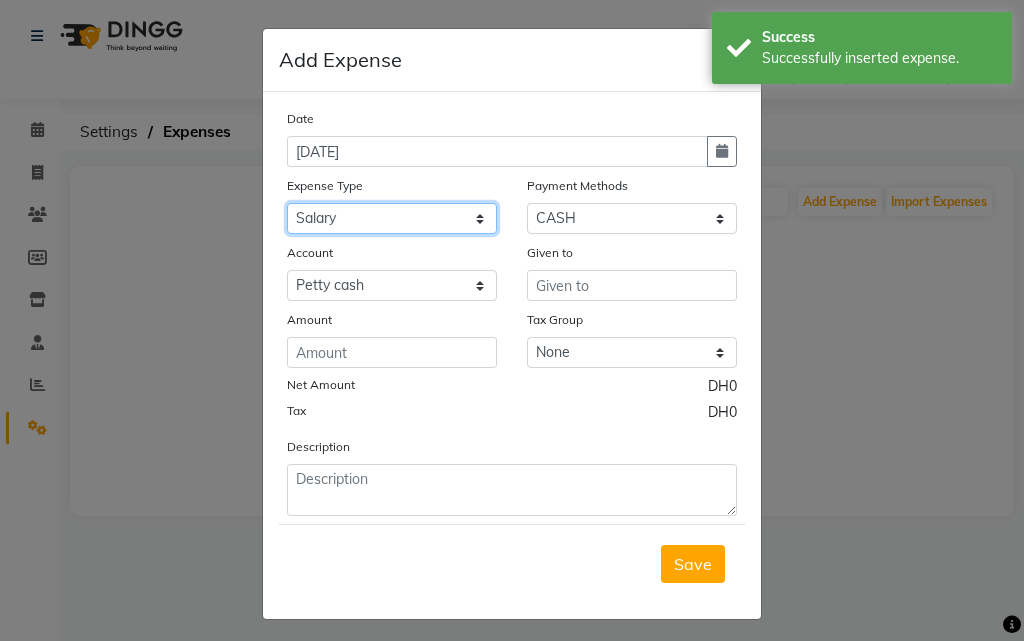 click on "Select Advance Salary Bank charges Car maintenance  Cash transfer to bank Cash transfer to hub Client Snacks Clinical charges Equipment Fuel Govt fee Incentive Insurance International purchase Loan Repayment Maintenance Marketing Market Products Miscellaneous MRA Other Pantry Product Rent Salary Staff Snacks Tax Tea & Refreshment Utilities" 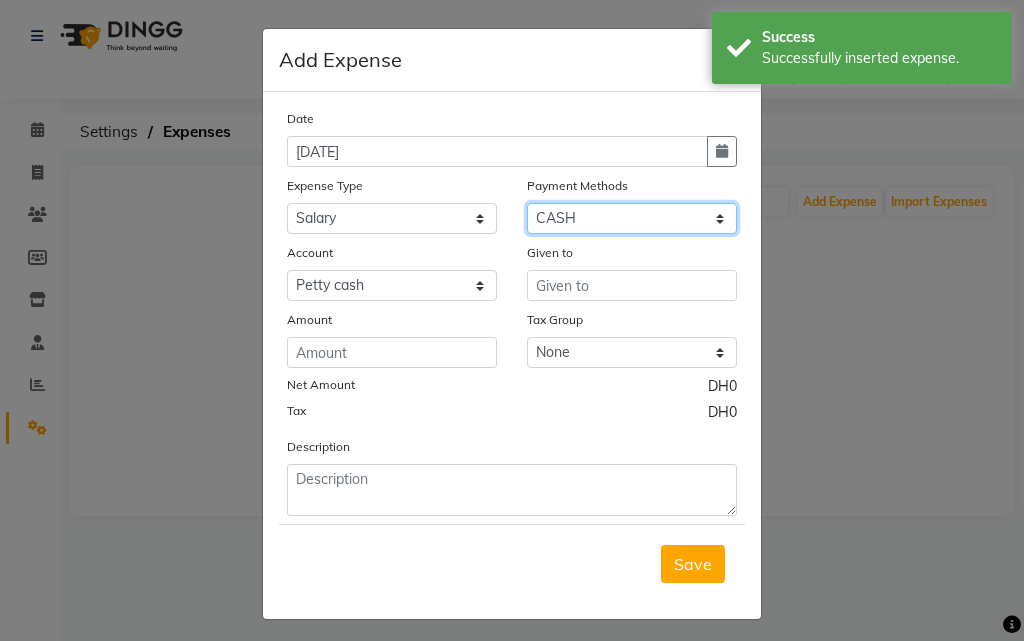 click on "Select Master Card Visa Card CASH" 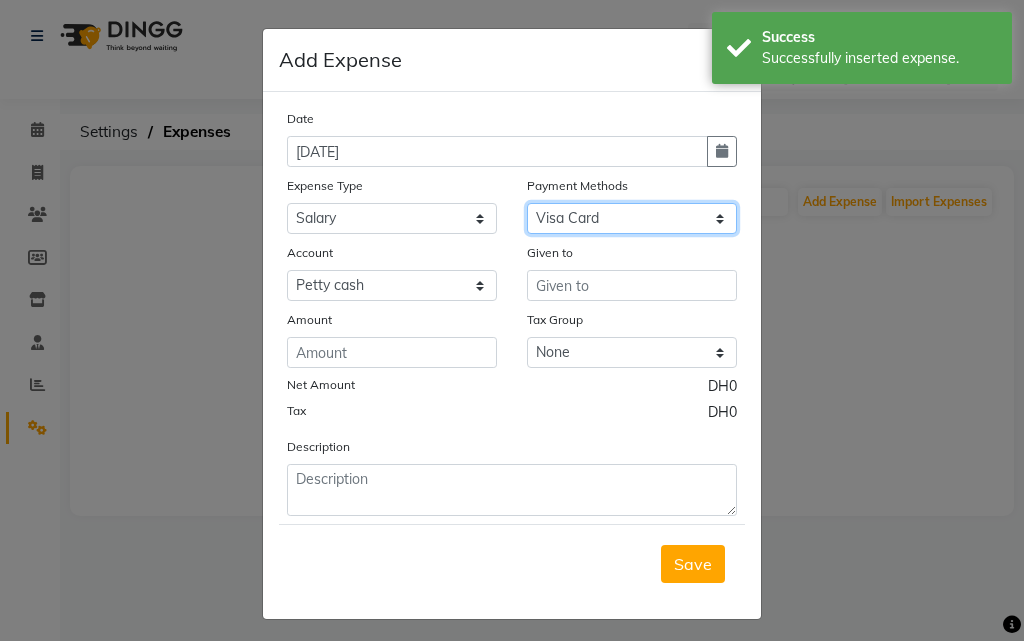 click on "Select Master Card Visa Card CASH" 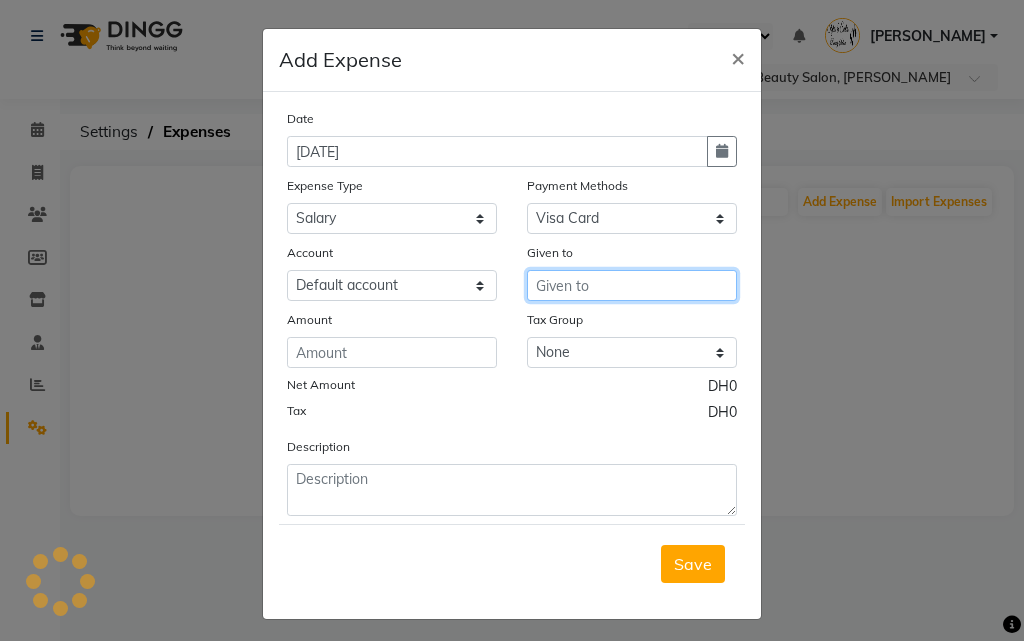 click at bounding box center (632, 285) 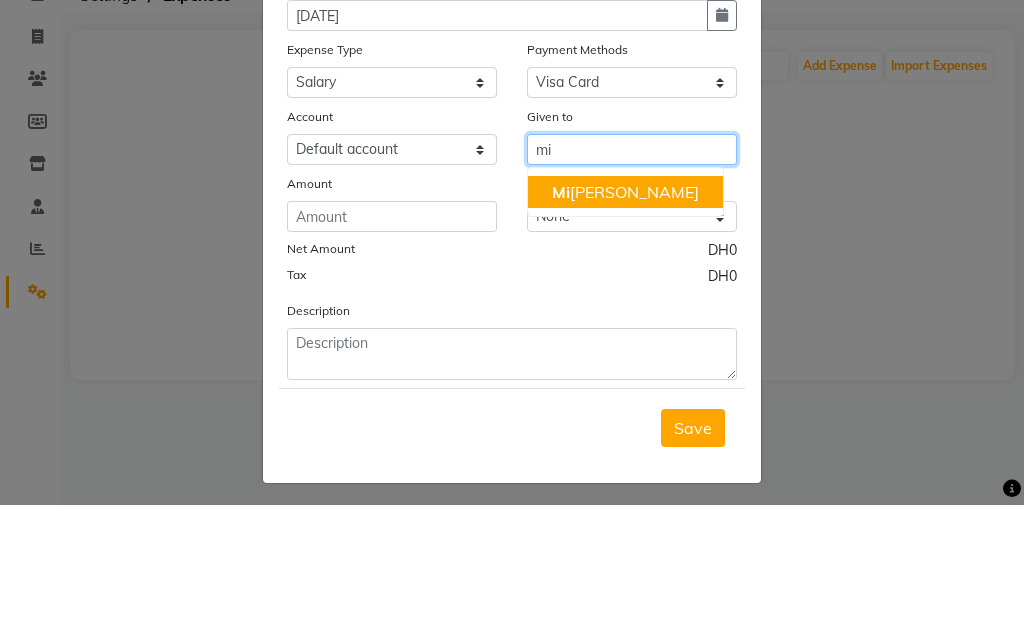 click on "Mi riam Wanjiku" at bounding box center (625, 328) 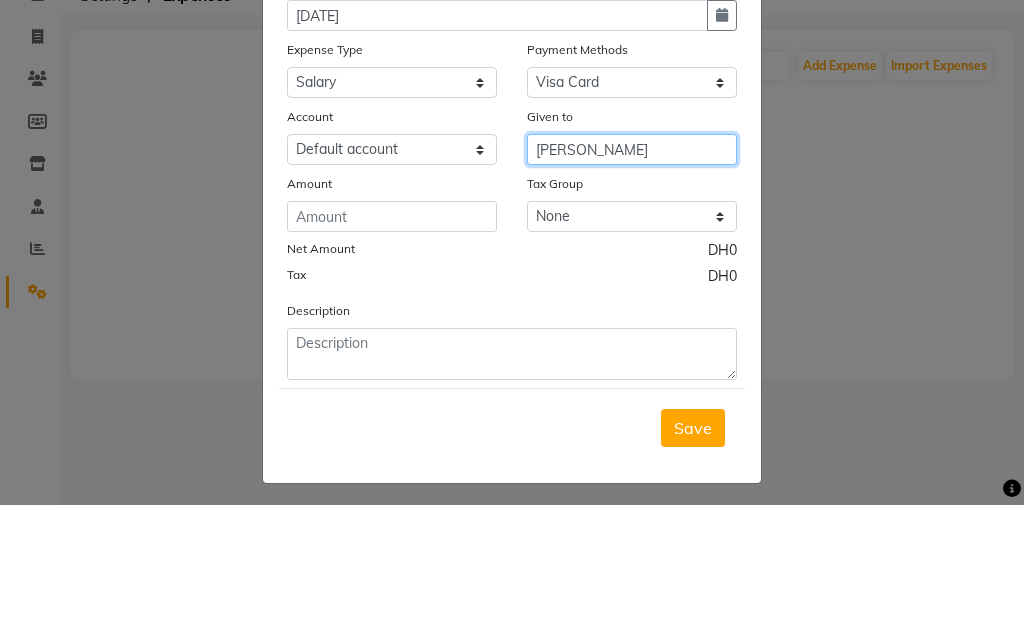 type on "[PERSON_NAME]" 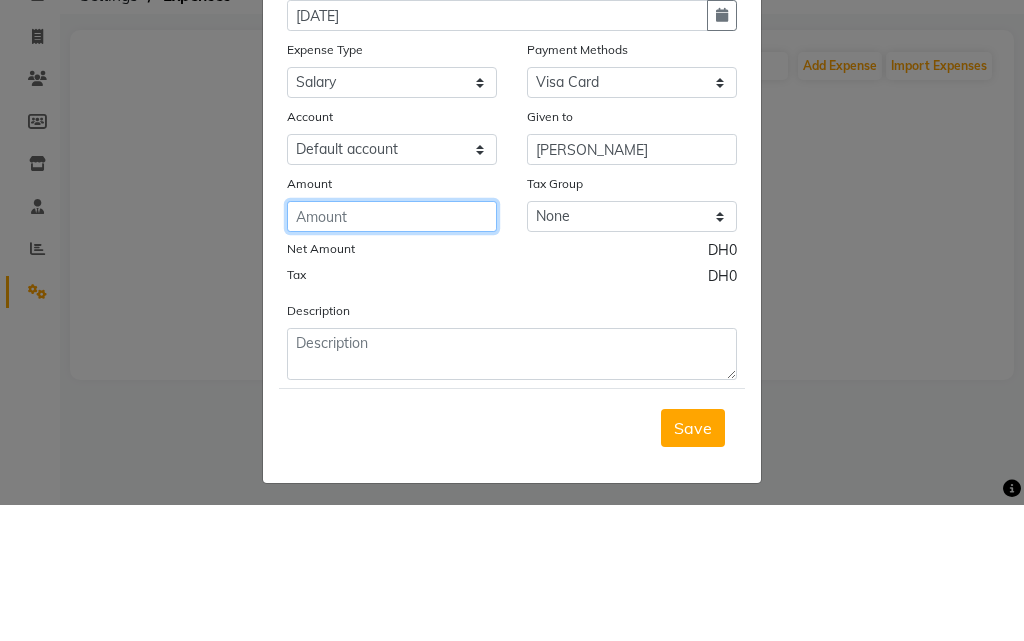 click 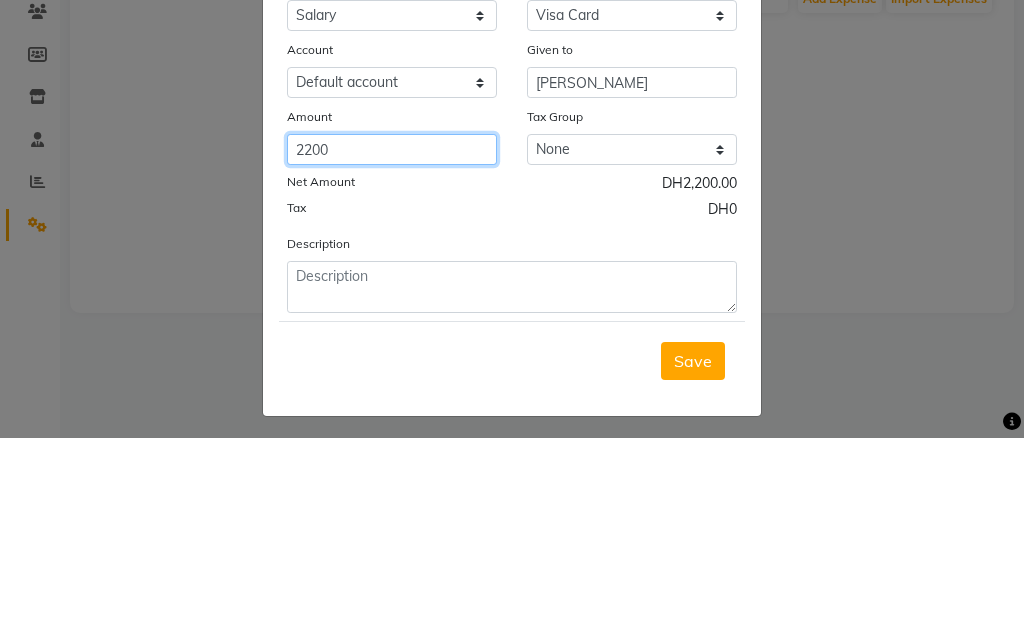 type on "2200" 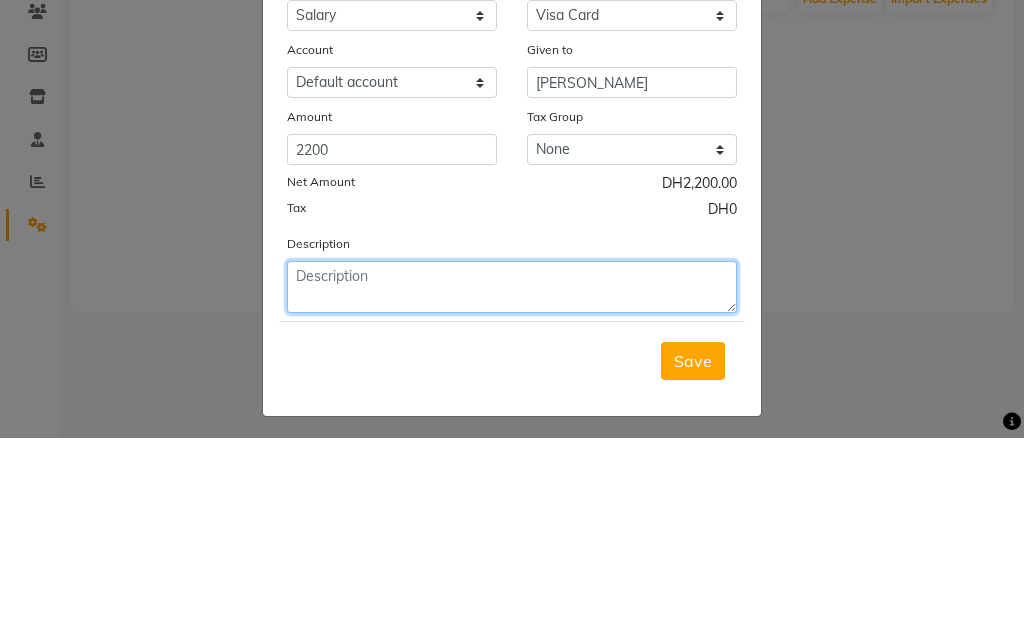click 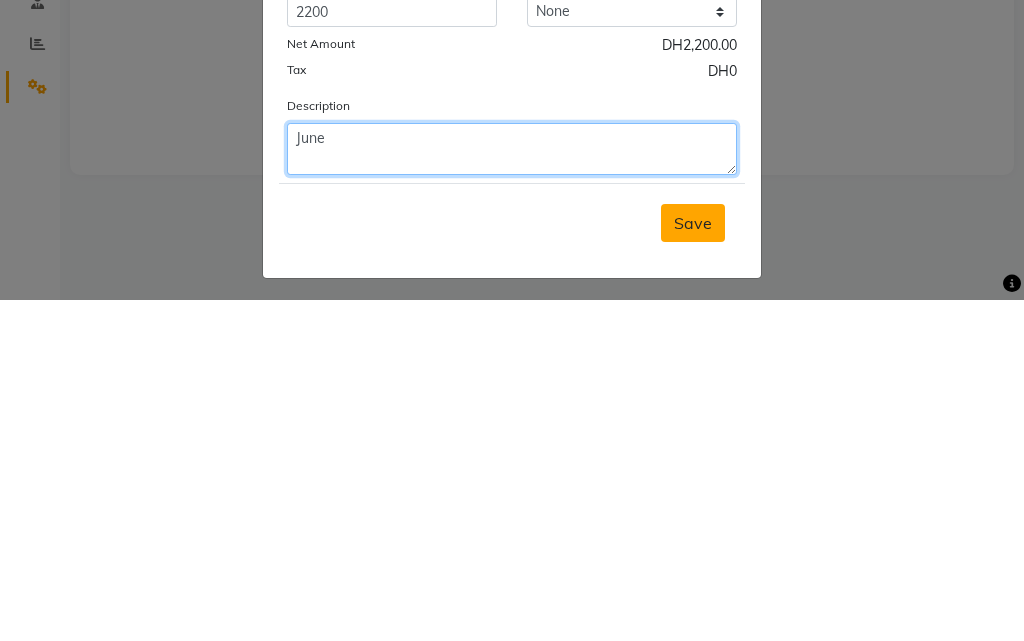type on "June" 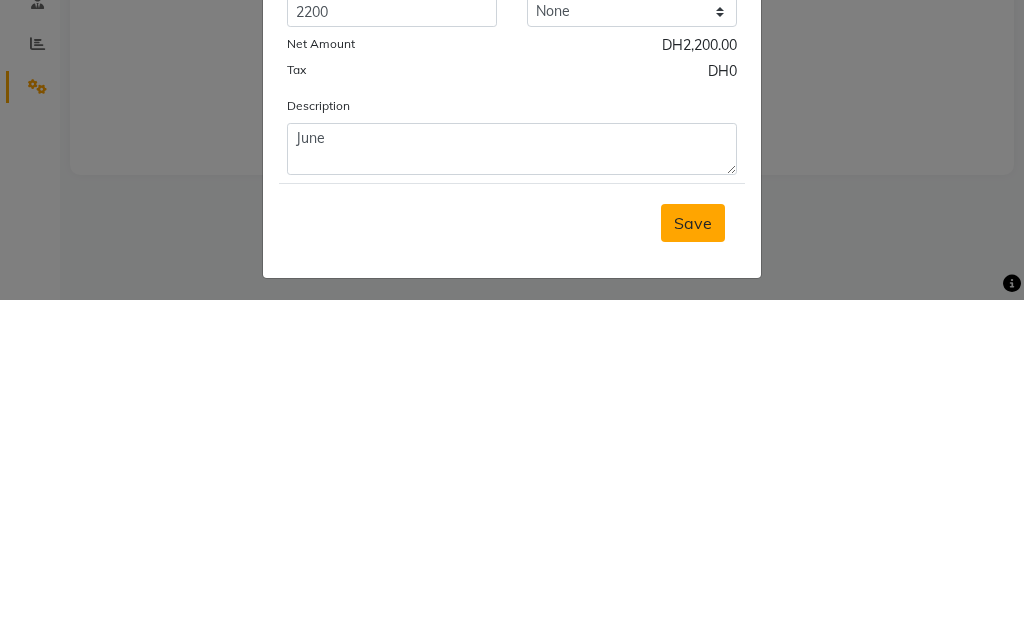 click on "Save" at bounding box center [693, 564] 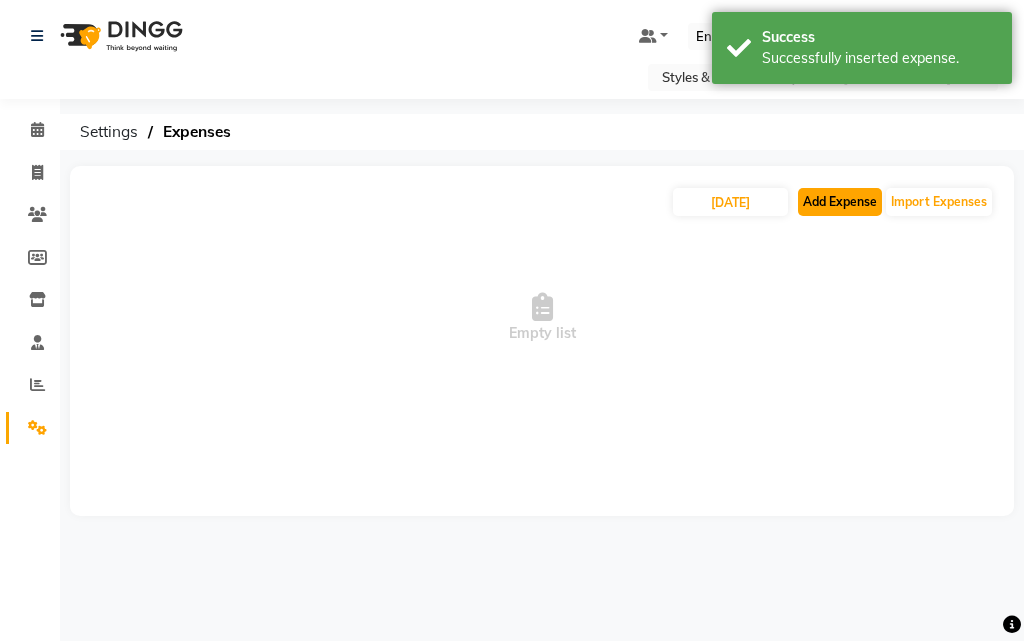 click on "Add Expense" 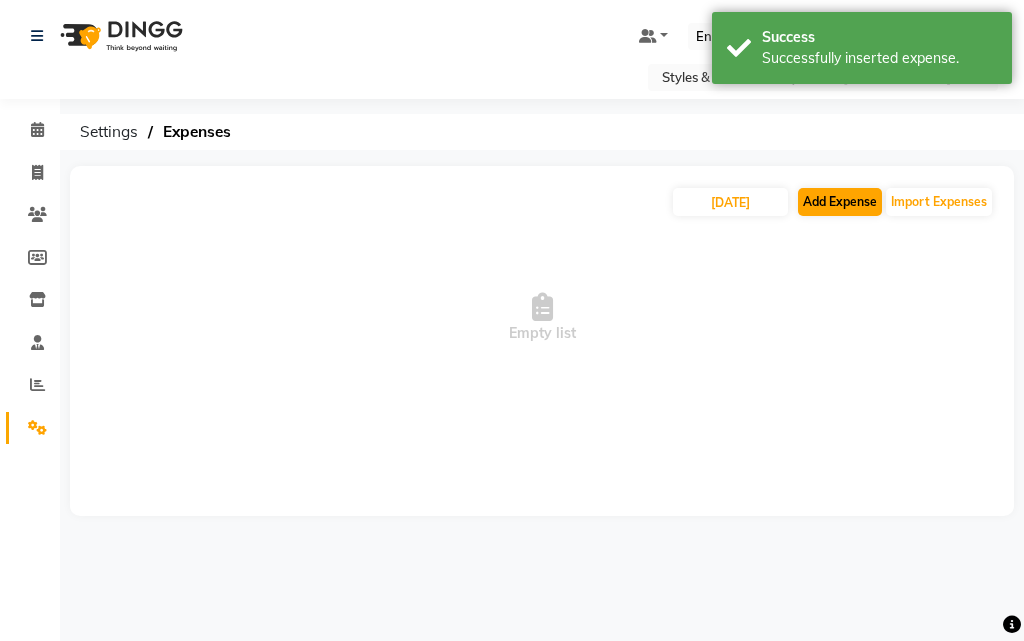 select on "1" 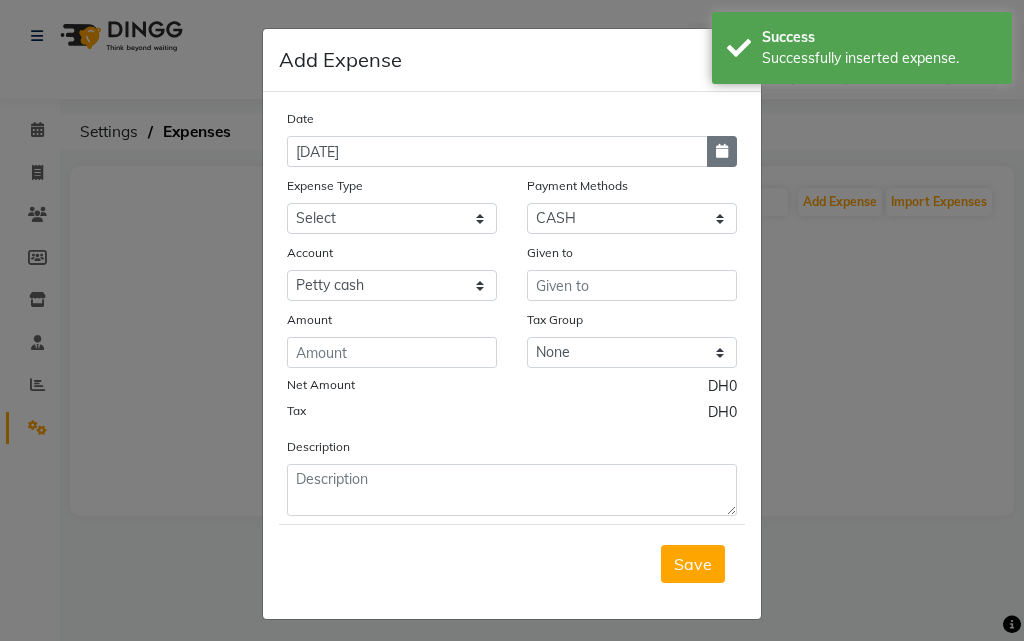 click 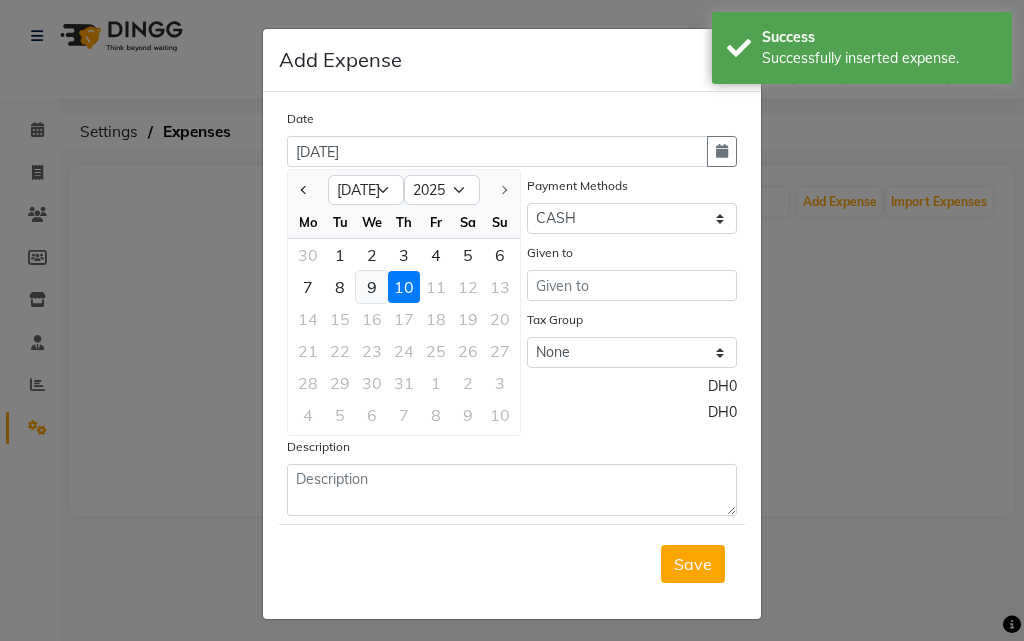 click on "9" 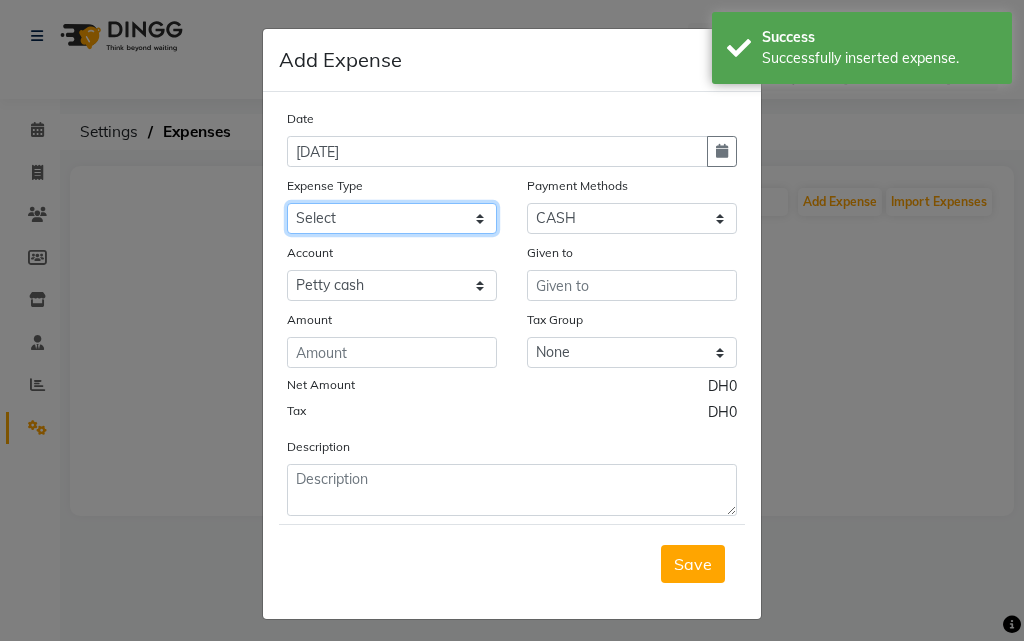 click on "Select Advance Salary Bank charges Car maintenance  Cash transfer to bank Cash transfer to hub Client Snacks Clinical charges Equipment Fuel Govt fee Incentive Insurance International purchase Loan Repayment Maintenance Marketing Market Products Miscellaneous MRA Other Pantry Product Rent Salary Staff Snacks Tax Tea & Refreshment Utilities" 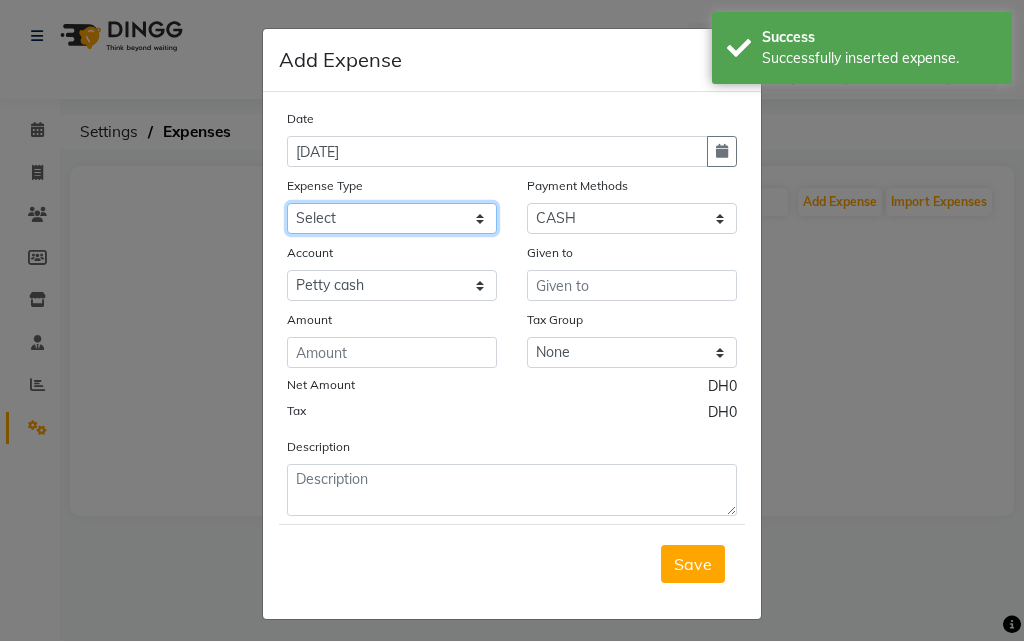 select on "4414" 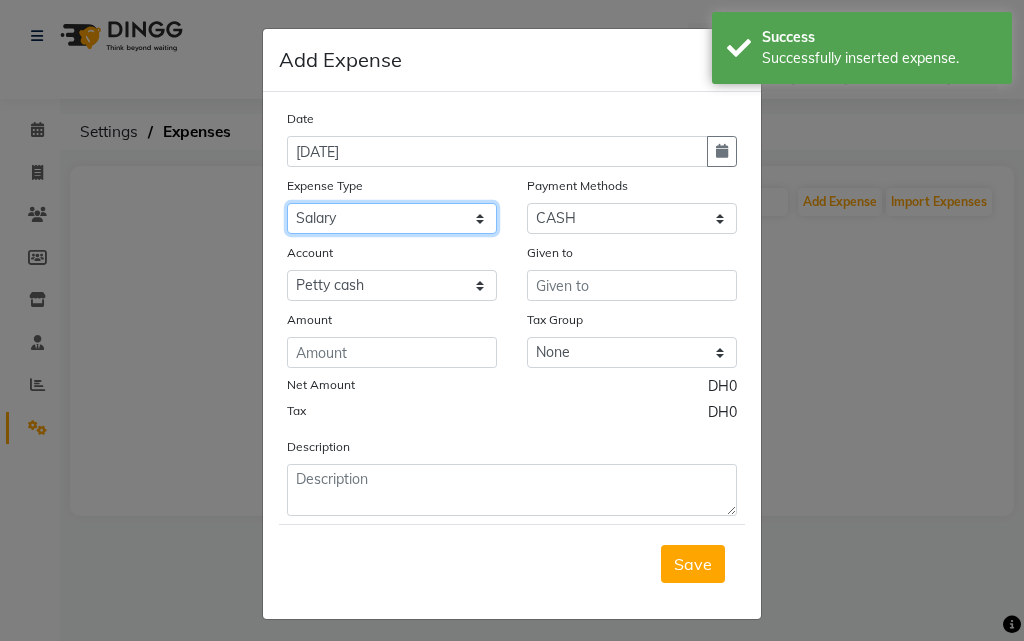 click on "Select Advance Salary Bank charges Car maintenance  Cash transfer to bank Cash transfer to hub Client Snacks Clinical charges Equipment Fuel Govt fee Incentive Insurance International purchase Loan Repayment Maintenance Marketing Market Products Miscellaneous MRA Other Pantry Product Rent Salary Staff Snacks Tax Tea & Refreshment Utilities" 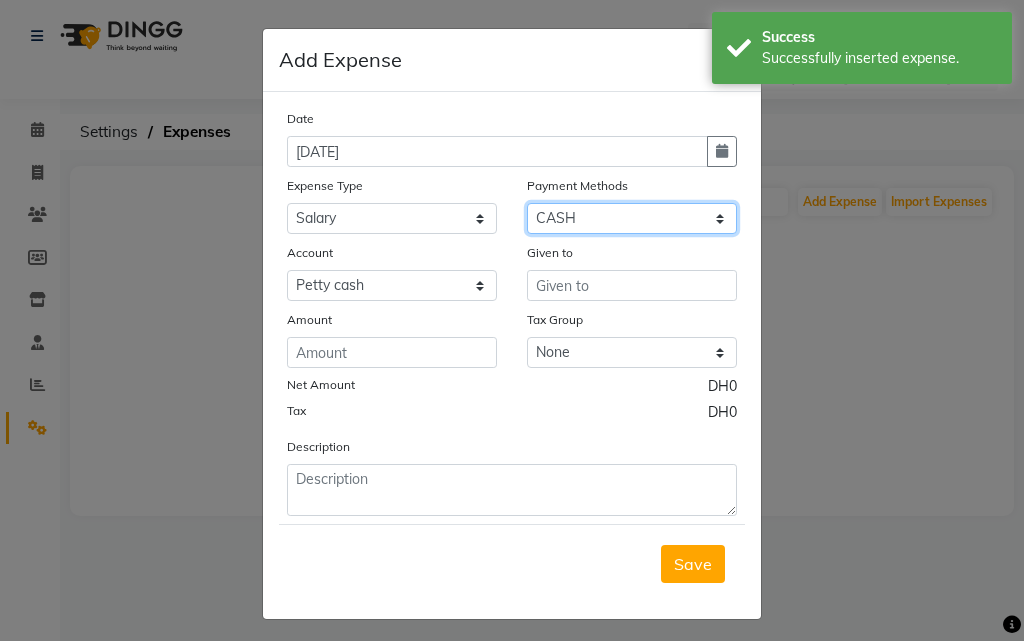 click on "Select Master Card Visa Card CASH" 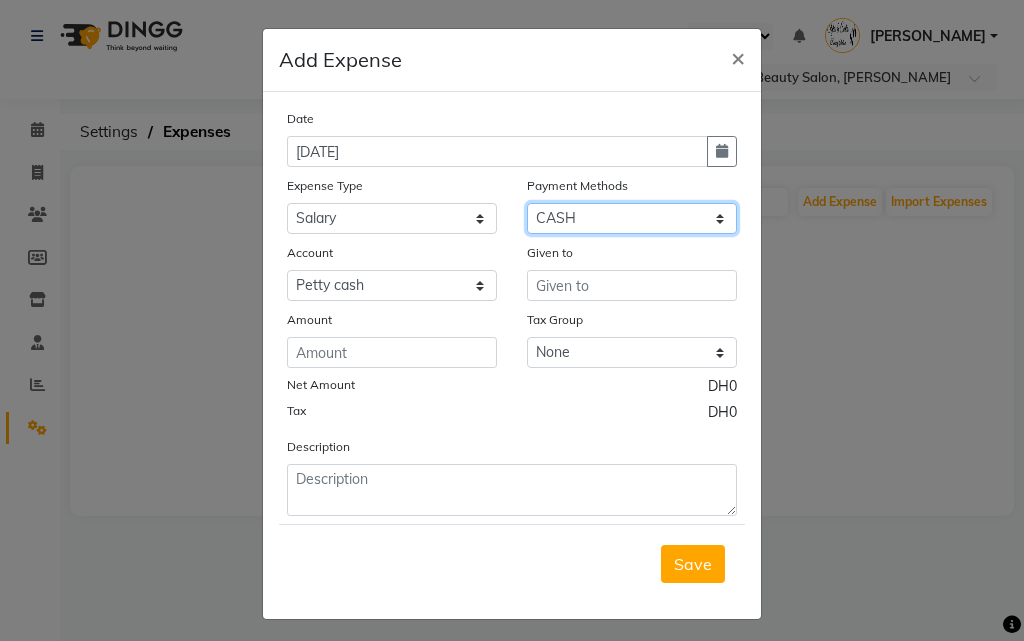 select on "19" 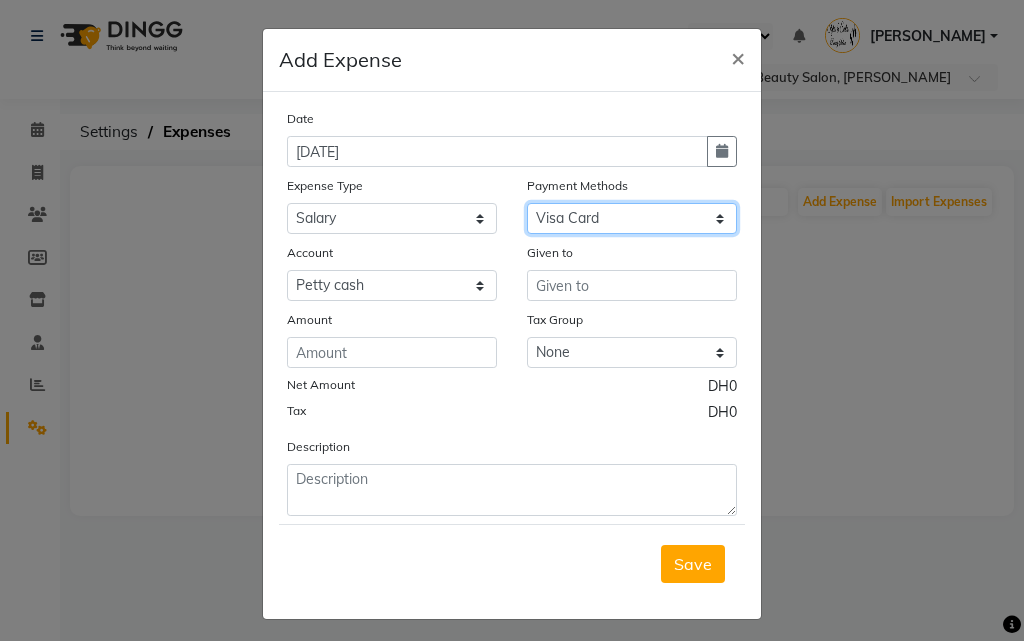 click on "Select Master Card Visa Card CASH" 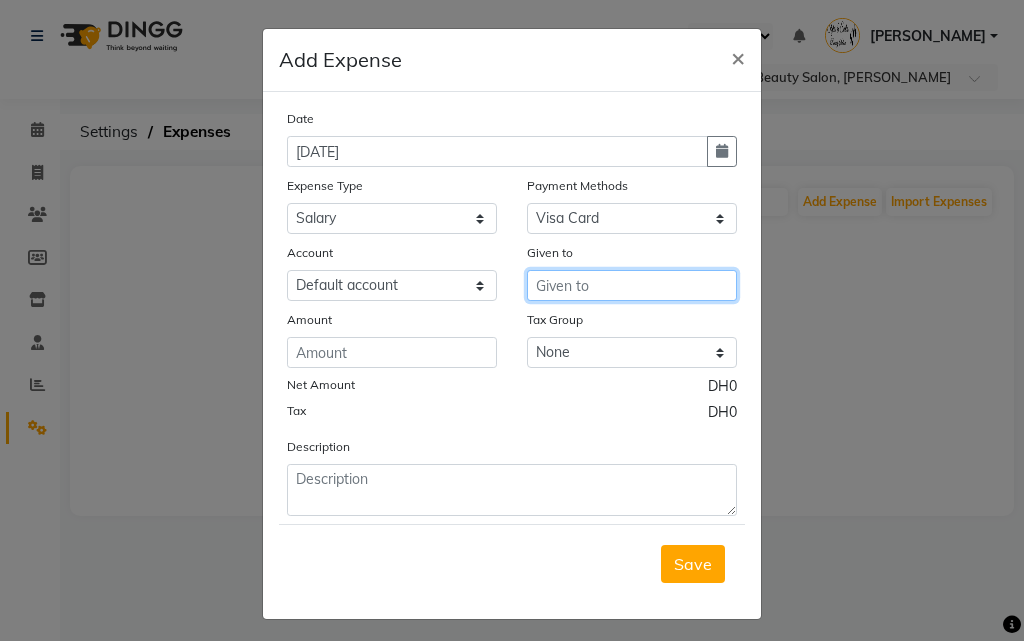 click at bounding box center [632, 285] 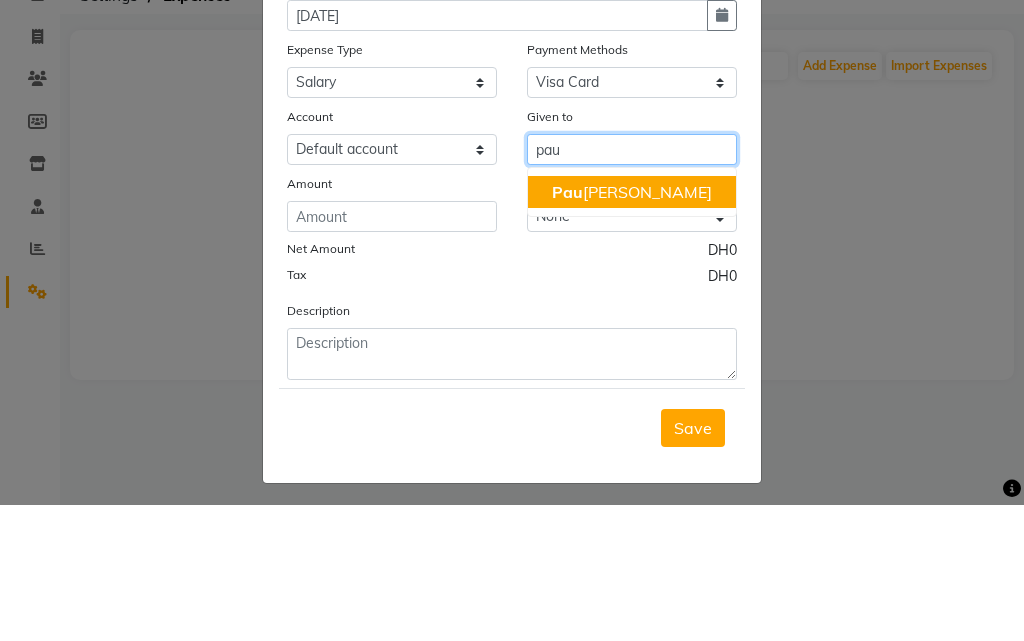 click on "[PERSON_NAME]" at bounding box center (632, 328) 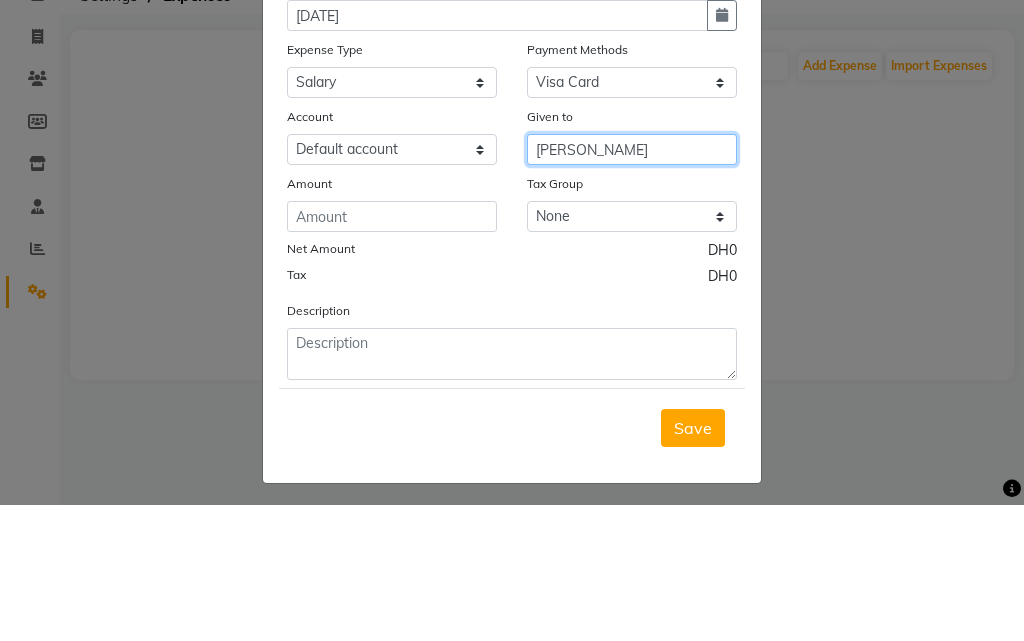 type on "[PERSON_NAME]" 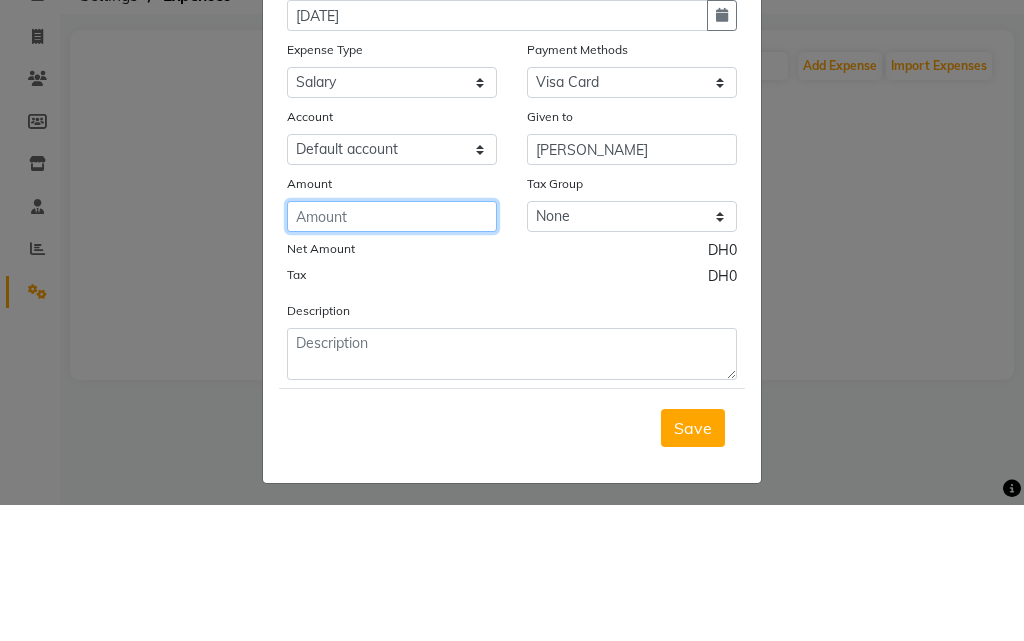 click 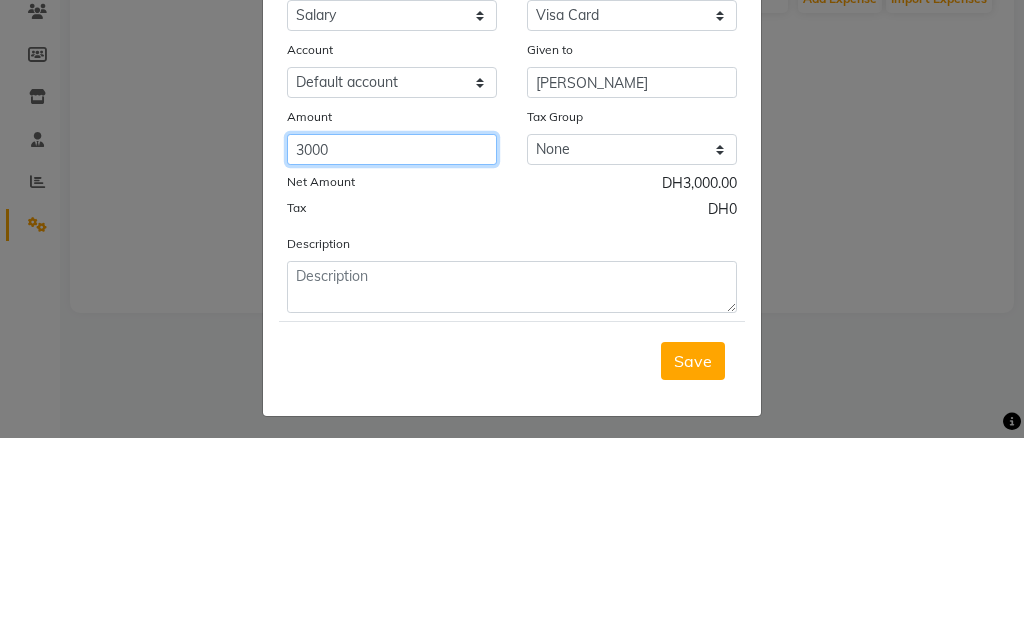 type on "3000" 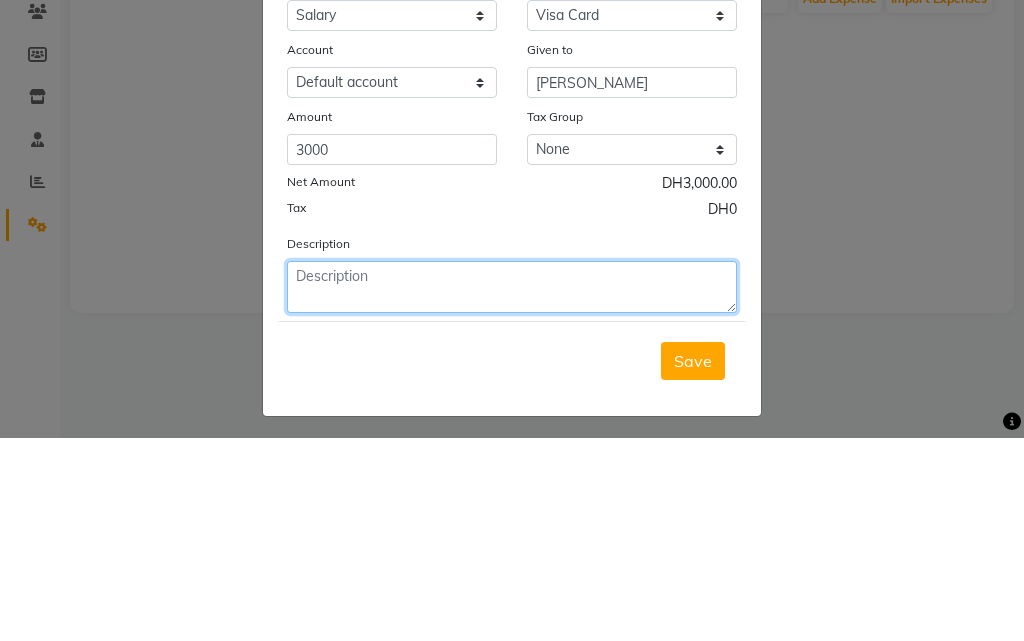 click 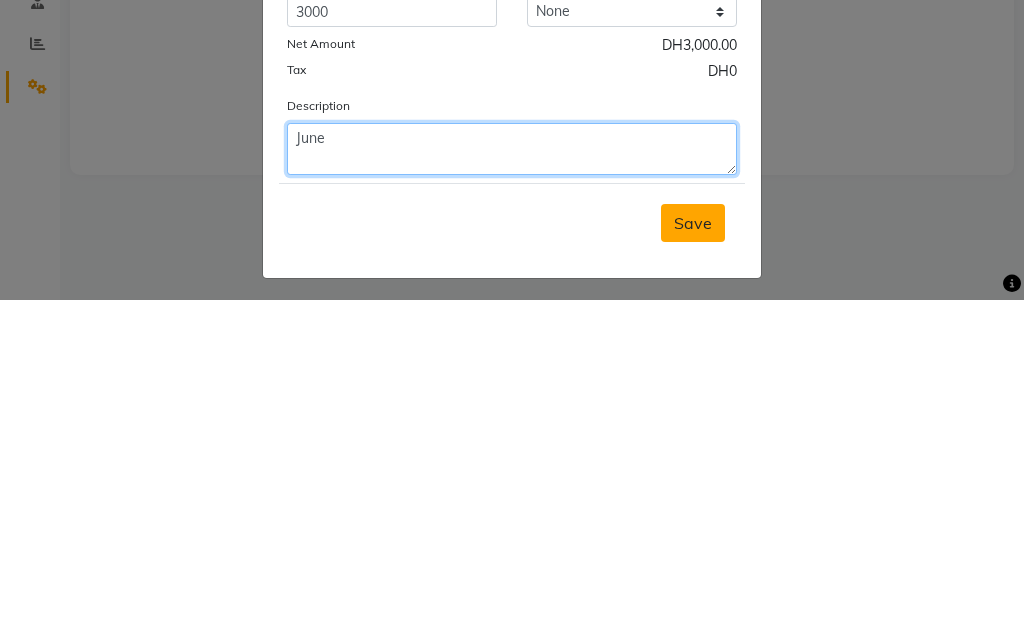 type on "June" 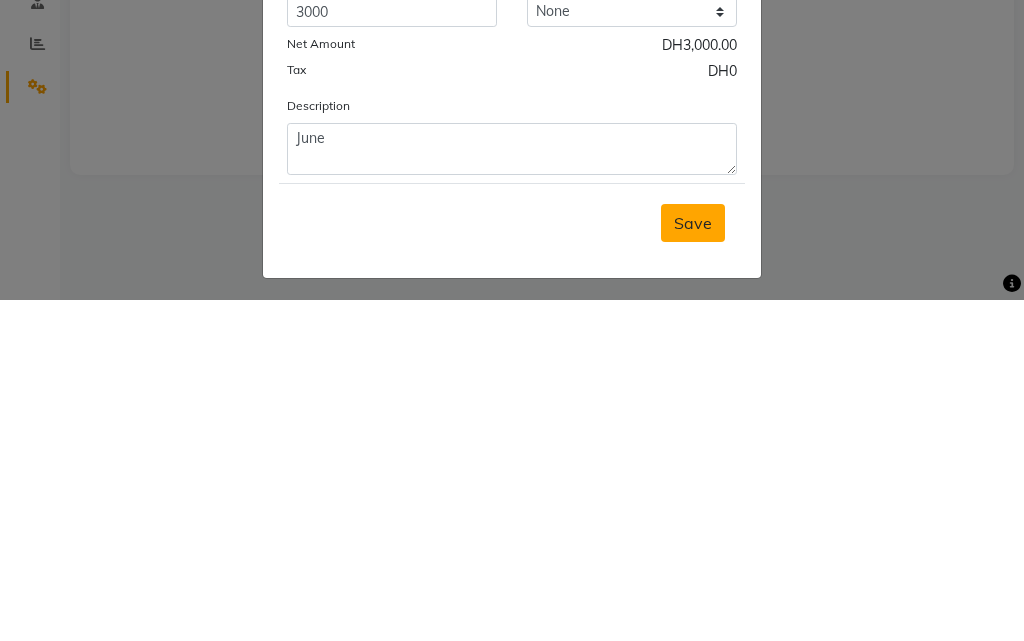 click on "Save" at bounding box center (693, 564) 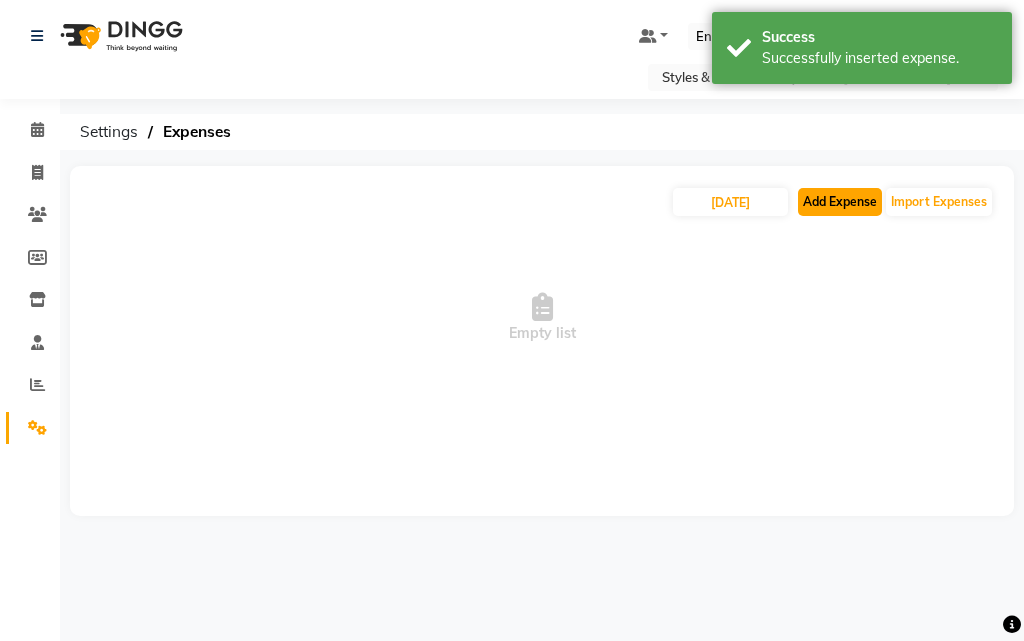 click on "Add Expense" 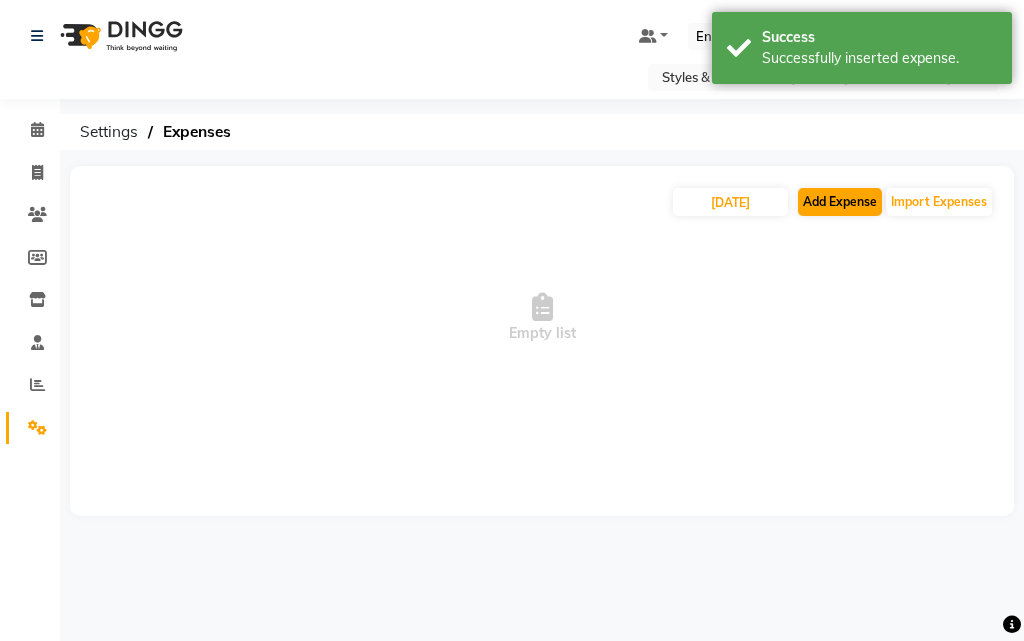 select on "1" 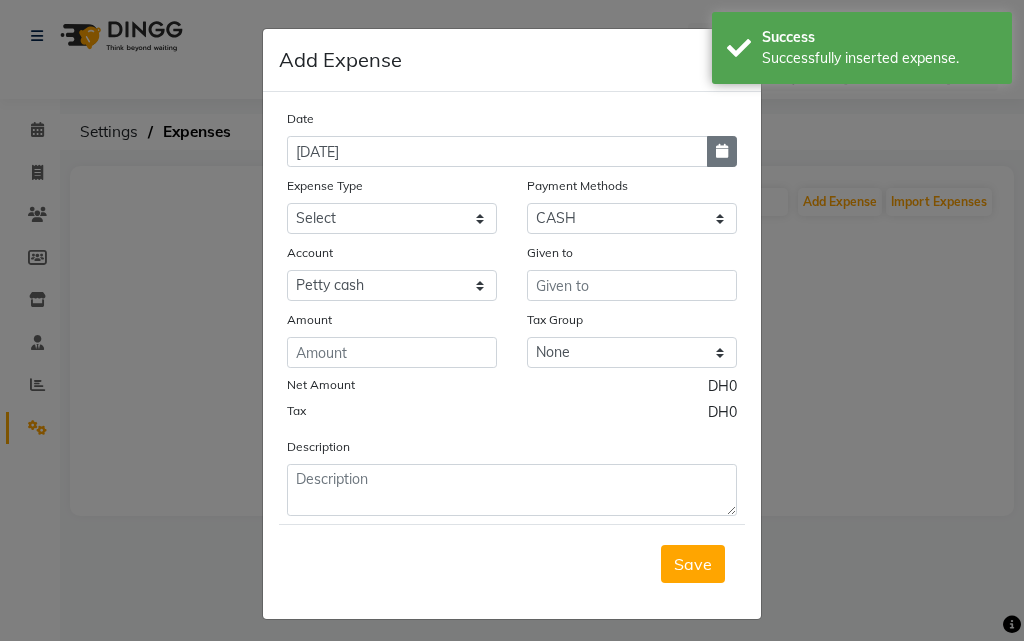 click 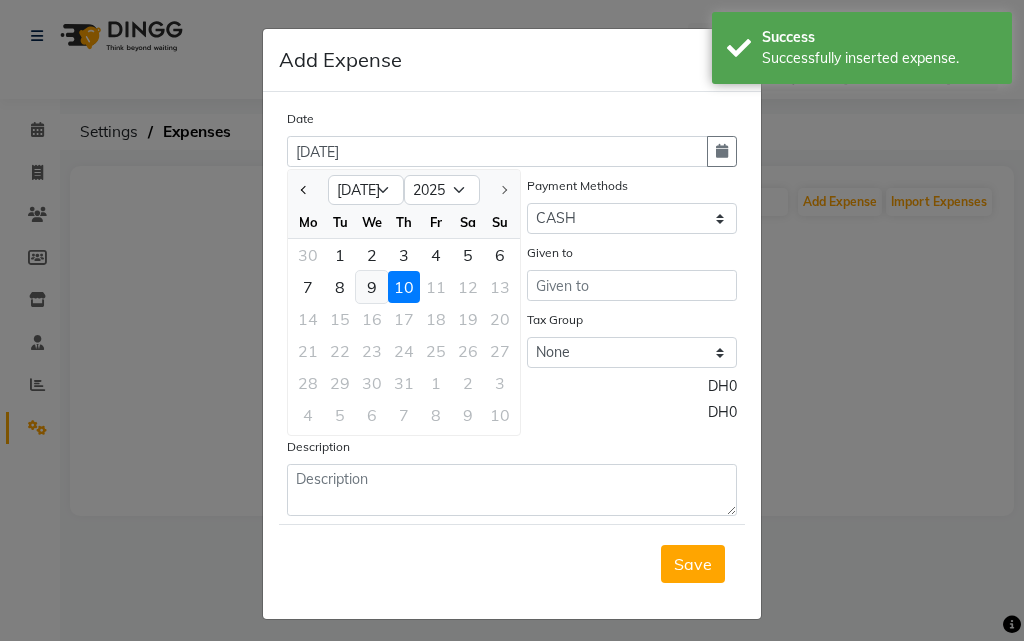 click on "9" 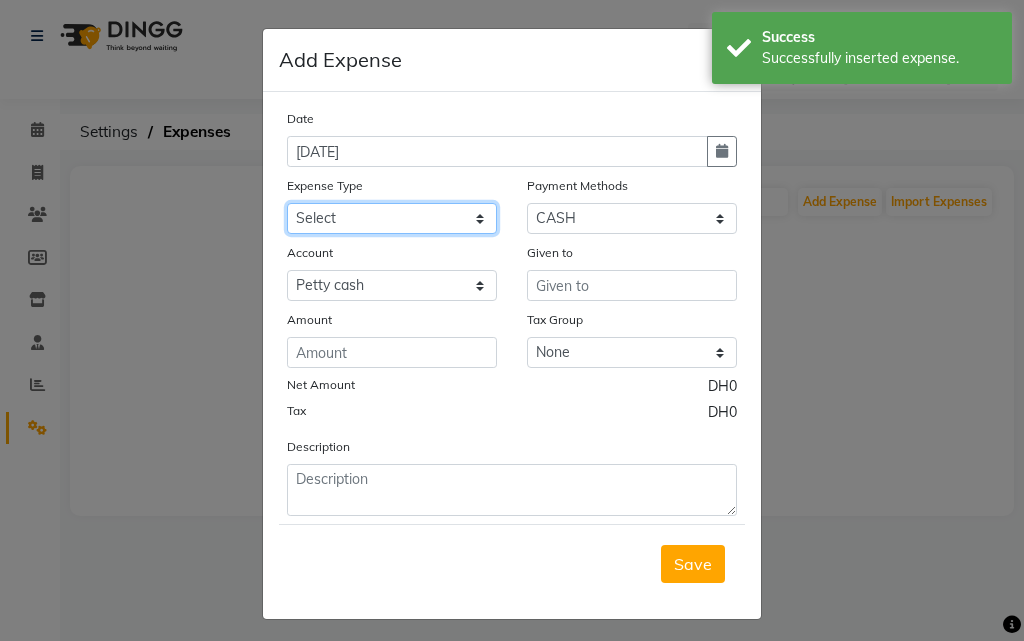 click on "Select Advance Salary Bank charges Car maintenance  Cash transfer to bank Cash transfer to hub Client Snacks Clinical charges Equipment Fuel Govt fee Incentive Insurance International purchase Loan Repayment Maintenance Marketing Market Products Miscellaneous MRA Other Pantry Product Rent Salary Staff Snacks Tax Tea & Refreshment Utilities" 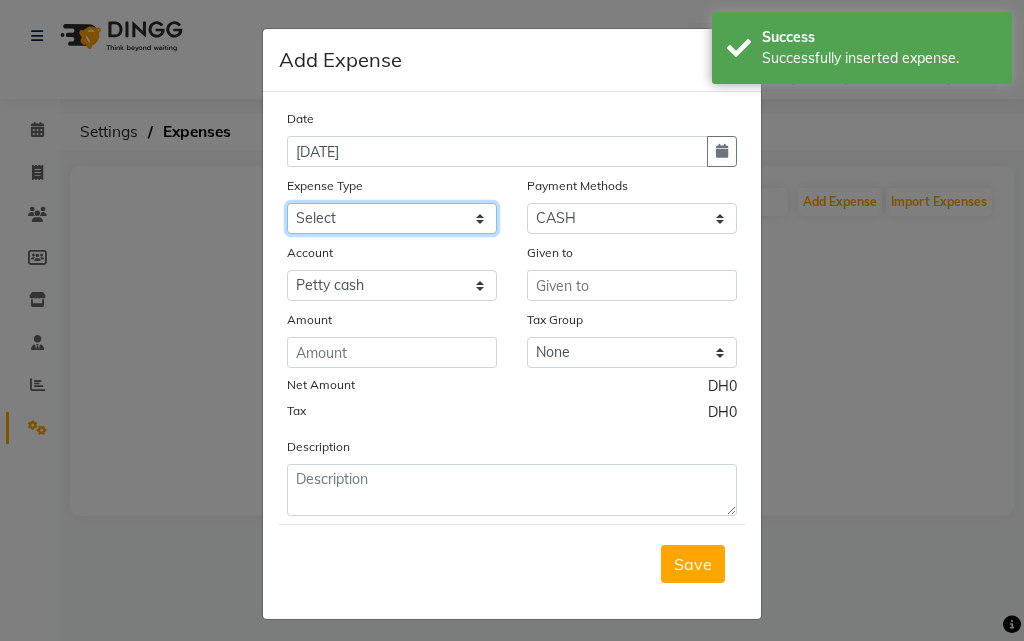 select on "4414" 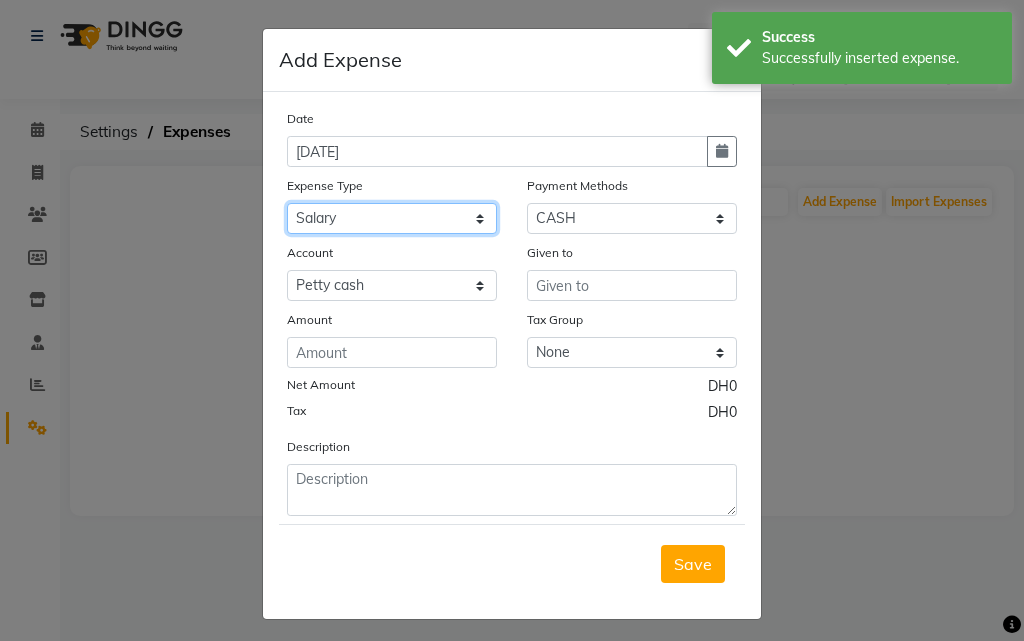 click on "Select Advance Salary Bank charges Car maintenance  Cash transfer to bank Cash transfer to hub Client Snacks Clinical charges Equipment Fuel Govt fee Incentive Insurance International purchase Loan Repayment Maintenance Marketing Market Products Miscellaneous MRA Other Pantry Product Rent Salary Staff Snacks Tax Tea & Refreshment Utilities" 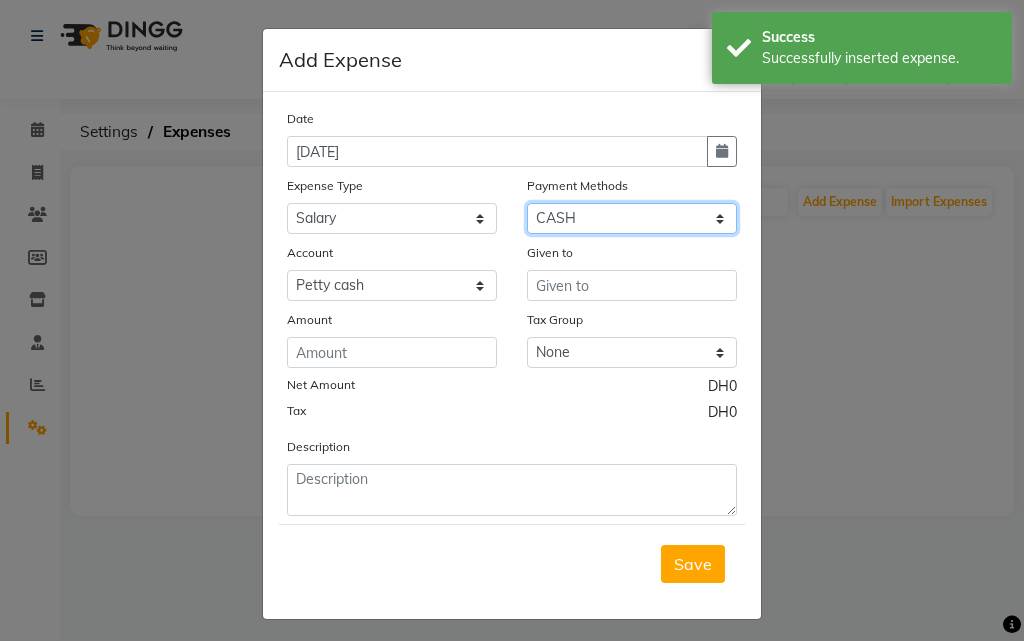 click on "Select Master Card Visa Card CASH" 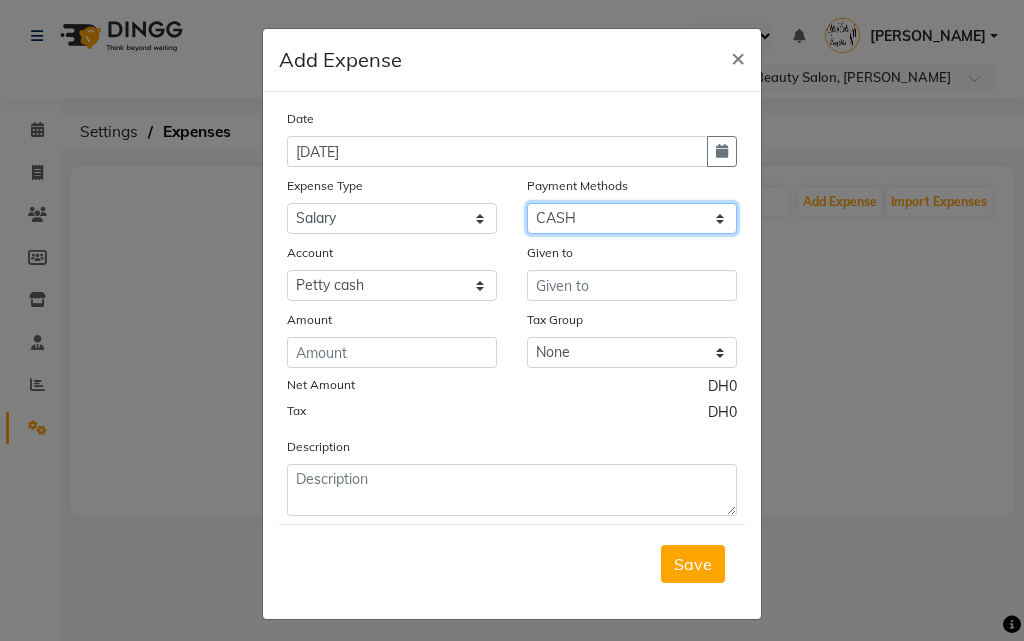 select on "19" 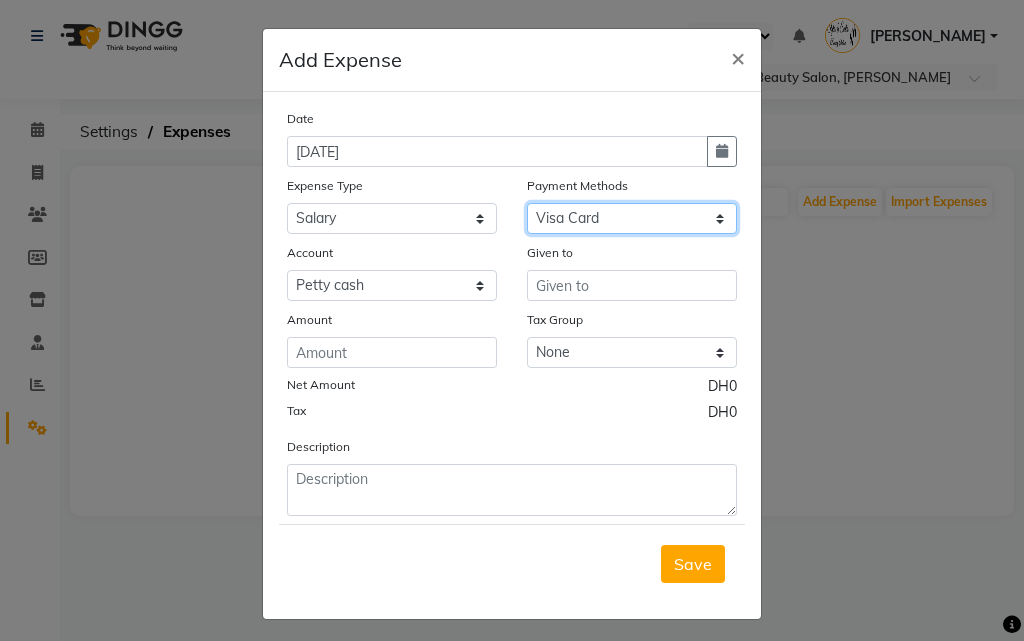 click on "Select Master Card Visa Card CASH" 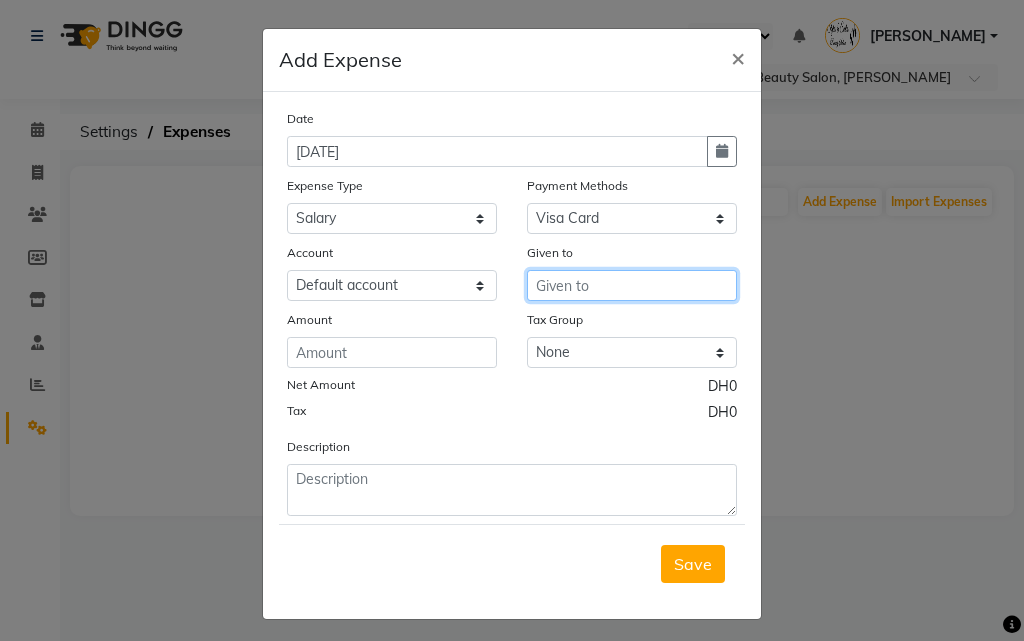 click at bounding box center (632, 285) 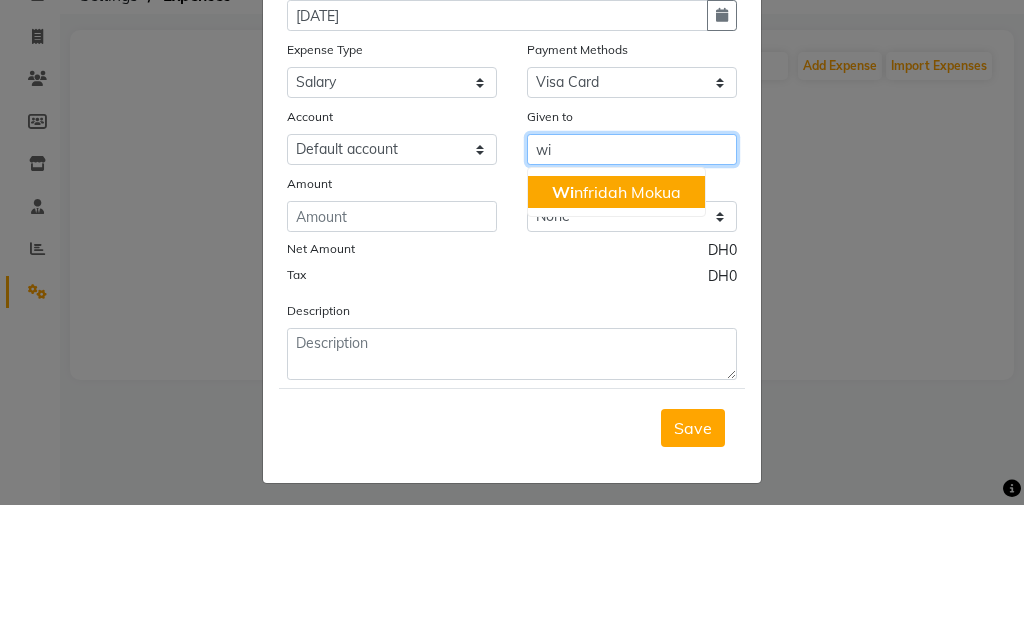 click on "Wi nfridah Mokua" at bounding box center (616, 328) 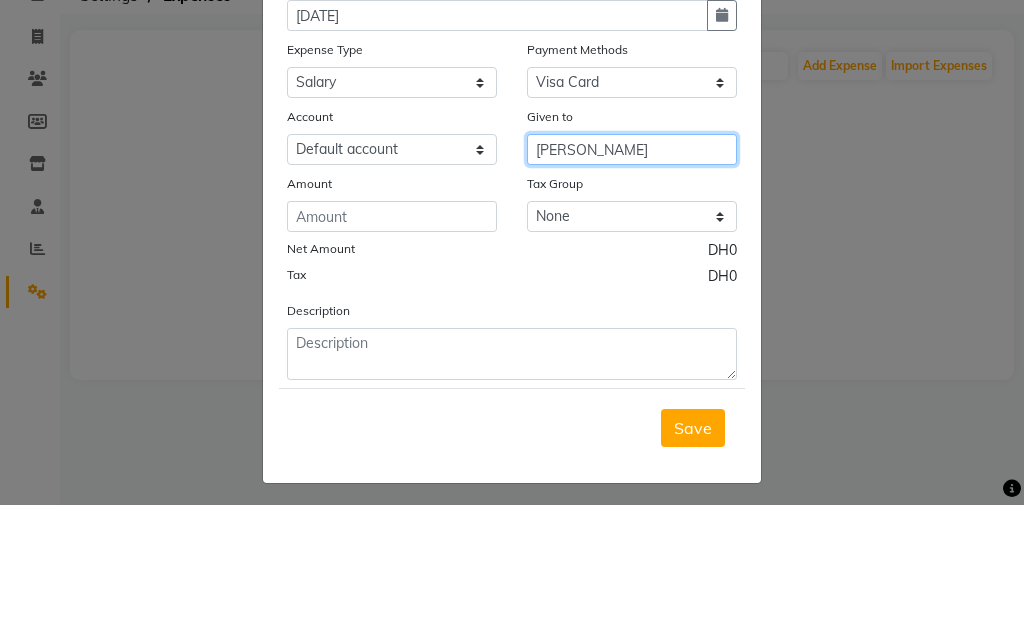 type on "[PERSON_NAME]" 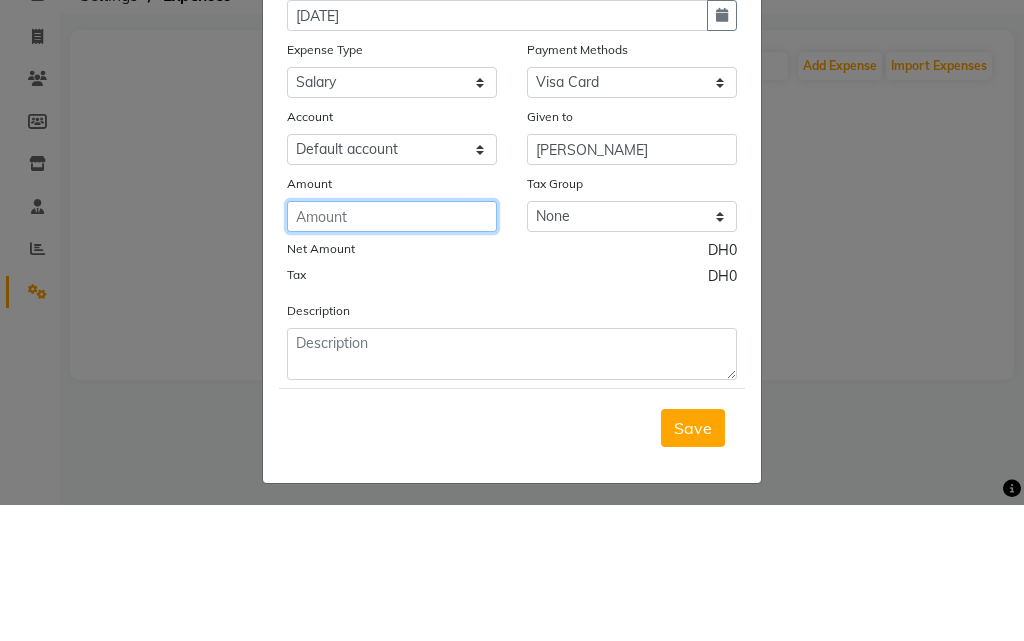 click 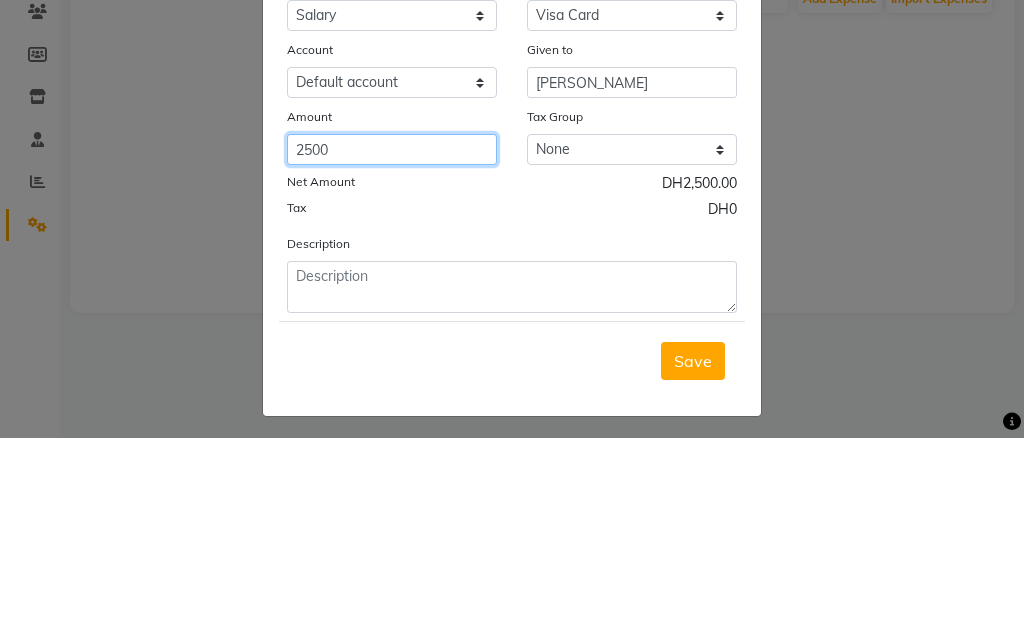 type on "2500" 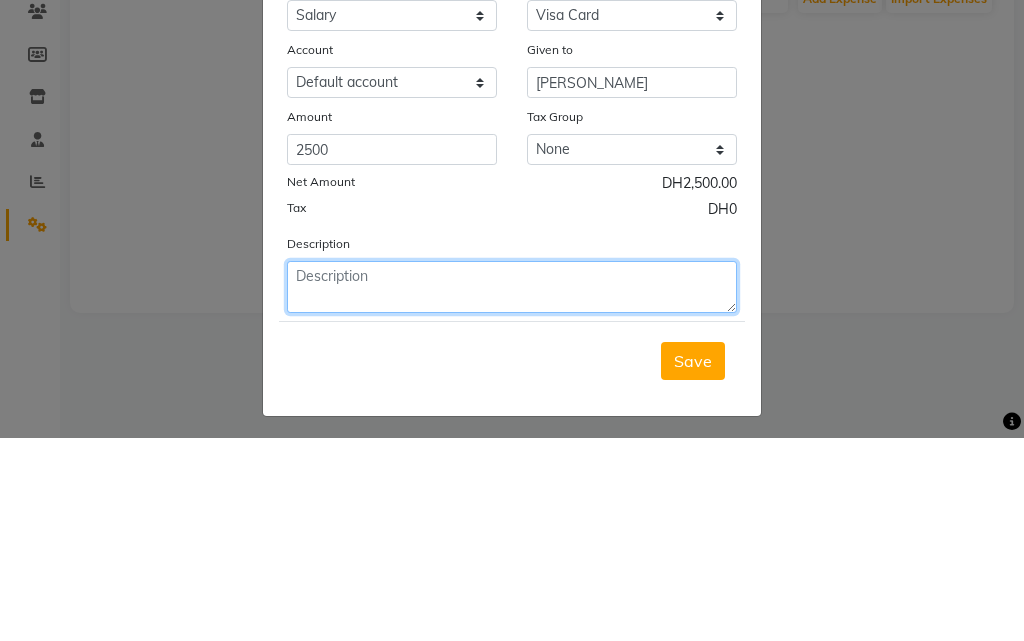 click 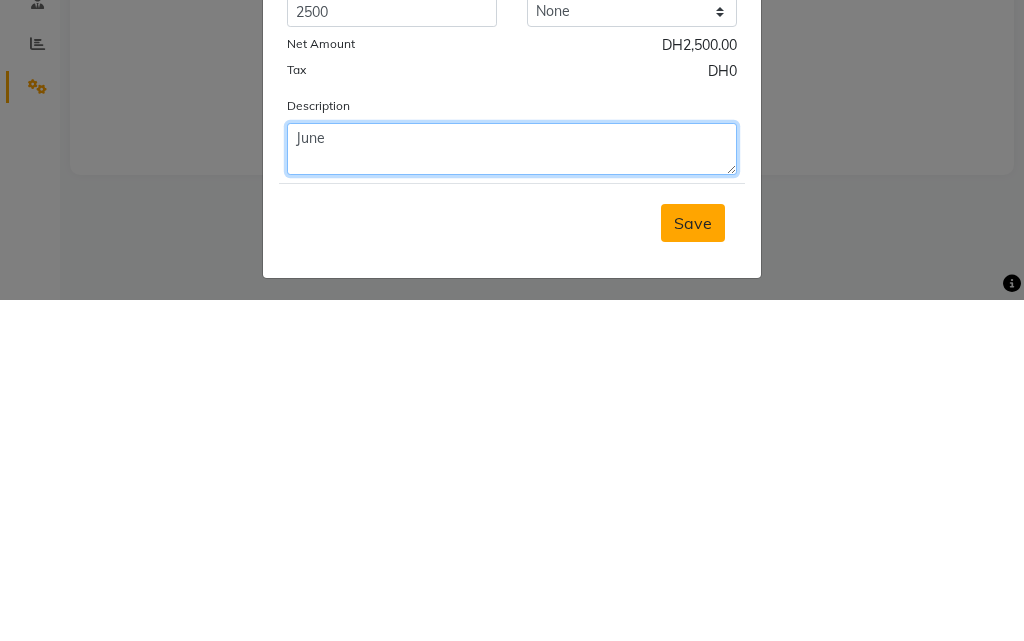 type on "June" 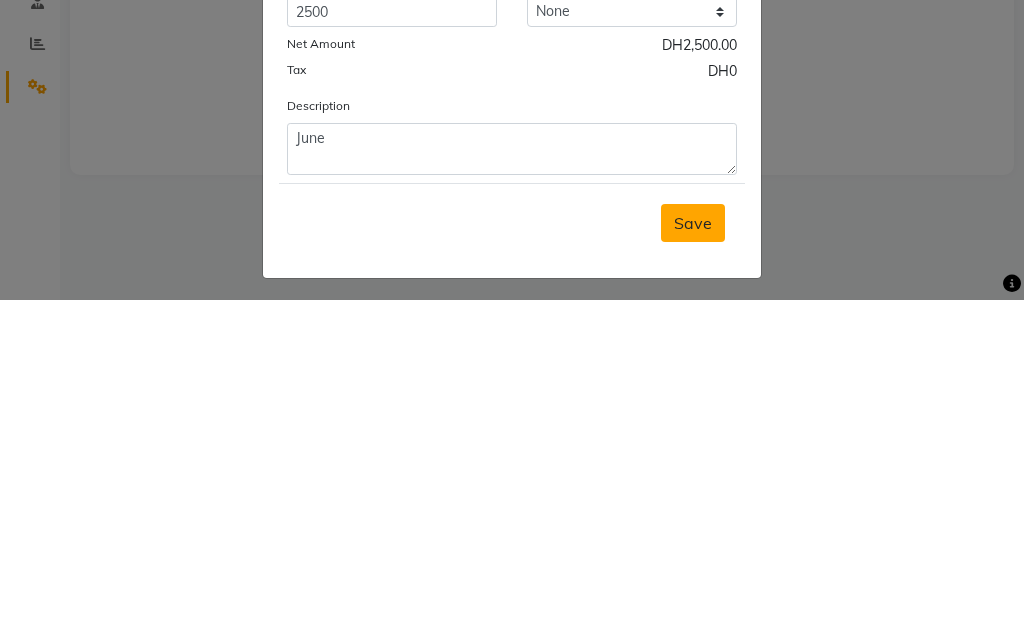 click on "Save" at bounding box center [693, 564] 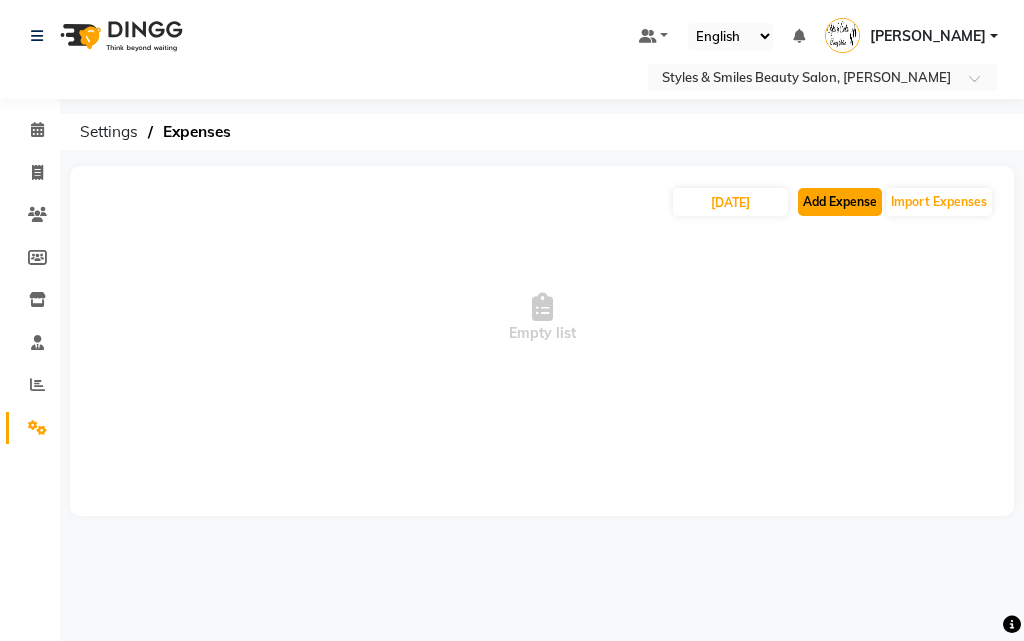 click on "Add Expense" 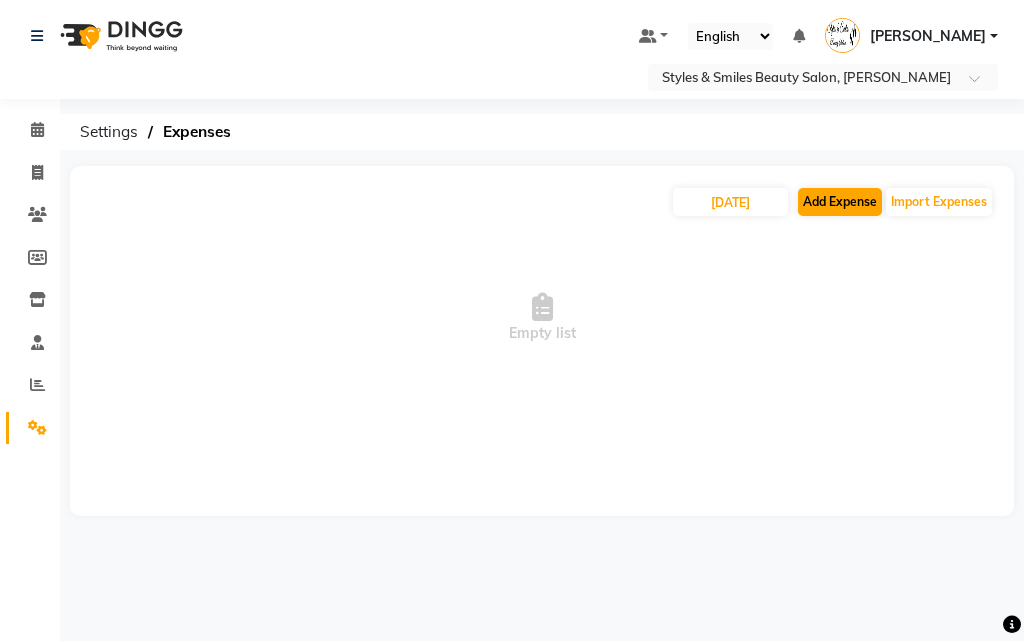 select on "1" 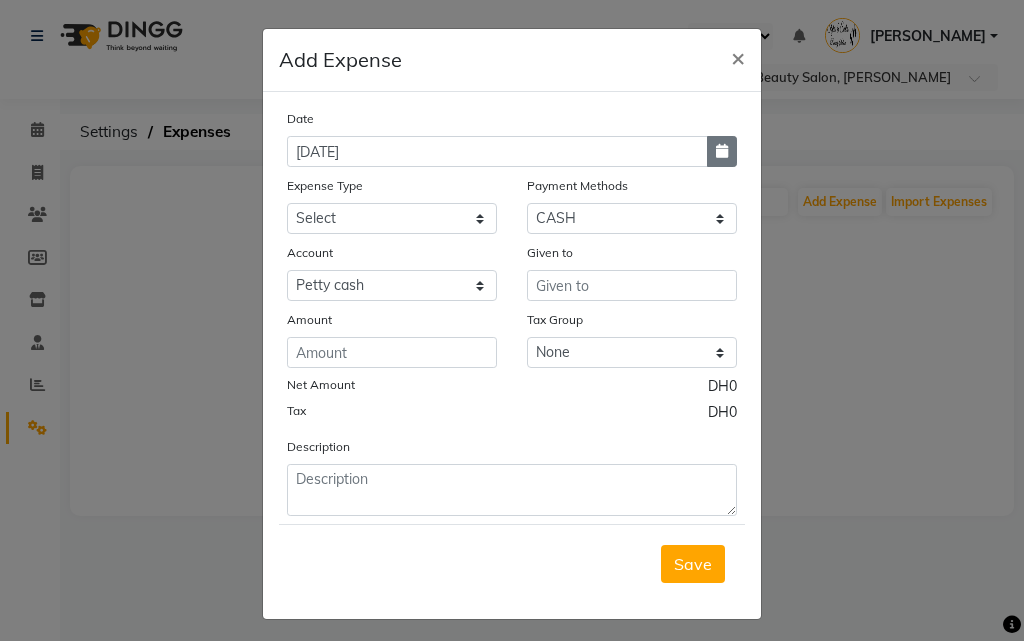 click 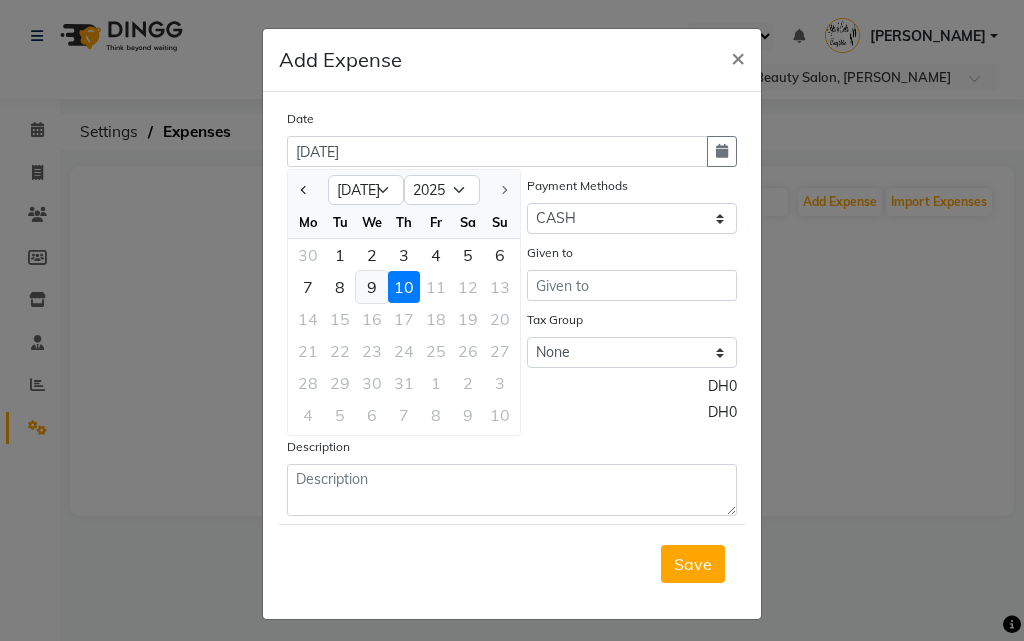 click on "9" 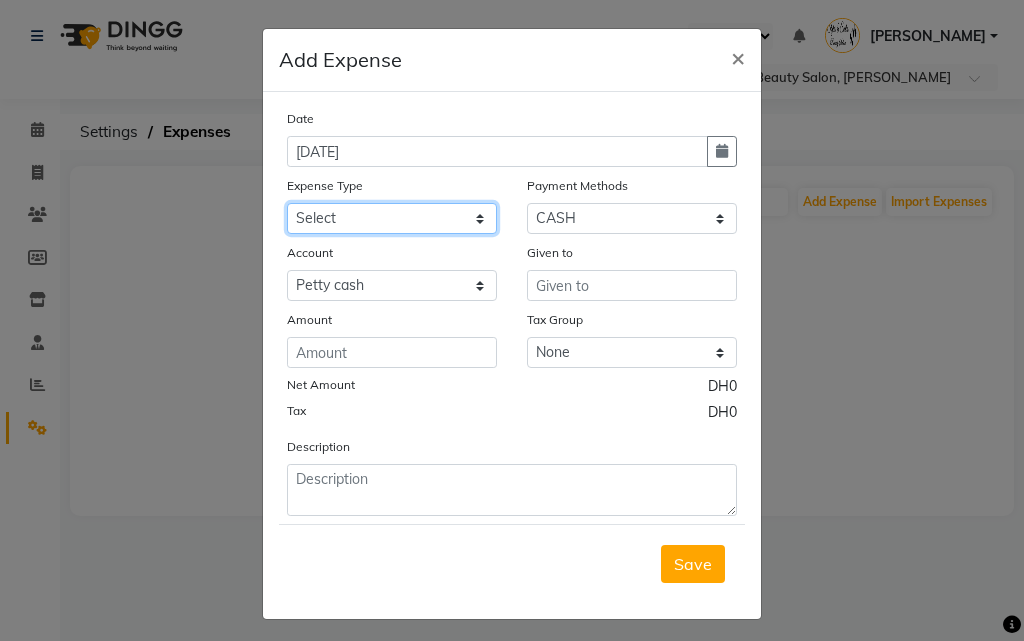 click on "Select Advance Salary Bank charges Car maintenance  Cash transfer to bank Cash transfer to hub Client Snacks Clinical charges Equipment Fuel Govt fee Incentive Insurance International purchase Loan Repayment Maintenance Marketing Market Products Miscellaneous MRA Other Pantry Product Rent Salary Staff Snacks Tax Tea & Refreshment Utilities" 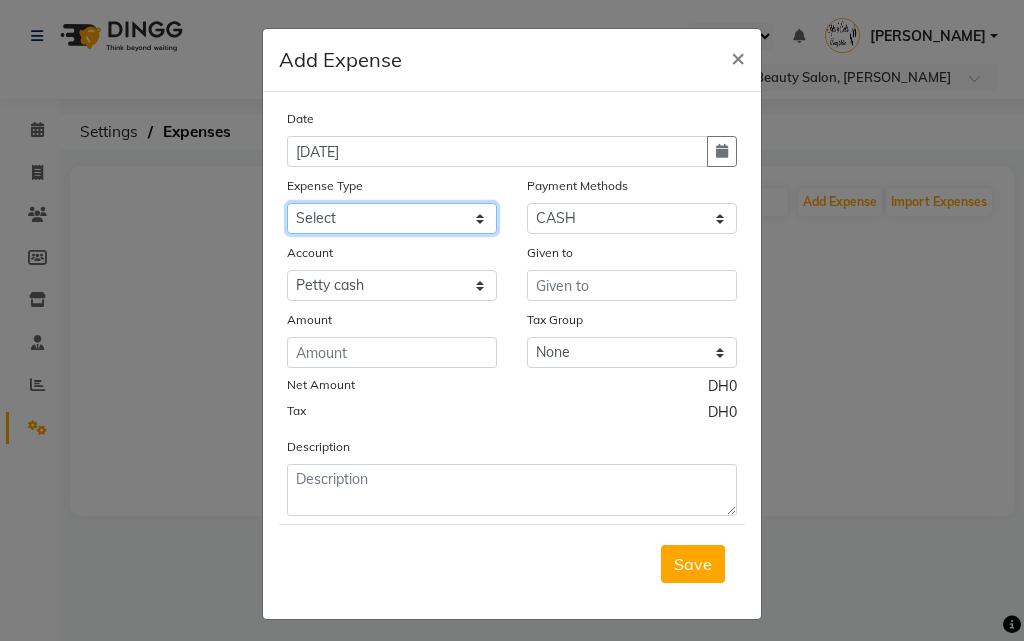 select on "4431" 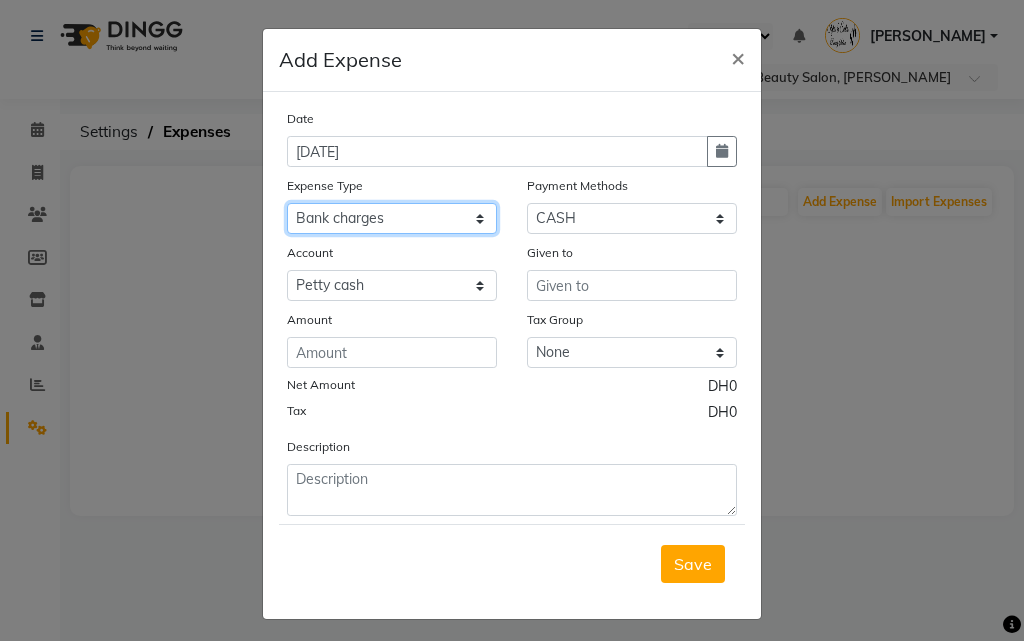 click on "Select Advance Salary Bank charges Car maintenance  Cash transfer to bank Cash transfer to hub Client Snacks Clinical charges Equipment Fuel Govt fee Incentive Insurance International purchase Loan Repayment Maintenance Marketing Market Products Miscellaneous MRA Other Pantry Product Rent Salary Staff Snacks Tax Tea & Refreshment Utilities" 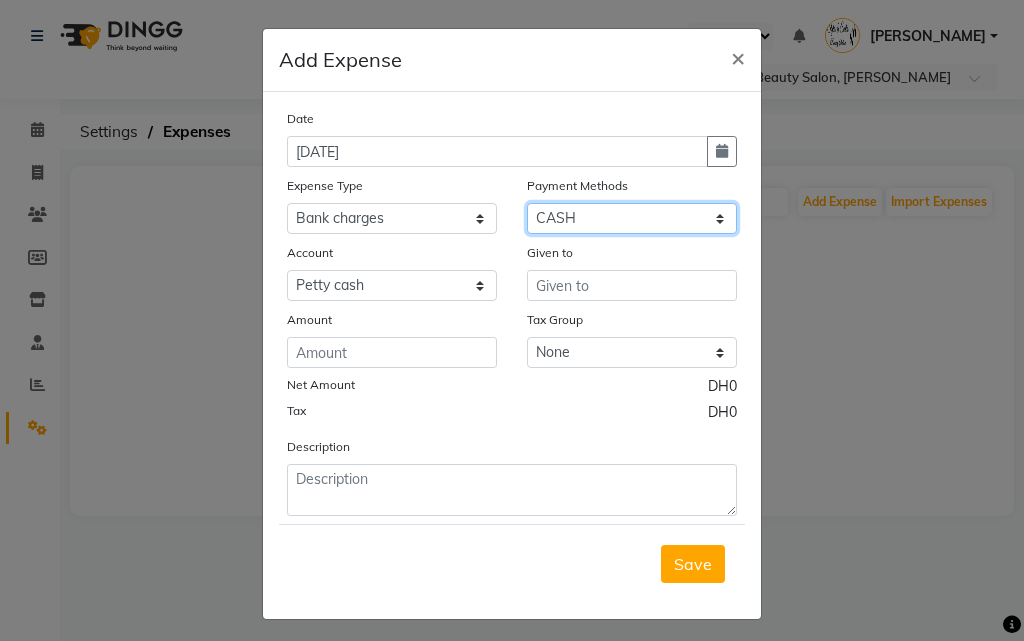 click on "Select Master Card Visa Card CASH" 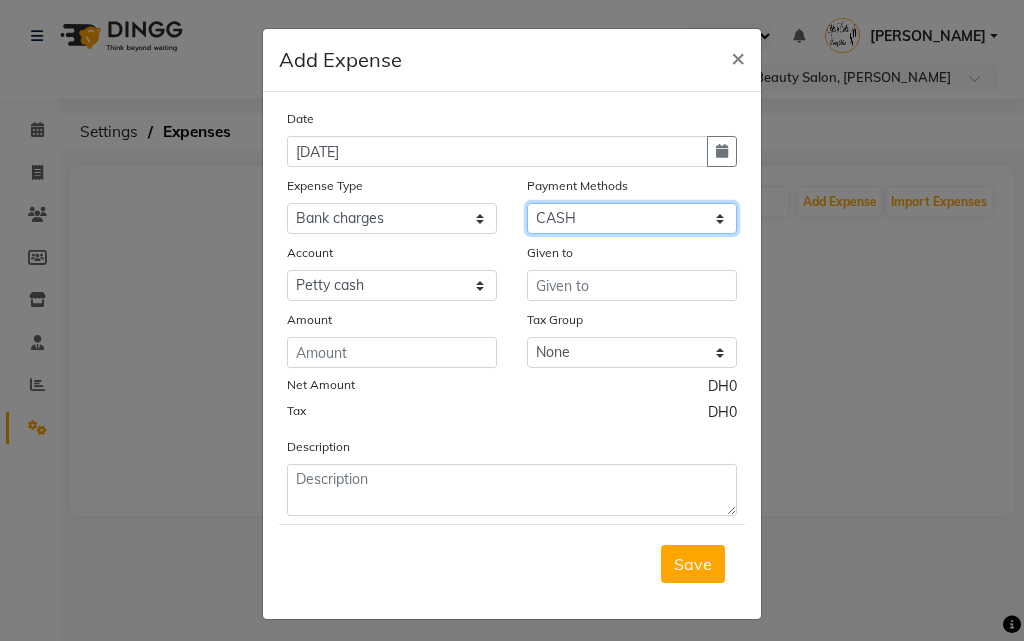 select on "19" 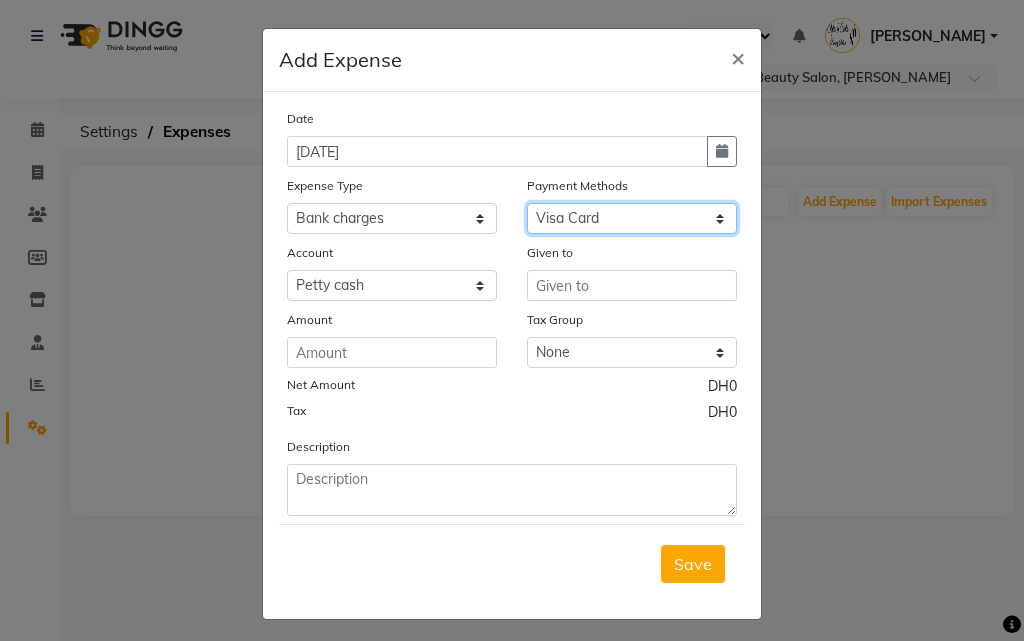 click on "Select Master Card Visa Card CASH" 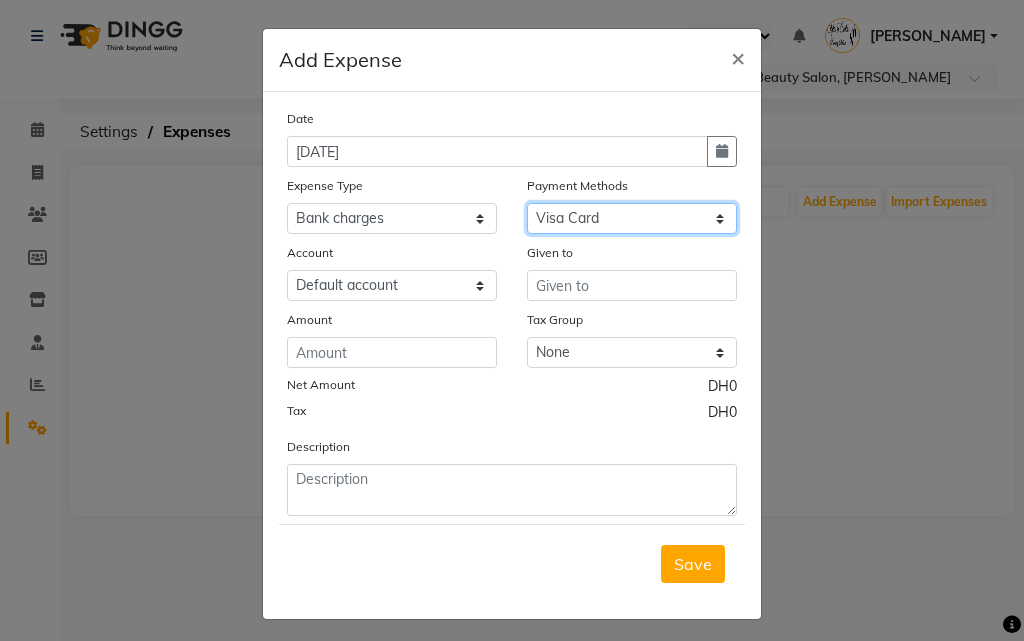 click on "Select Master Card Visa Card CASH" 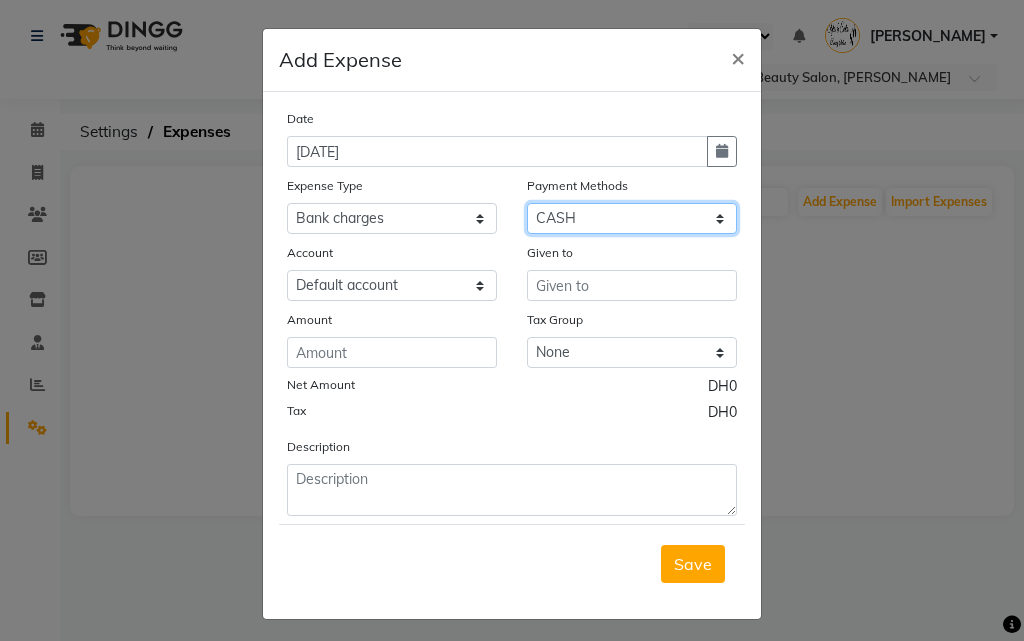click on "Select Master Card Visa Card CASH" 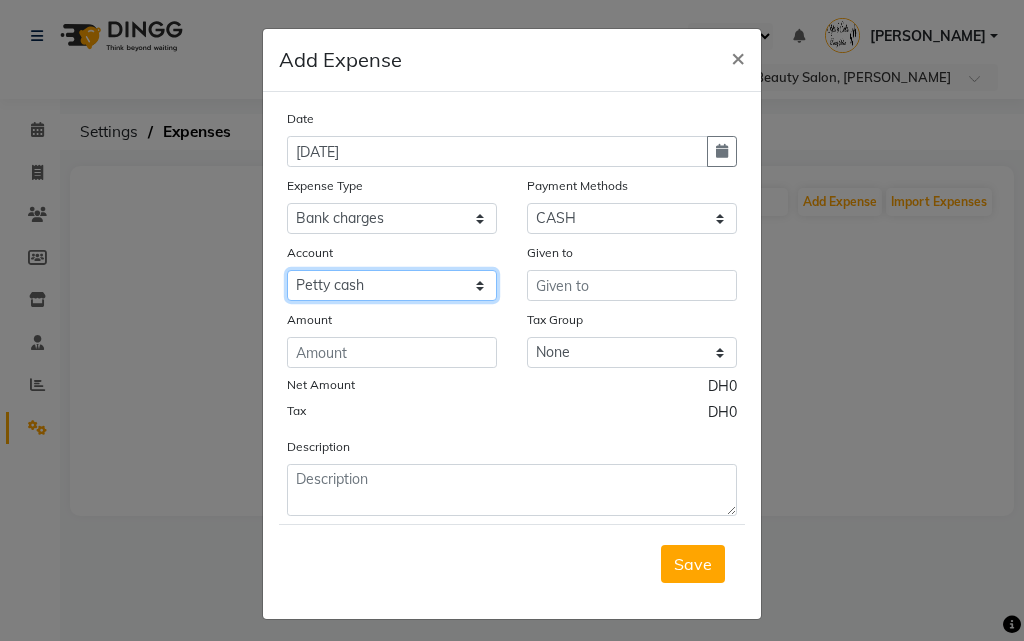 click on "Select [PERSON_NAME] cash Default account" 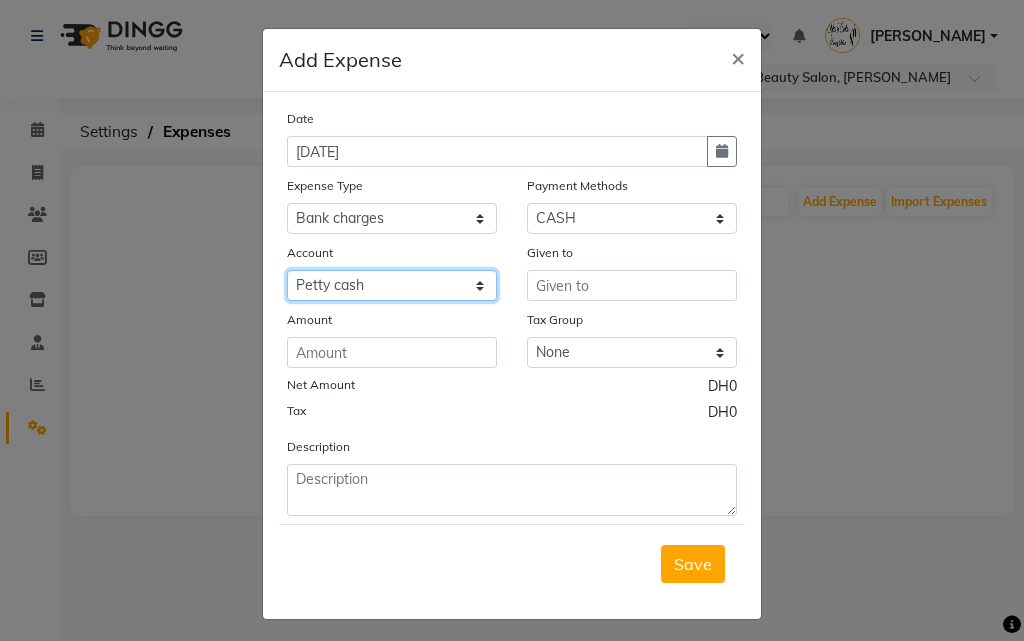select on "2854" 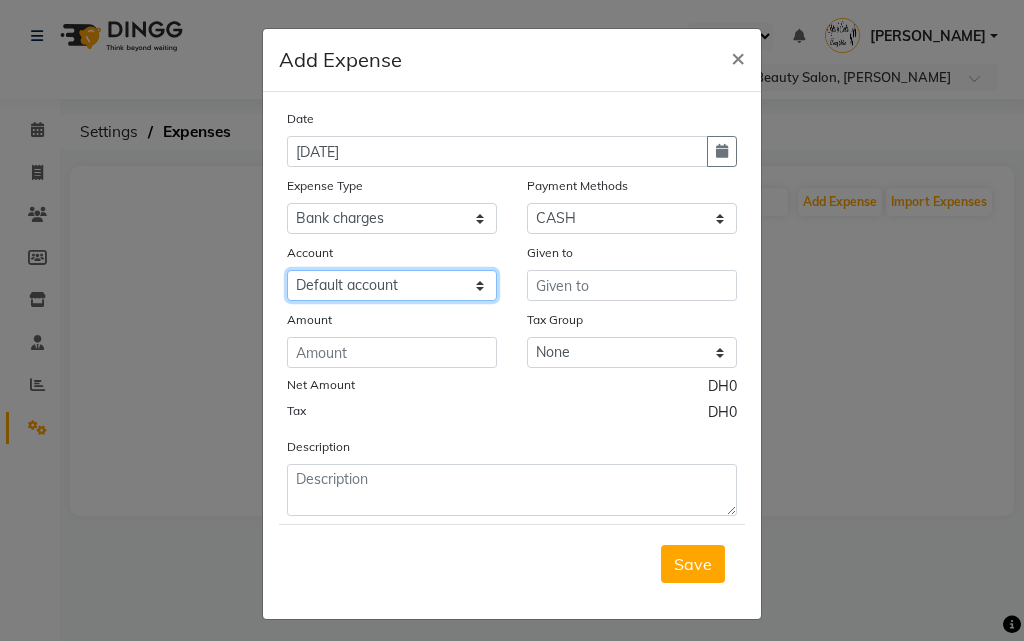 click on "Select [PERSON_NAME] cash Default account" 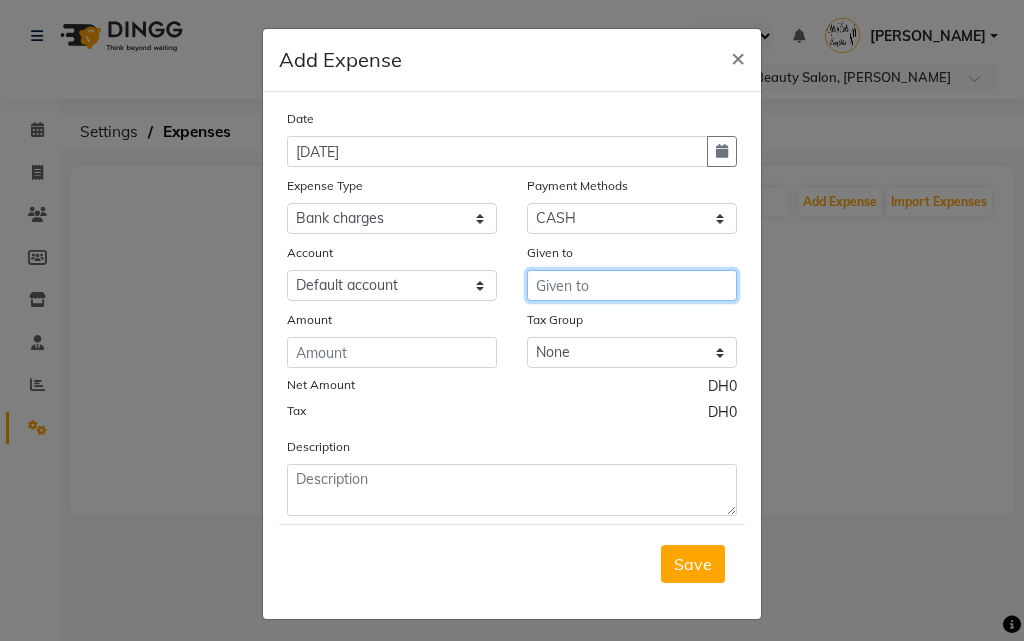 click at bounding box center (632, 285) 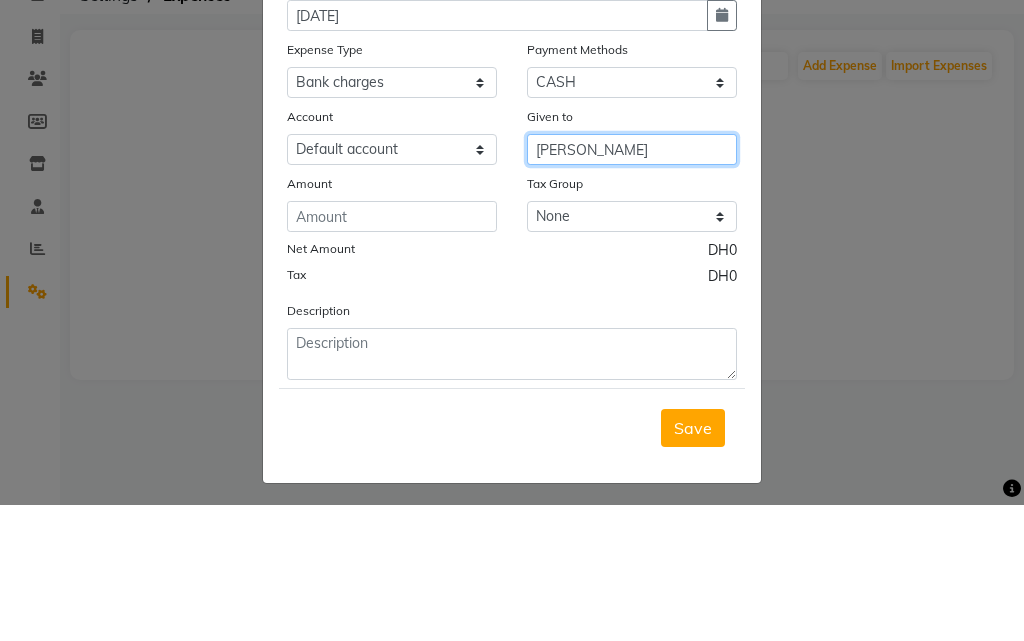 type on "[PERSON_NAME]" 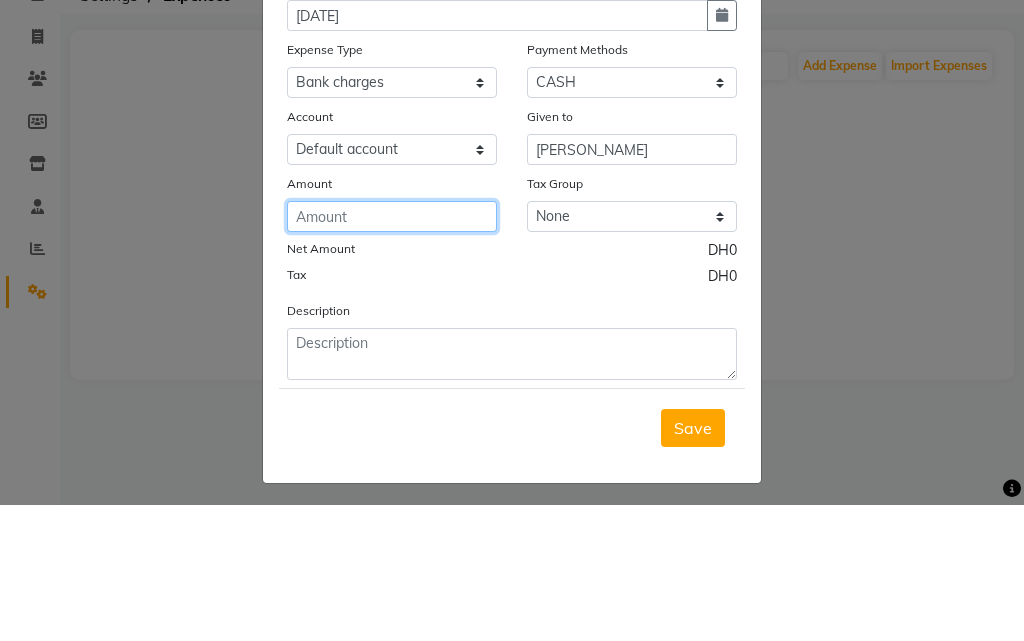click 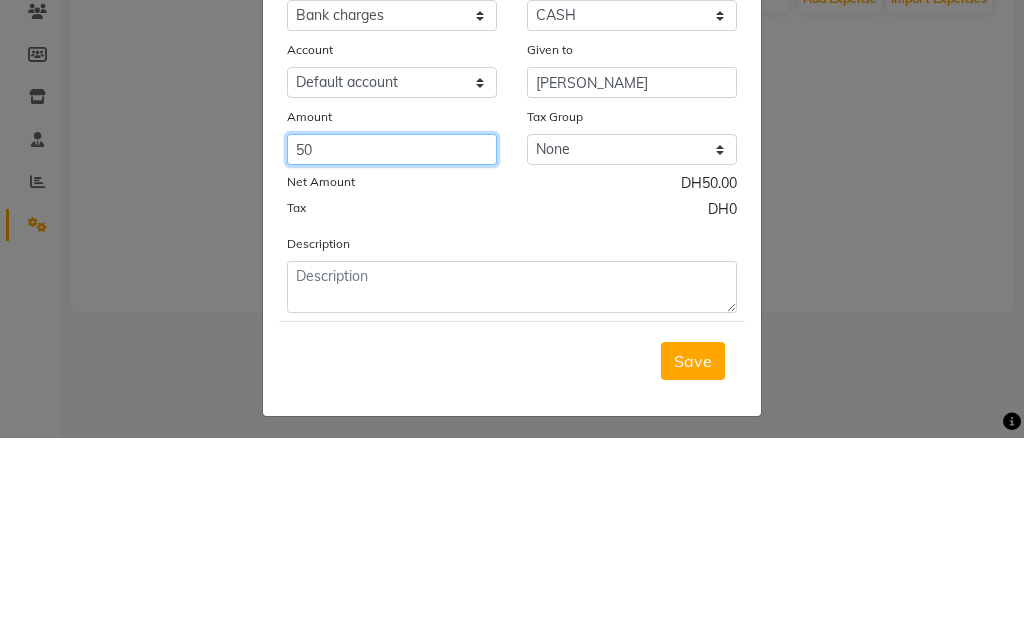 type on "50" 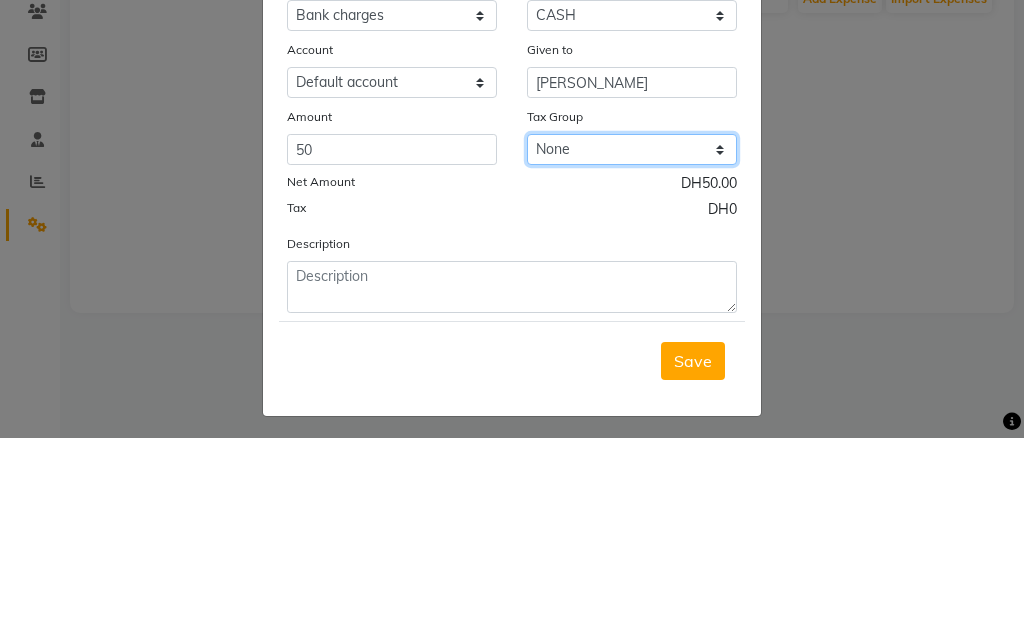 click on "None VAT" 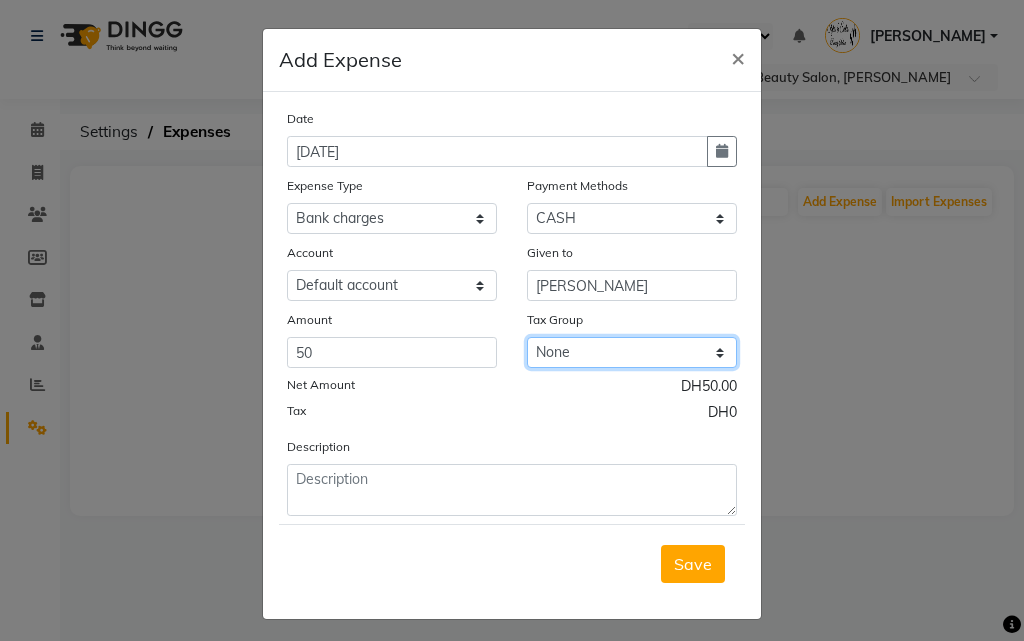 select on "3264" 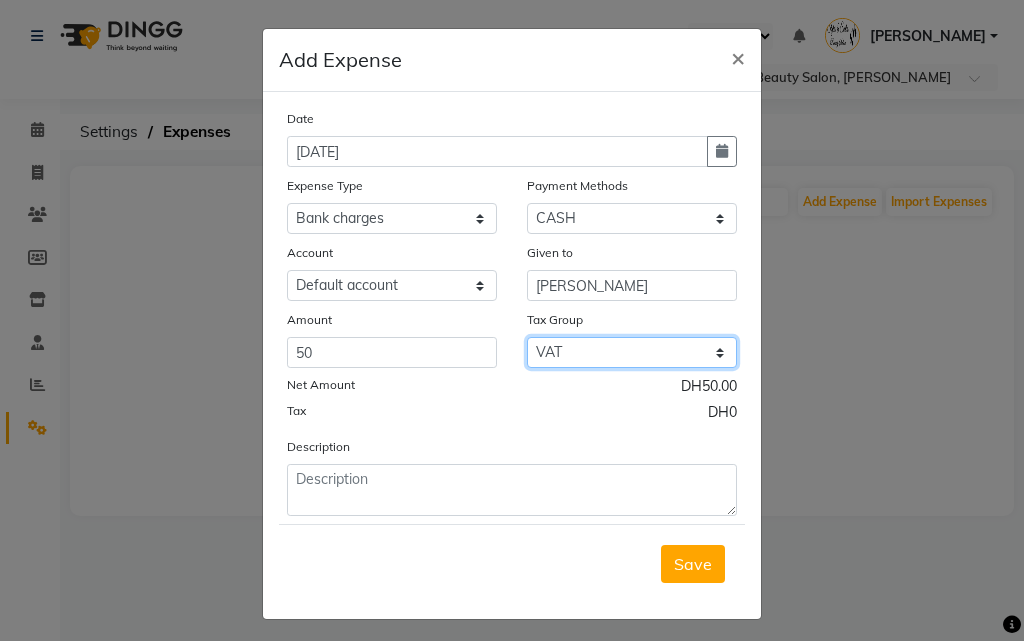 click on "None VAT" 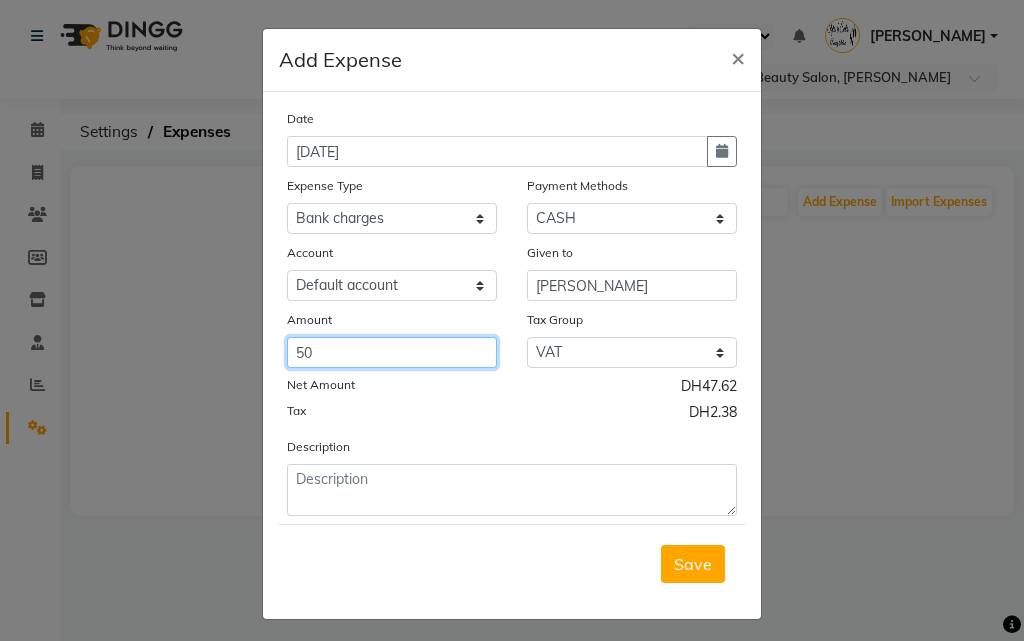 click on "50" 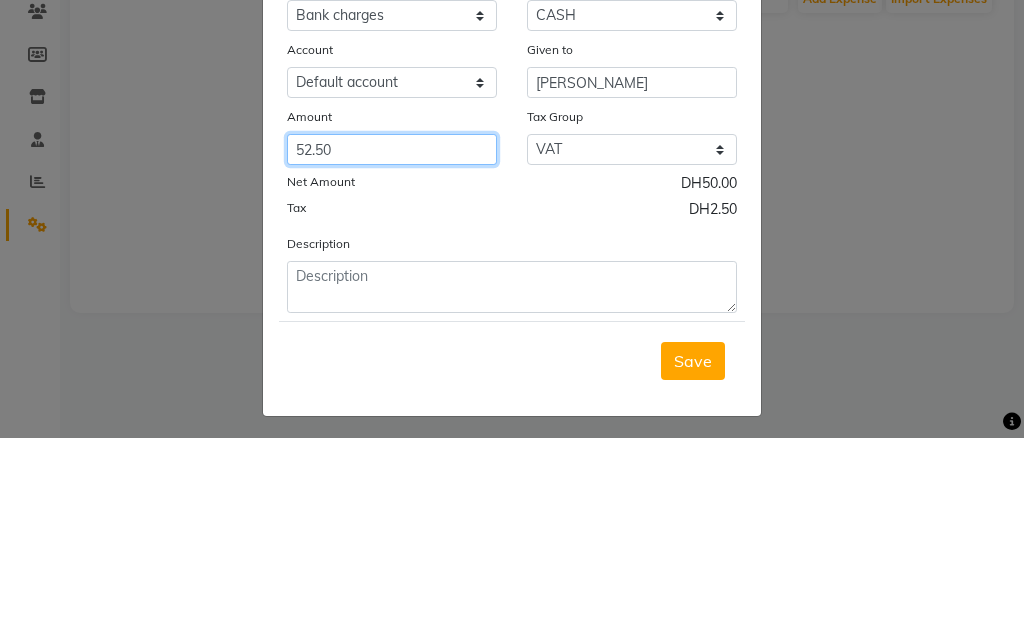 type on "52.50" 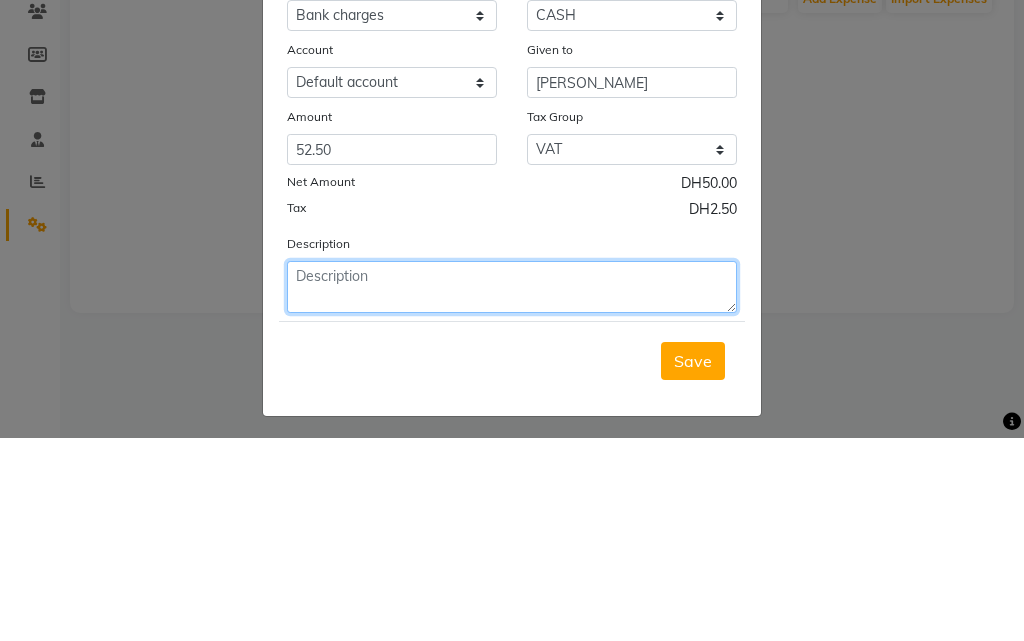 click 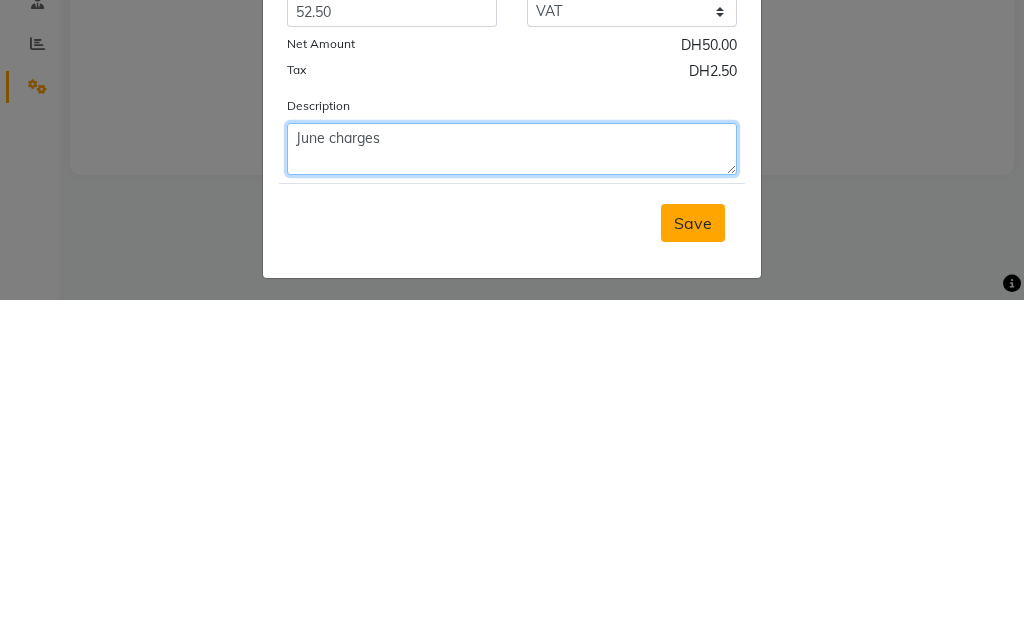 type on "June charges" 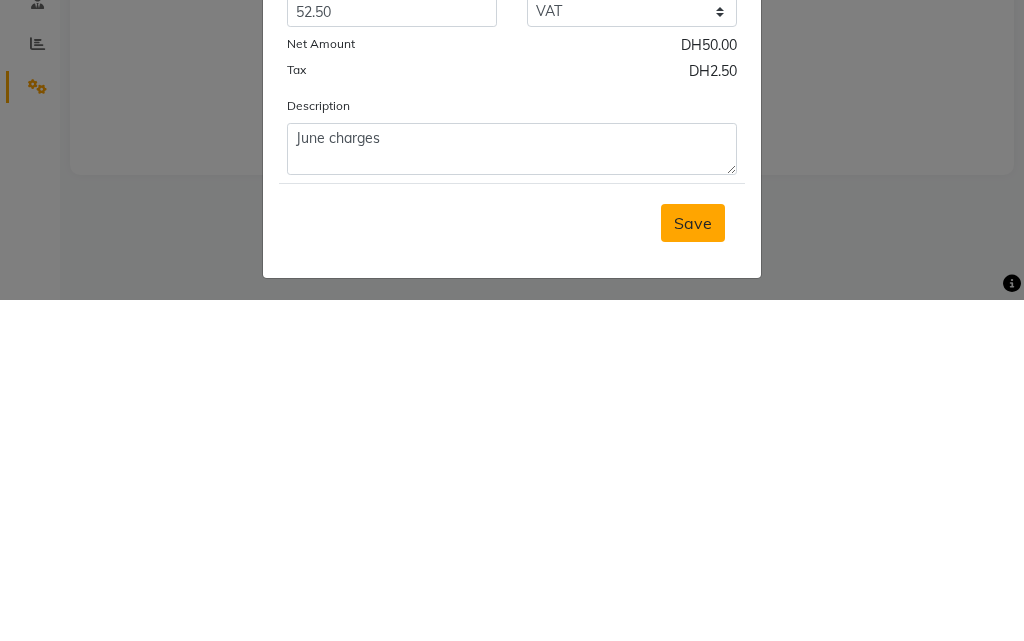 click on "Save" at bounding box center (693, 564) 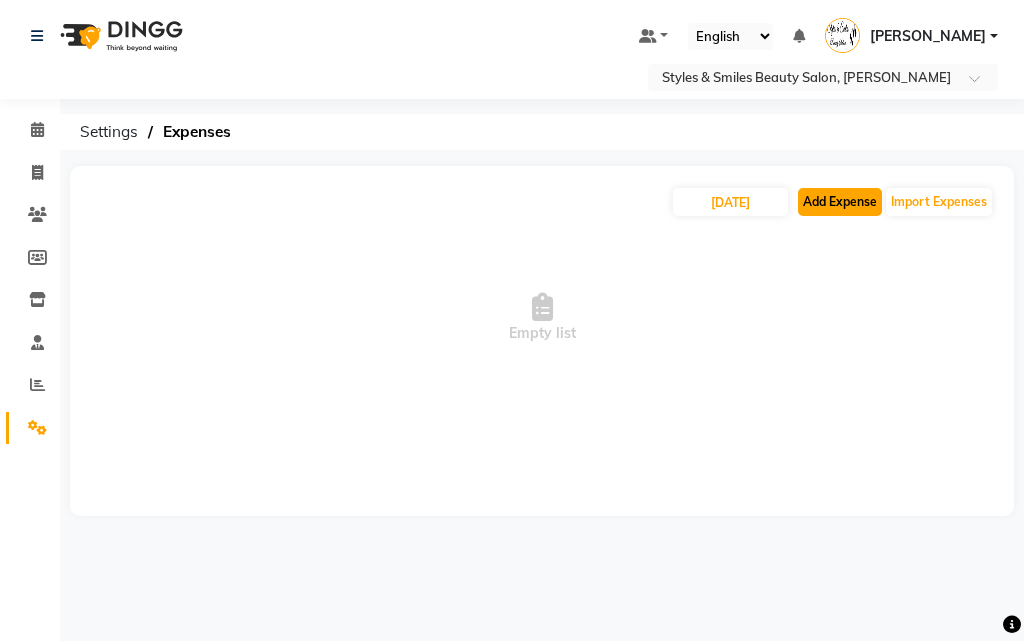 click on "Add Expense" 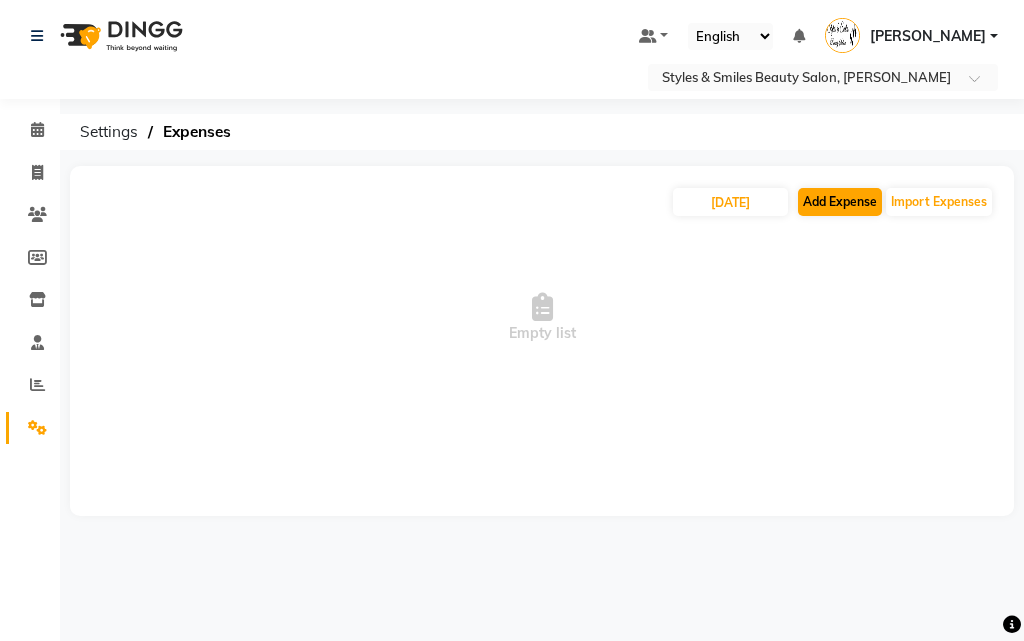 select on "1" 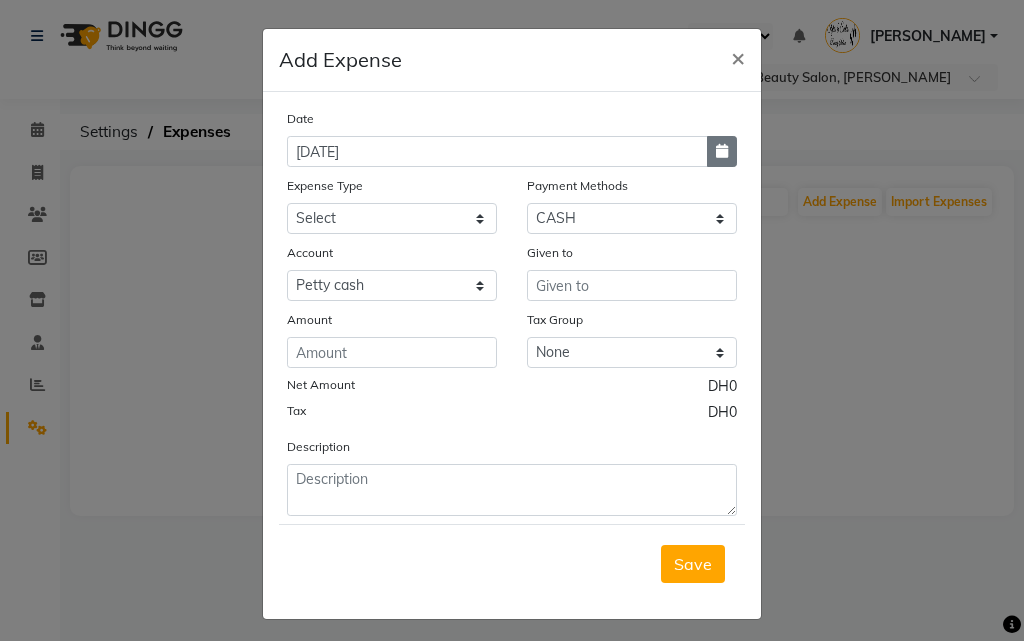 click 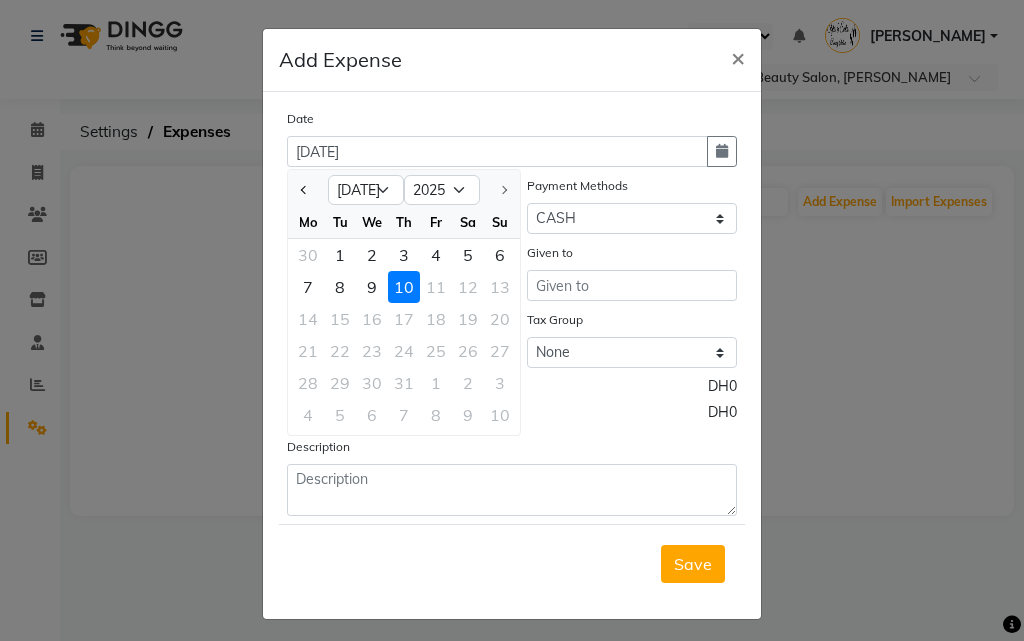 click on "10" 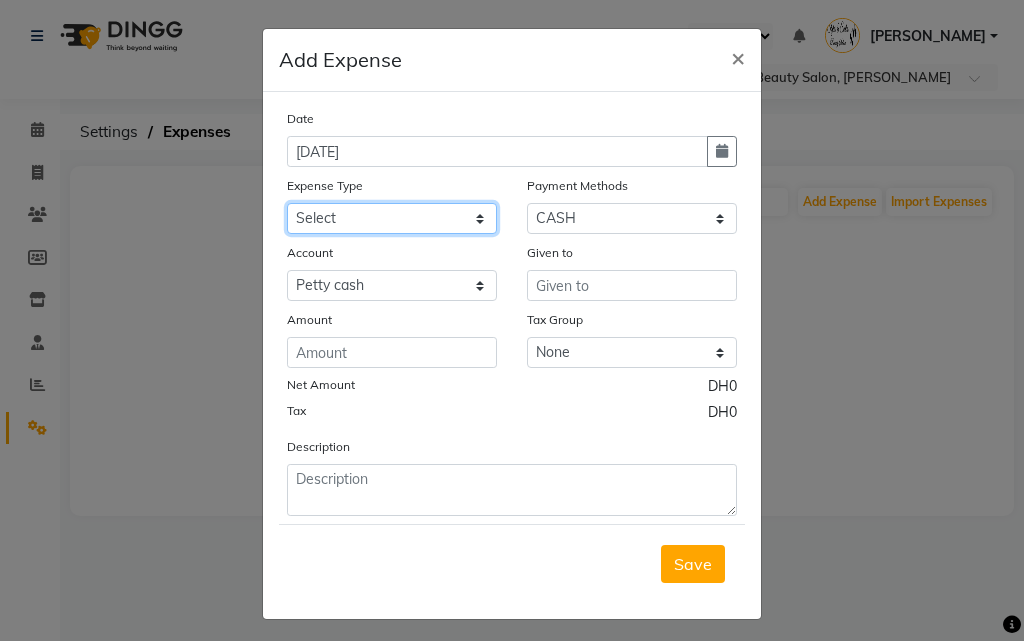 click on "Select Advance Salary Bank charges Car maintenance  Cash transfer to bank Cash transfer to hub Client Snacks Clinical charges Equipment Fuel Govt fee Incentive Insurance International purchase Loan Repayment Maintenance Marketing Market Products Miscellaneous MRA Other Pantry Product Rent Salary Staff Snacks Tax Tea & Refreshment Utilities" 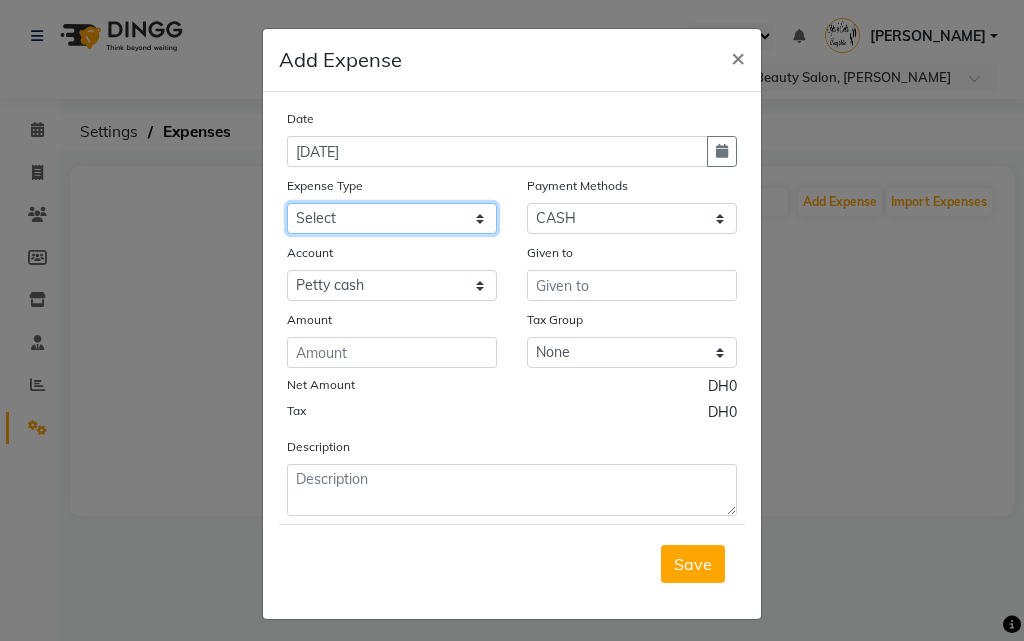 select on "4429" 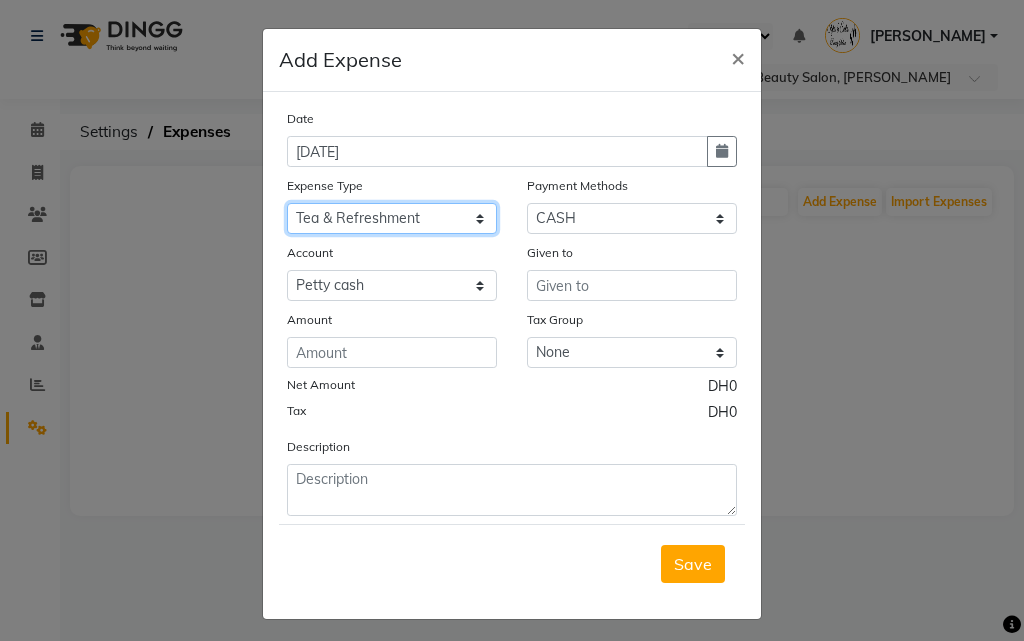 click on "Select Advance Salary Bank charges Car maintenance  Cash transfer to bank Cash transfer to hub Client Snacks Clinical charges Equipment Fuel Govt fee Incentive Insurance International purchase Loan Repayment Maintenance Marketing Market Products Miscellaneous MRA Other Pantry Product Rent Salary Staff Snacks Tax Tea & Refreshment Utilities" 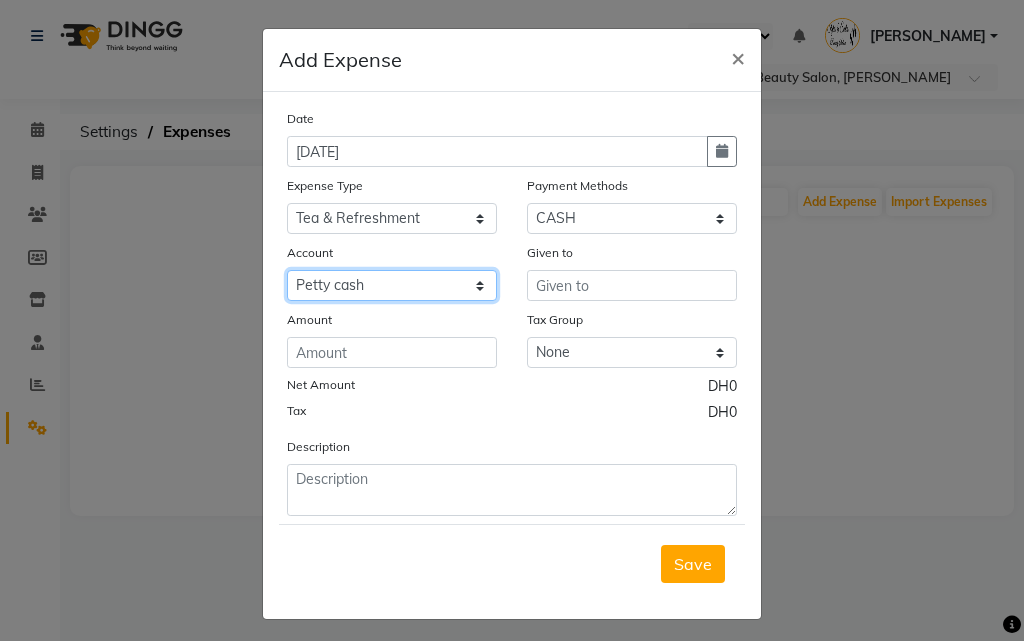 click on "Select [PERSON_NAME] cash Default account" 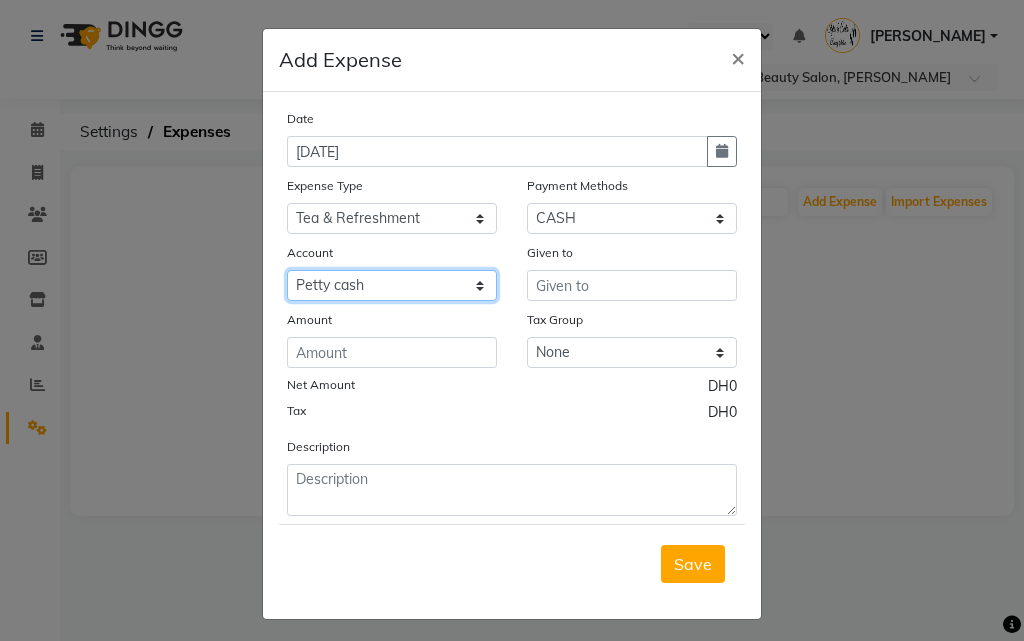 select on "2854" 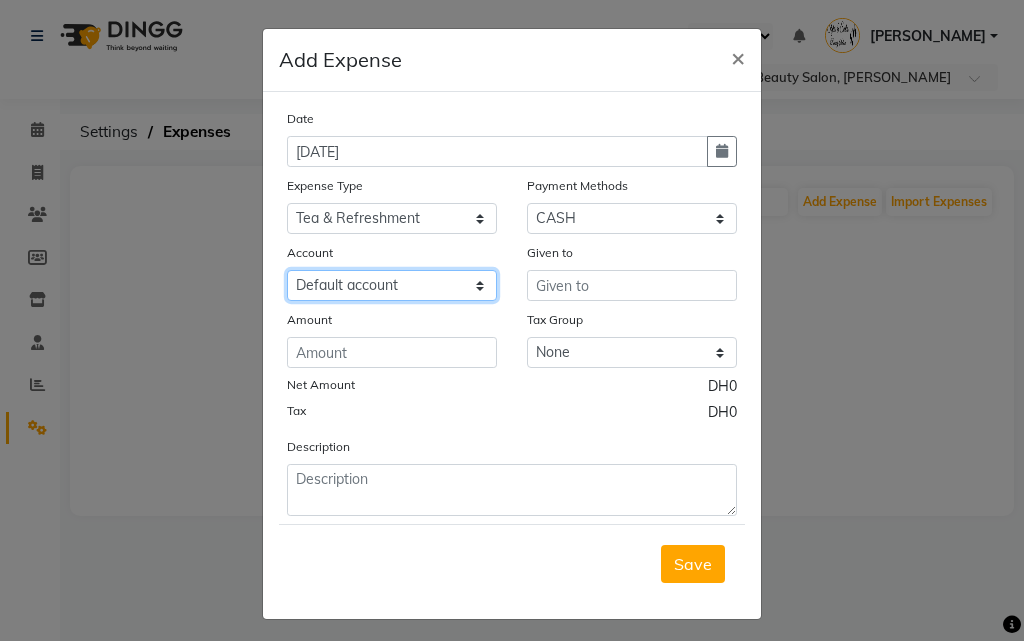 click on "Select [PERSON_NAME] cash Default account" 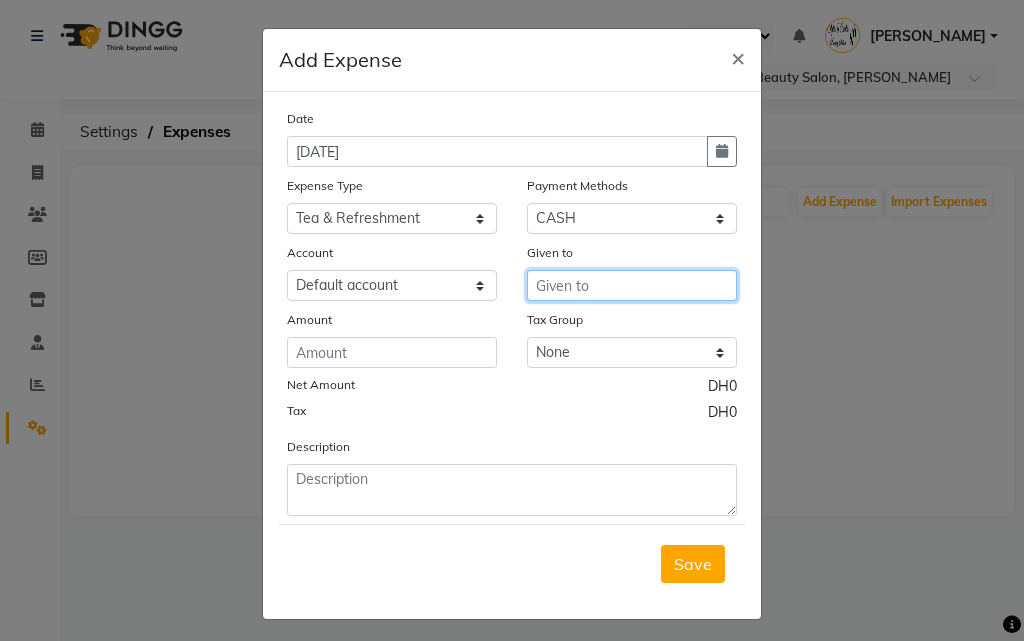 click at bounding box center [632, 285] 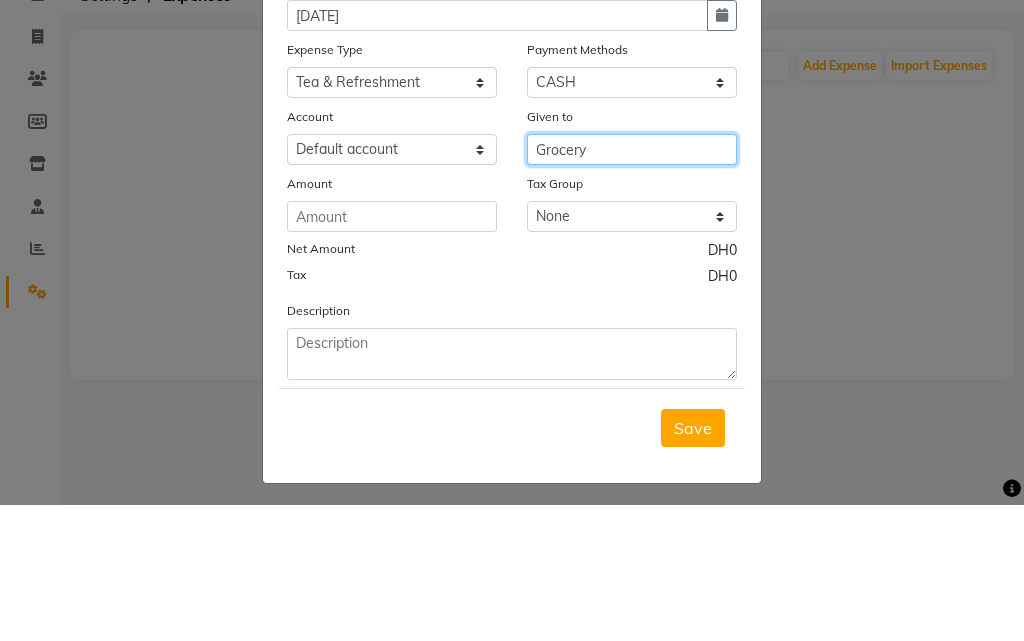 type on "Grocery" 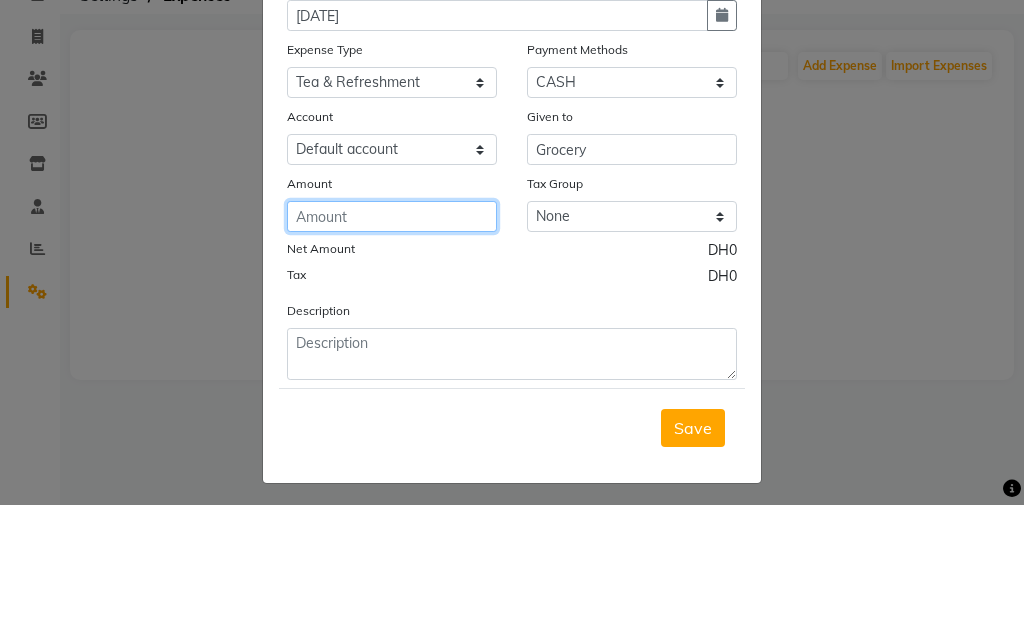 click 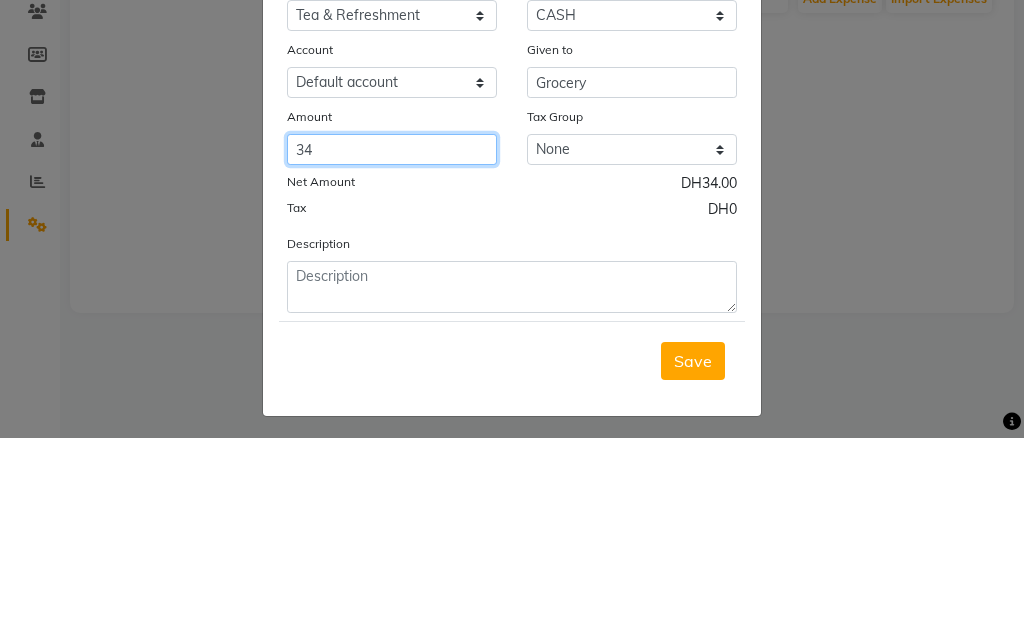 type on "34" 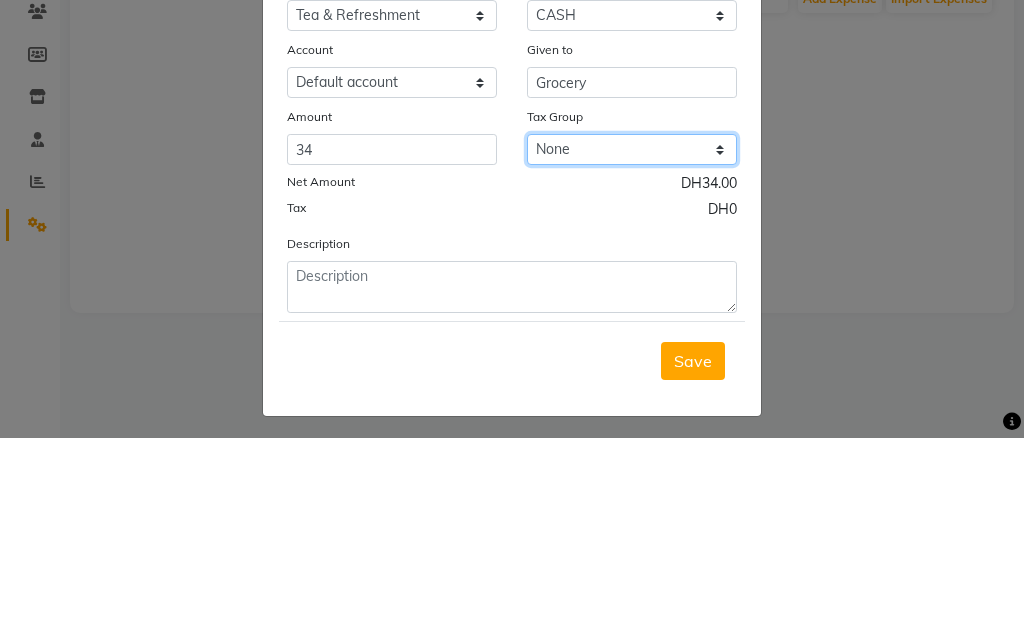 click on "None VAT" 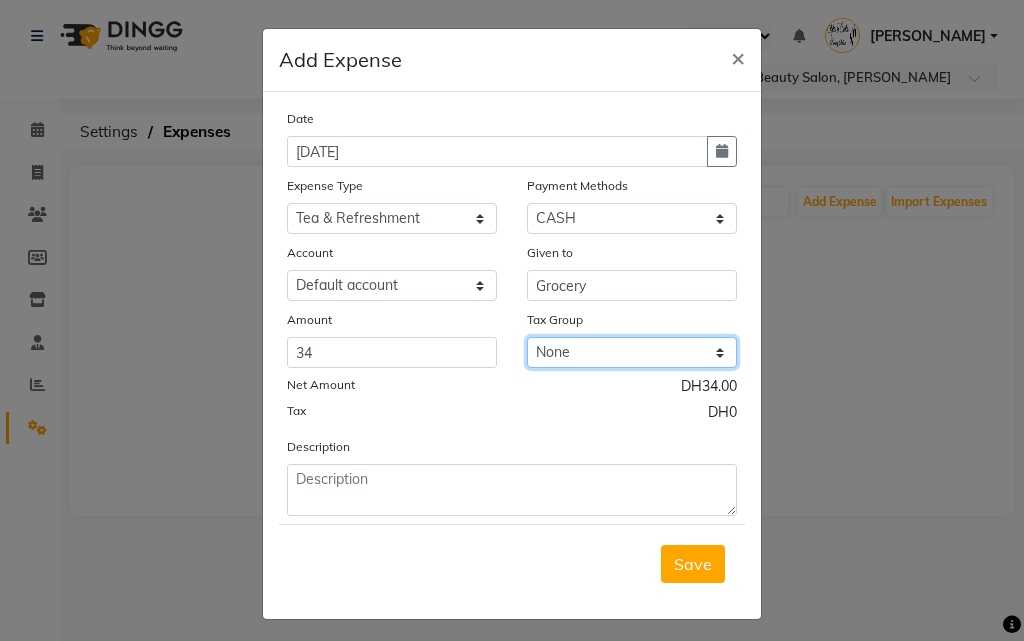 select on "3264" 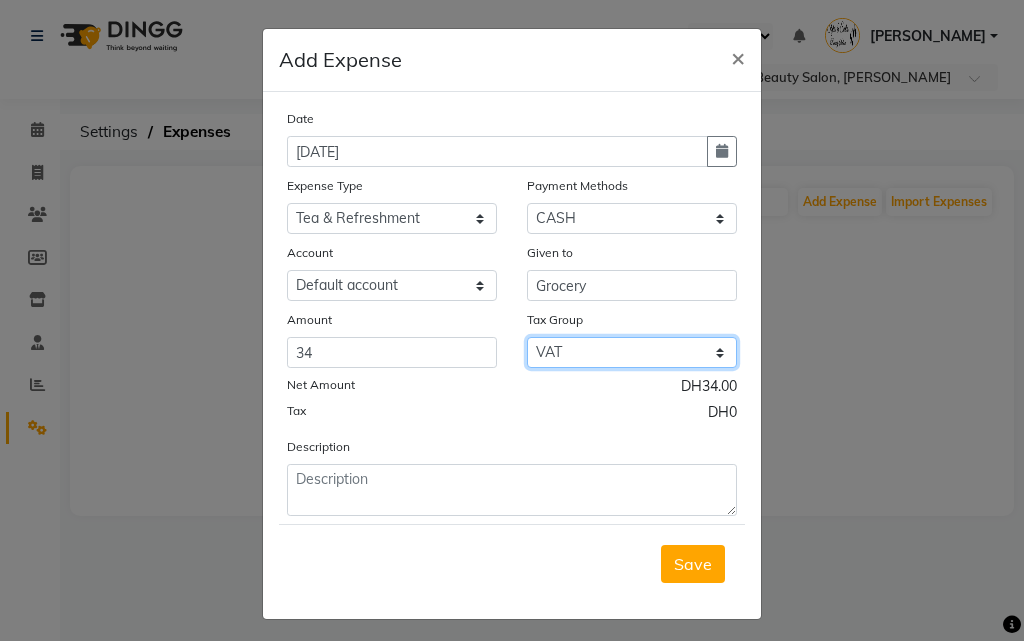click on "None VAT" 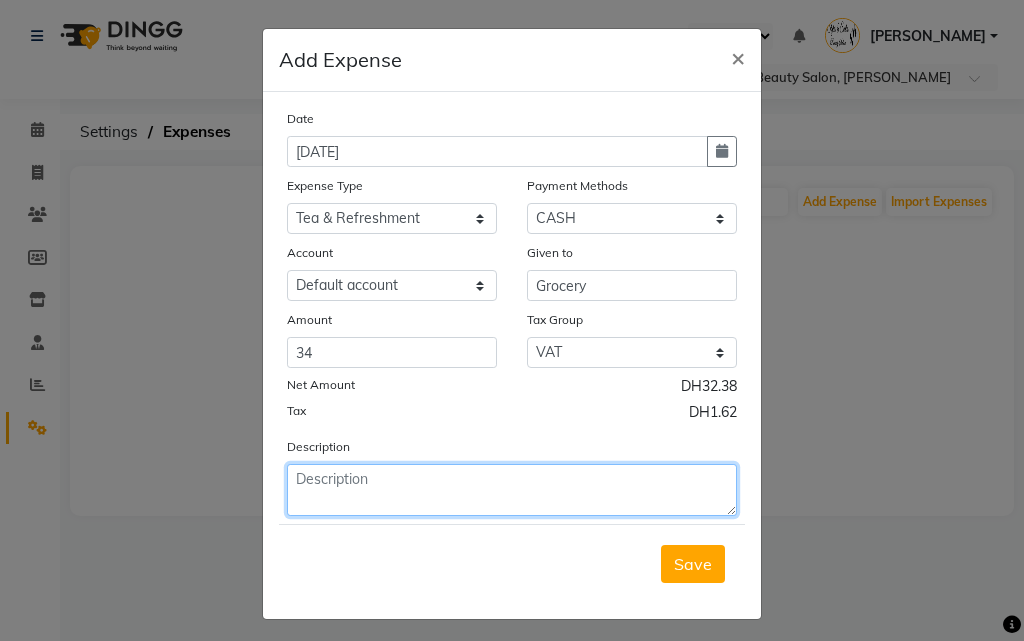 click 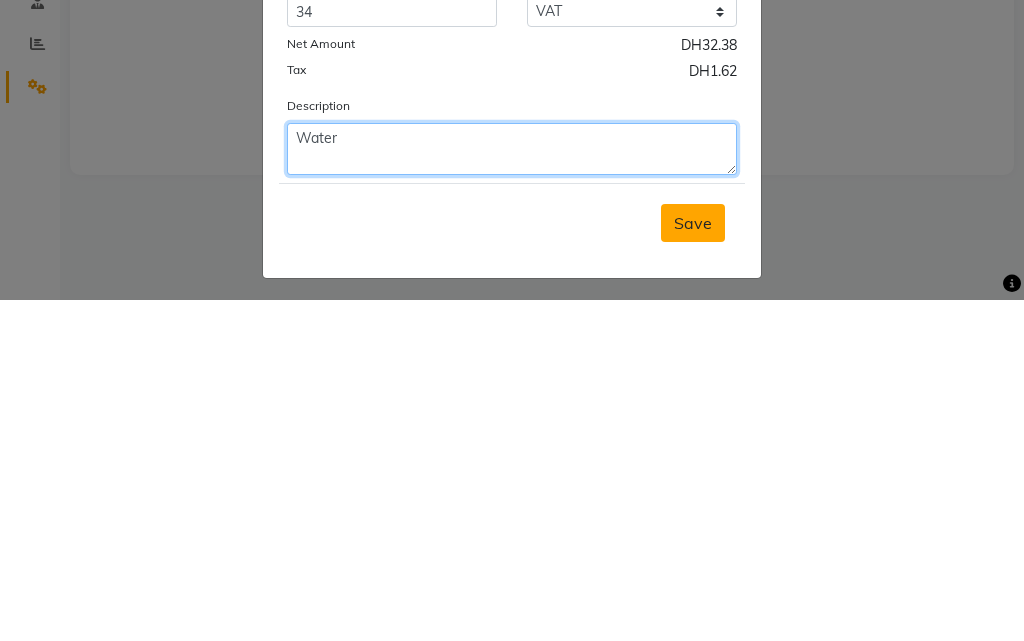type on "Water" 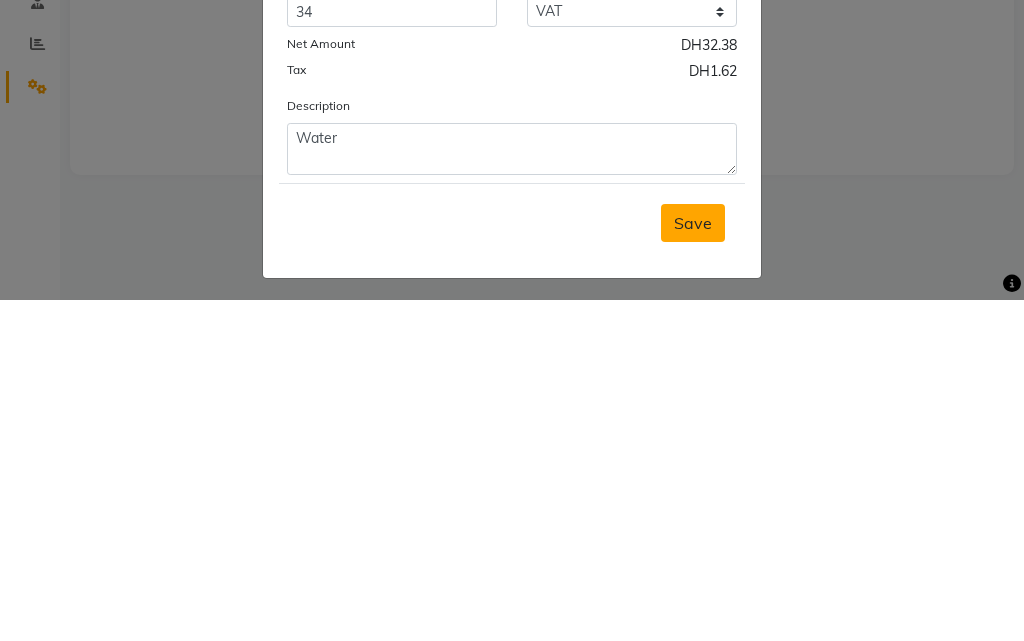 click on "Save" at bounding box center [693, 564] 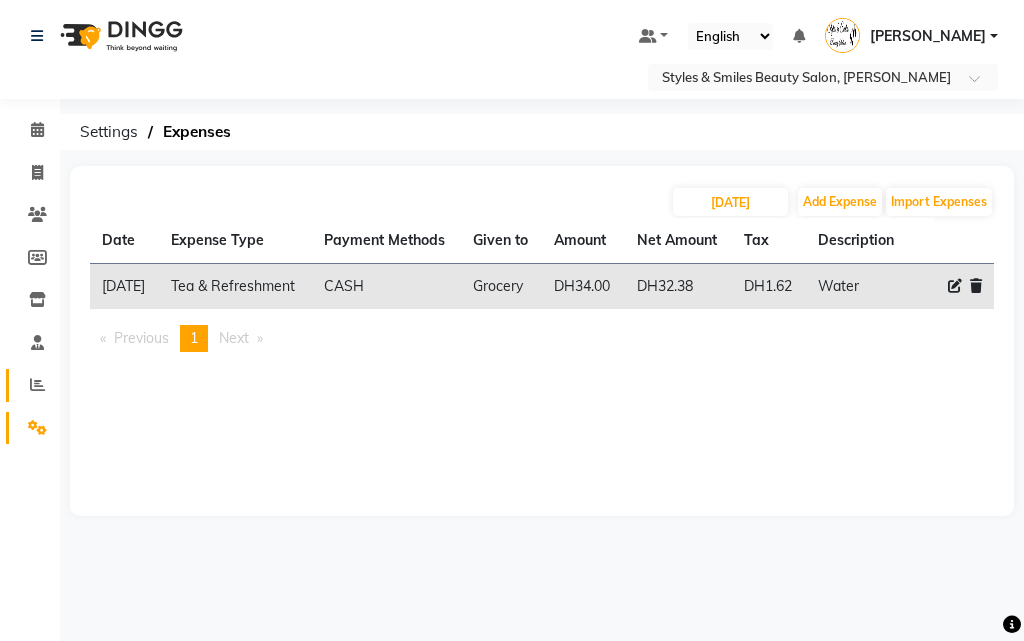 click 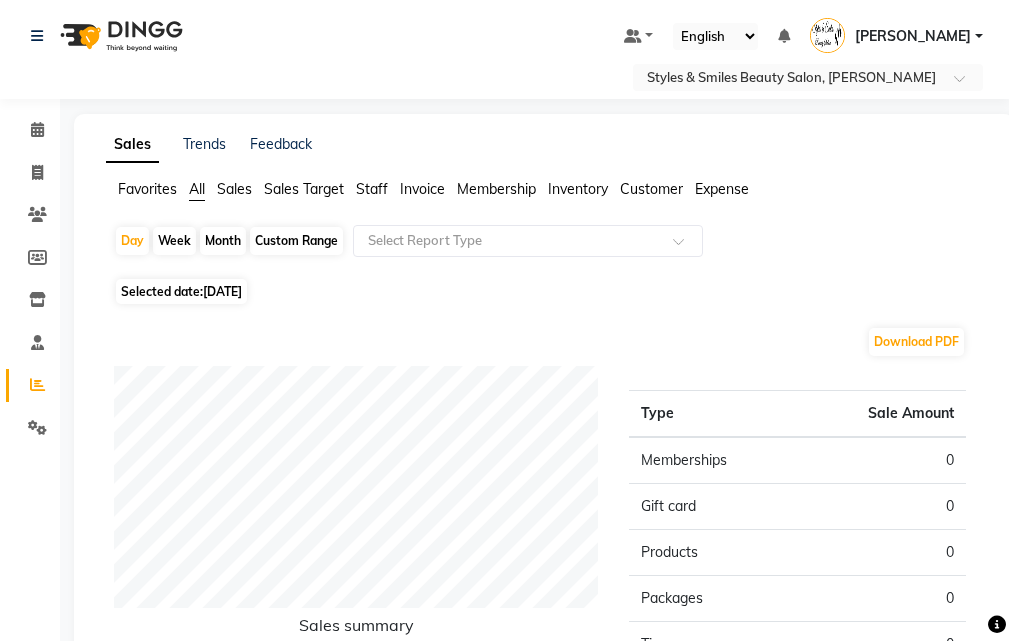 click on "Expense" 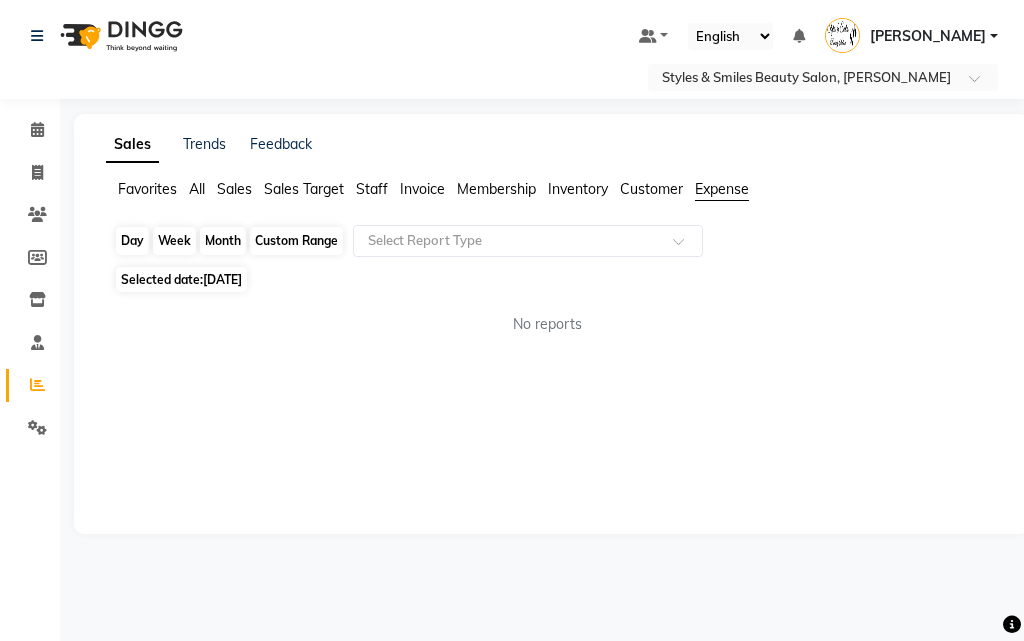 click on "Day" 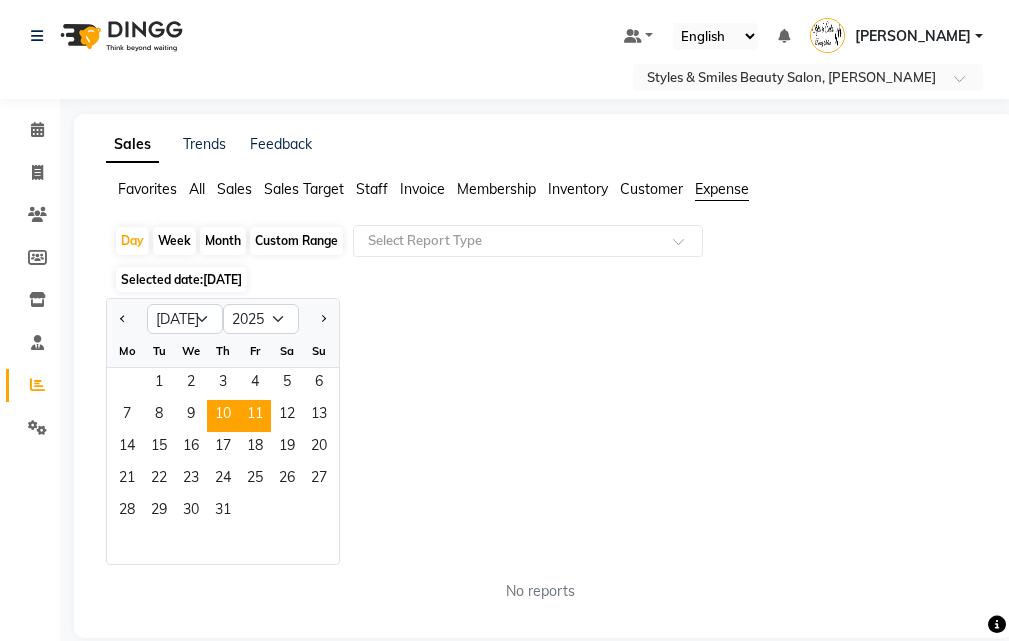 click on "10" 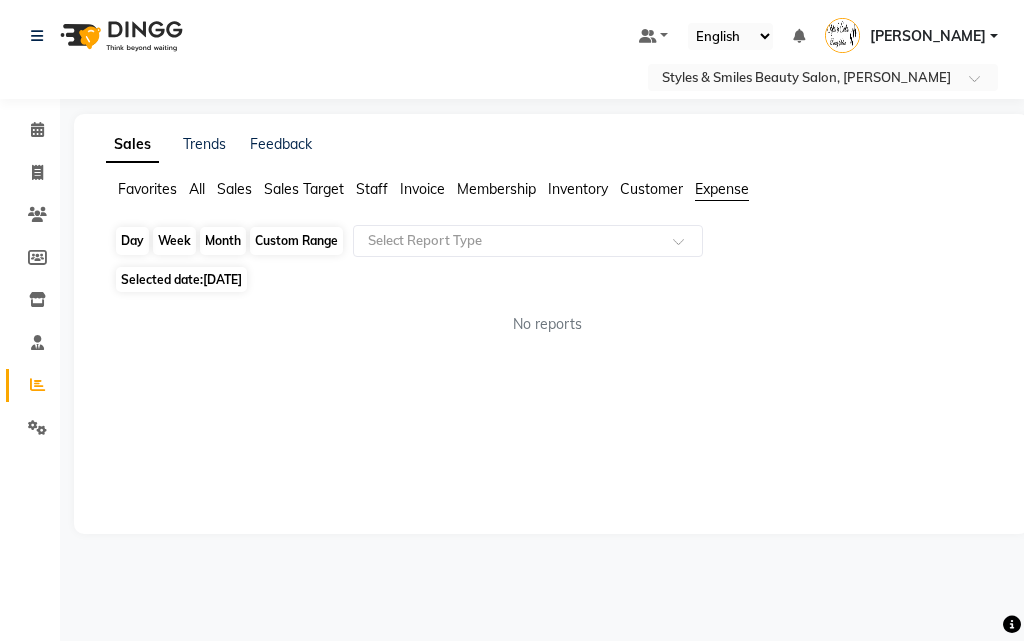 click on "Day" 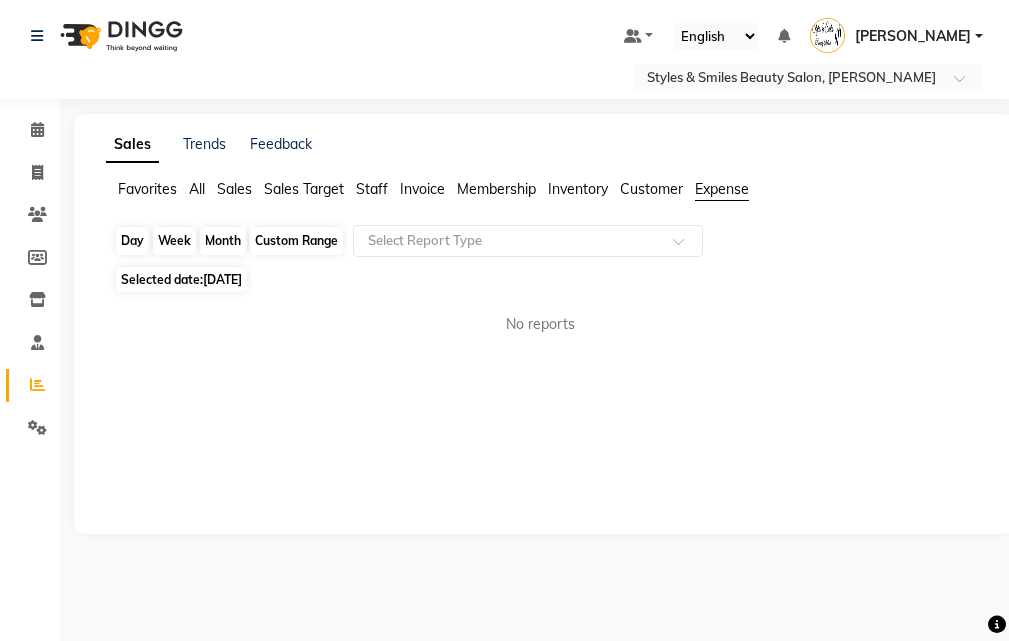 select on "7" 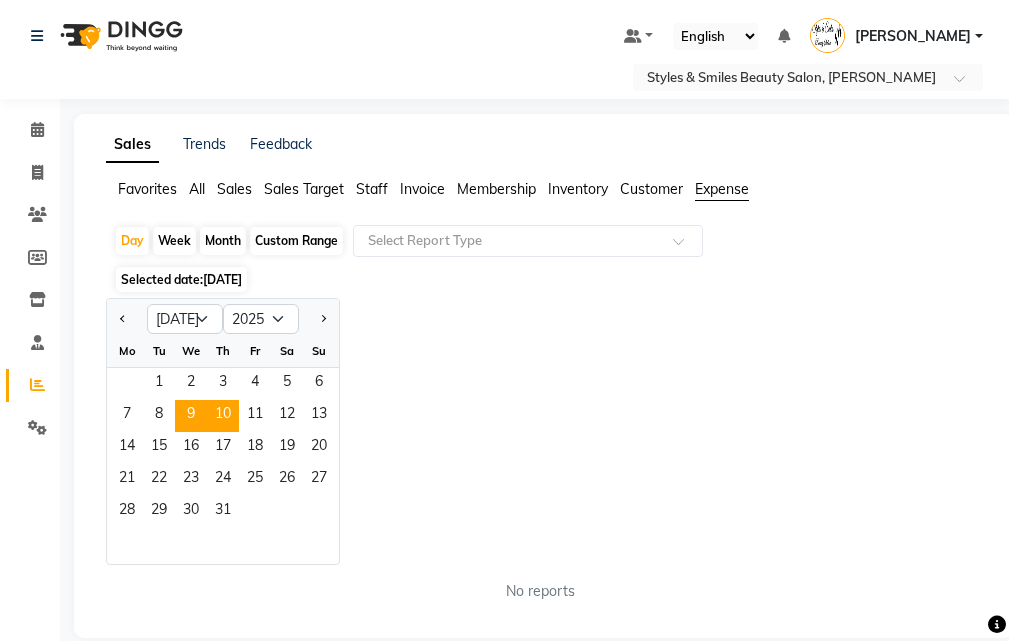 click on "9" 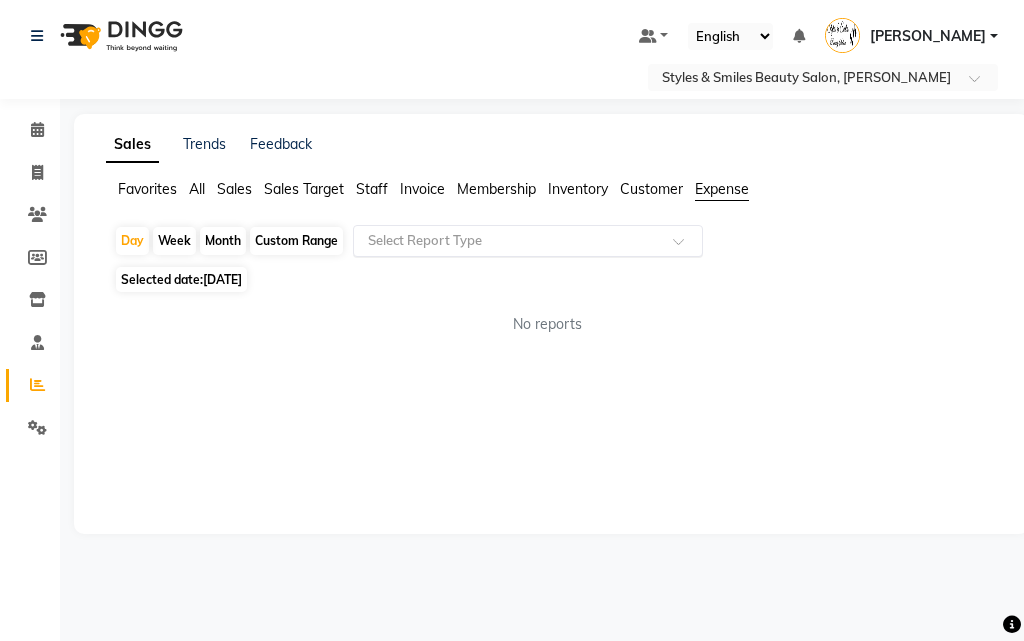 click 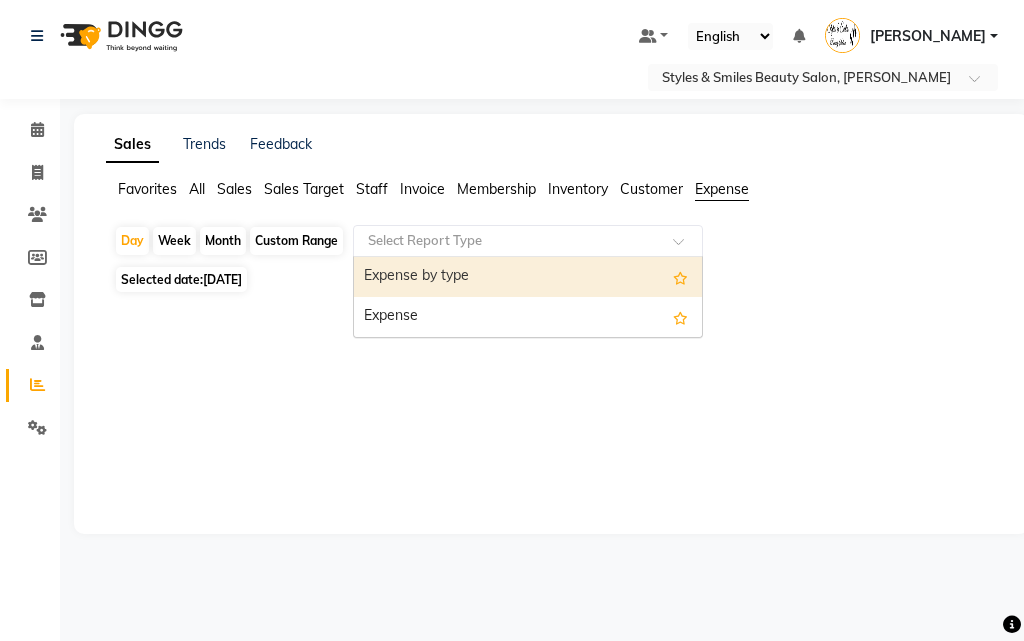 click on "Expense" at bounding box center (528, 317) 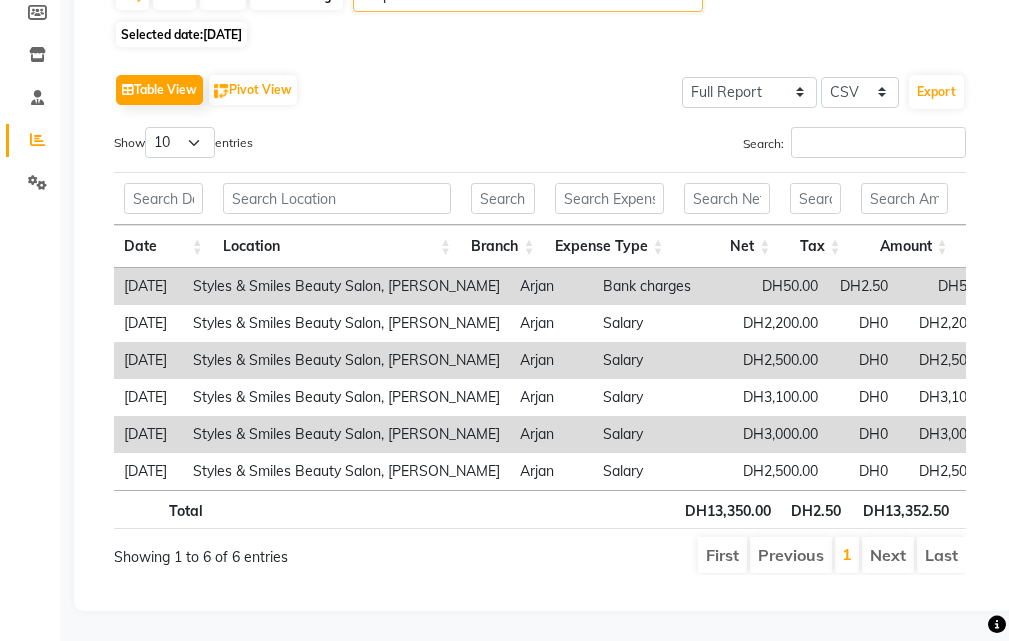 scroll, scrollTop: 275, scrollLeft: 0, axis: vertical 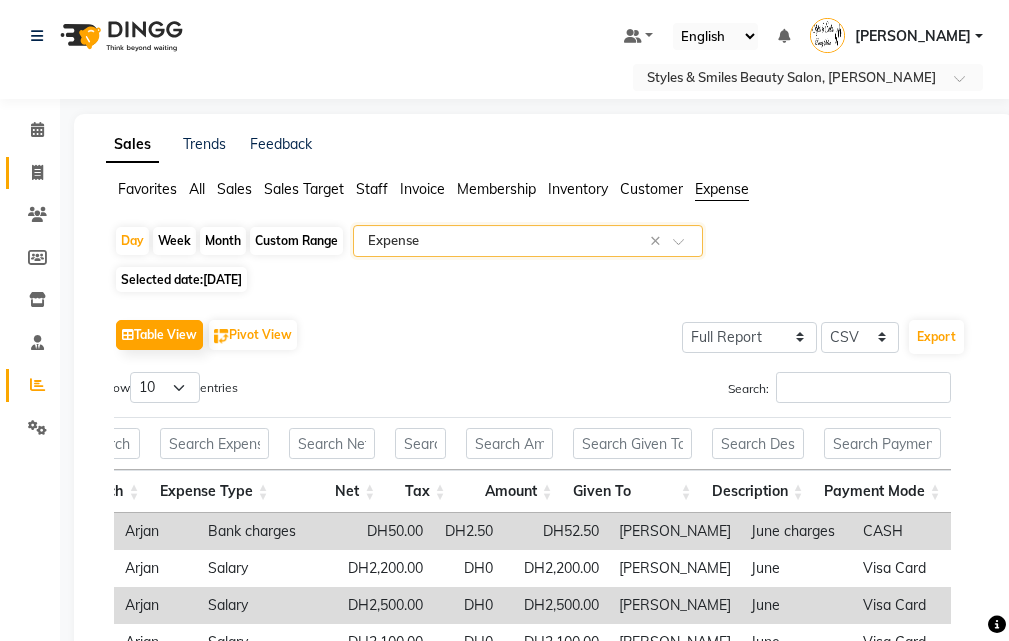 click 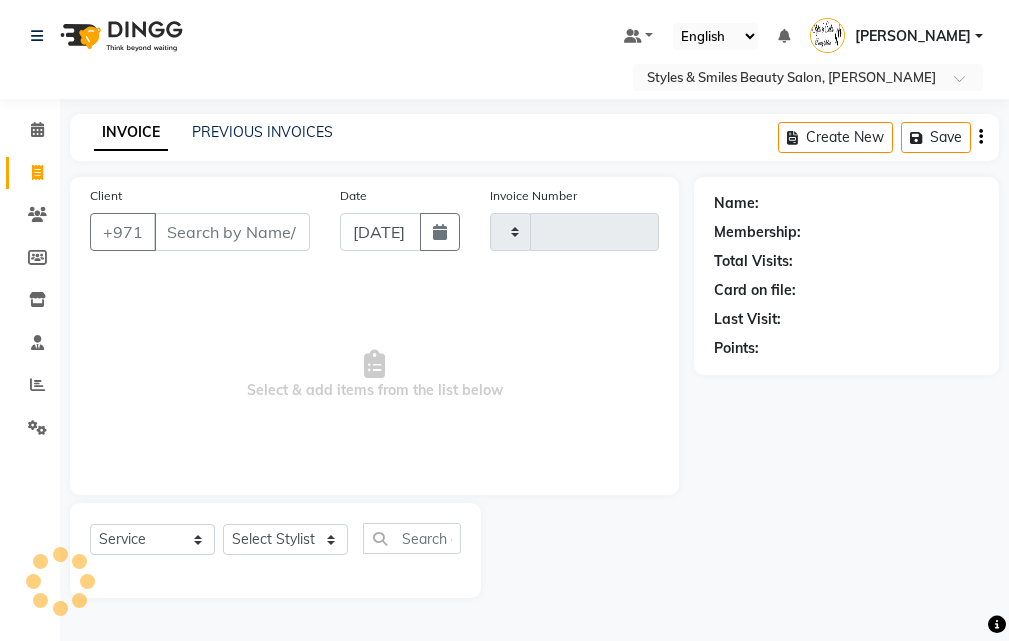 type on "0202" 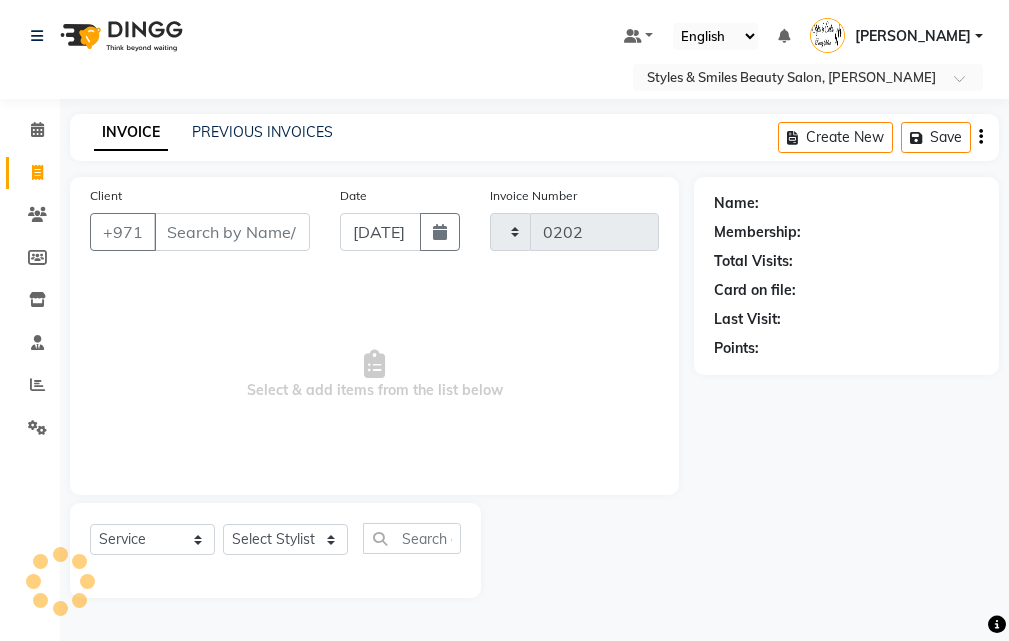 select on "4038" 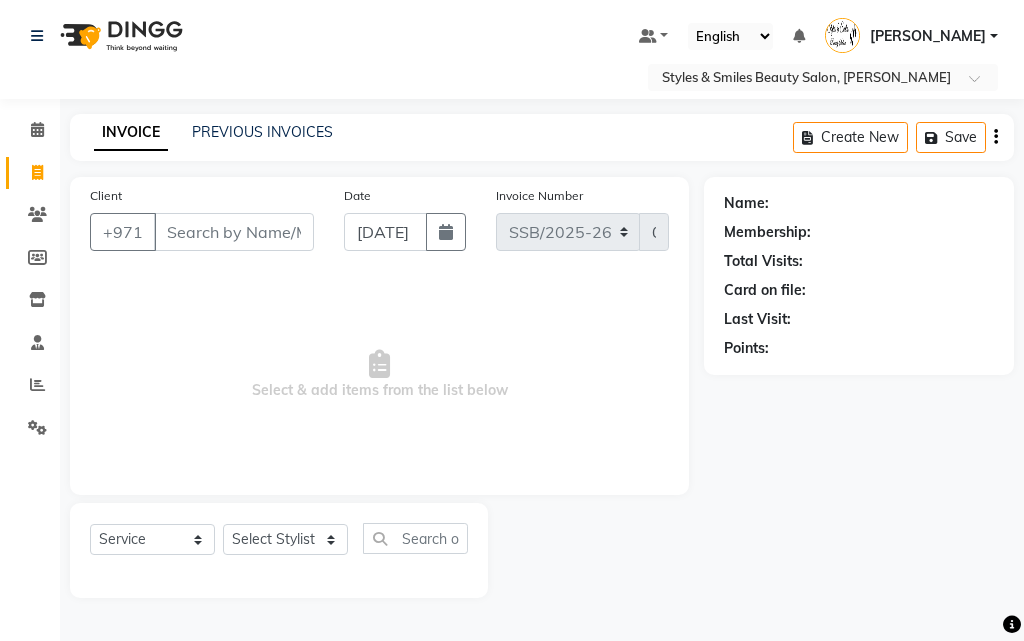 select on "product" 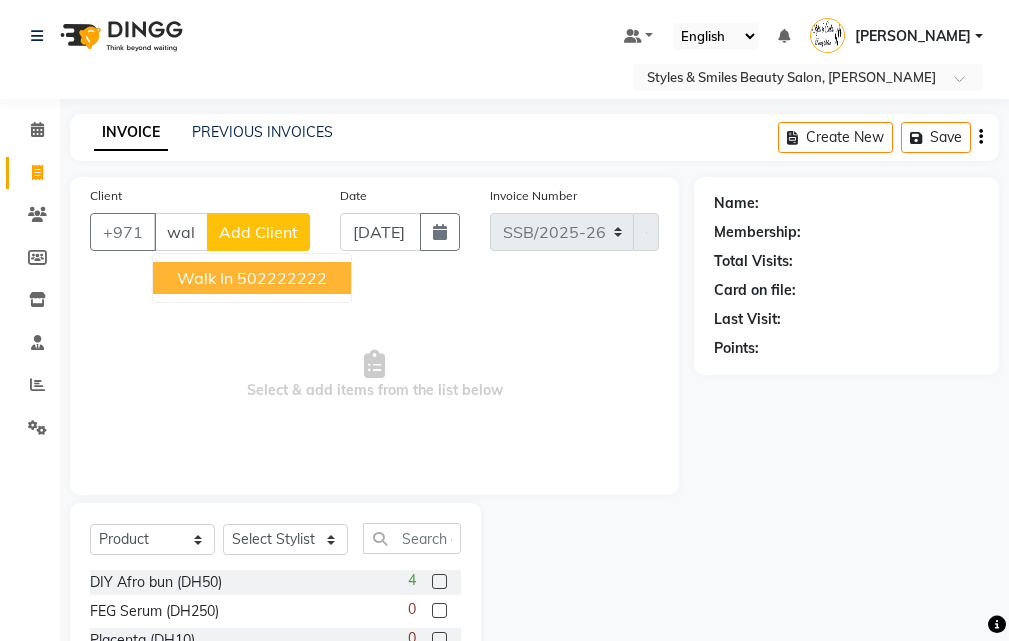 scroll, scrollTop: 0, scrollLeft: 0, axis: both 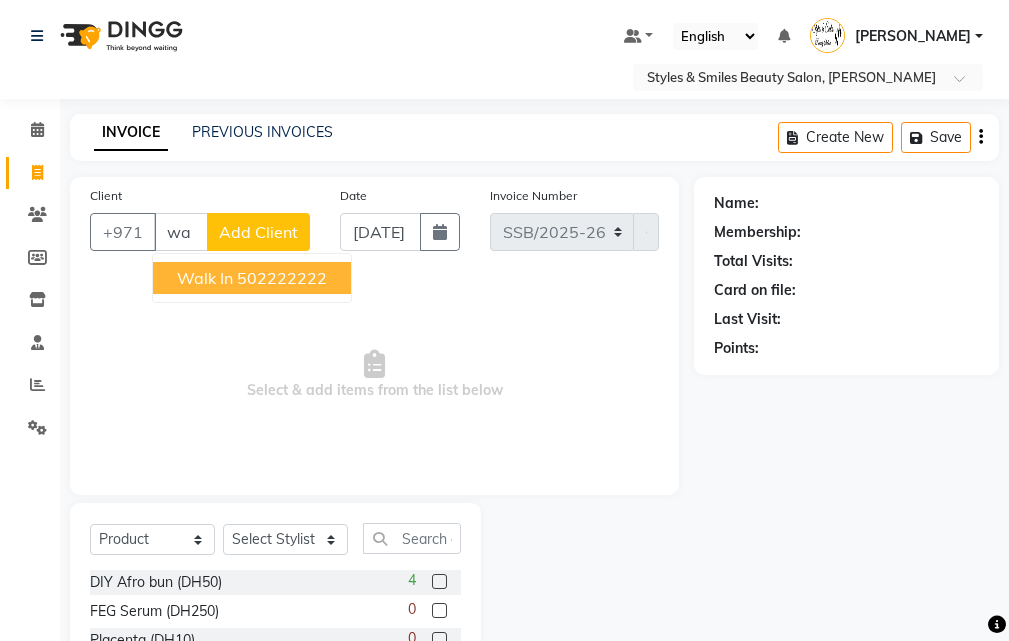 type on "w" 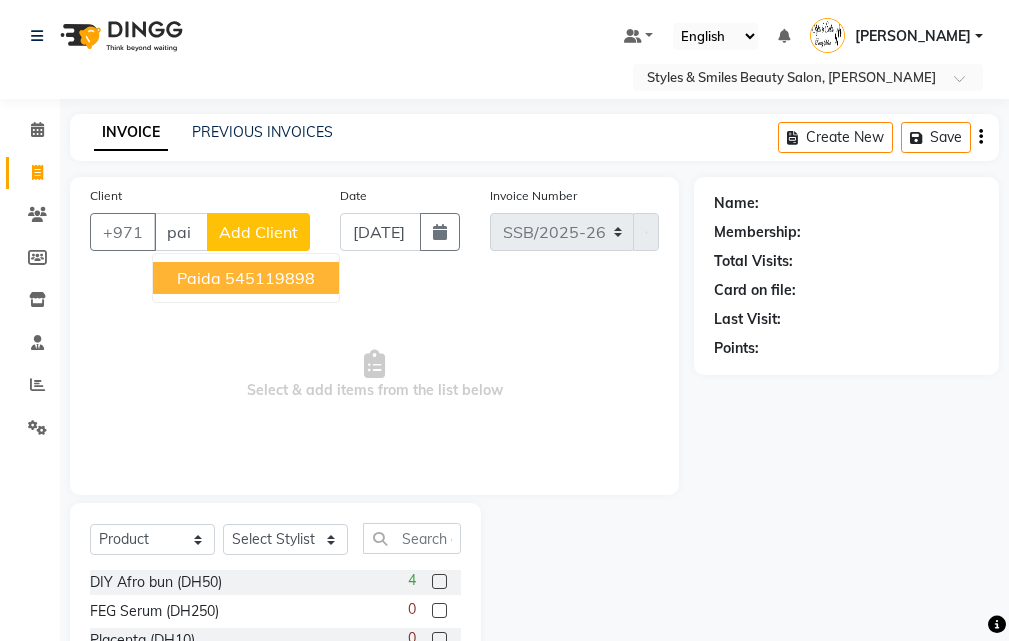 click on "545119898" at bounding box center (270, 278) 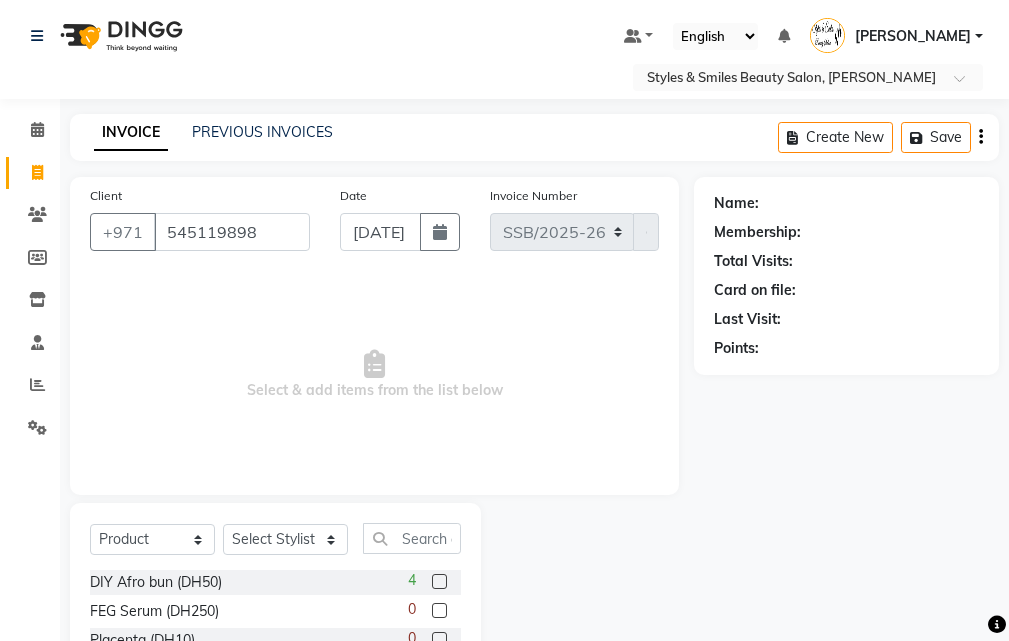 type on "545119898" 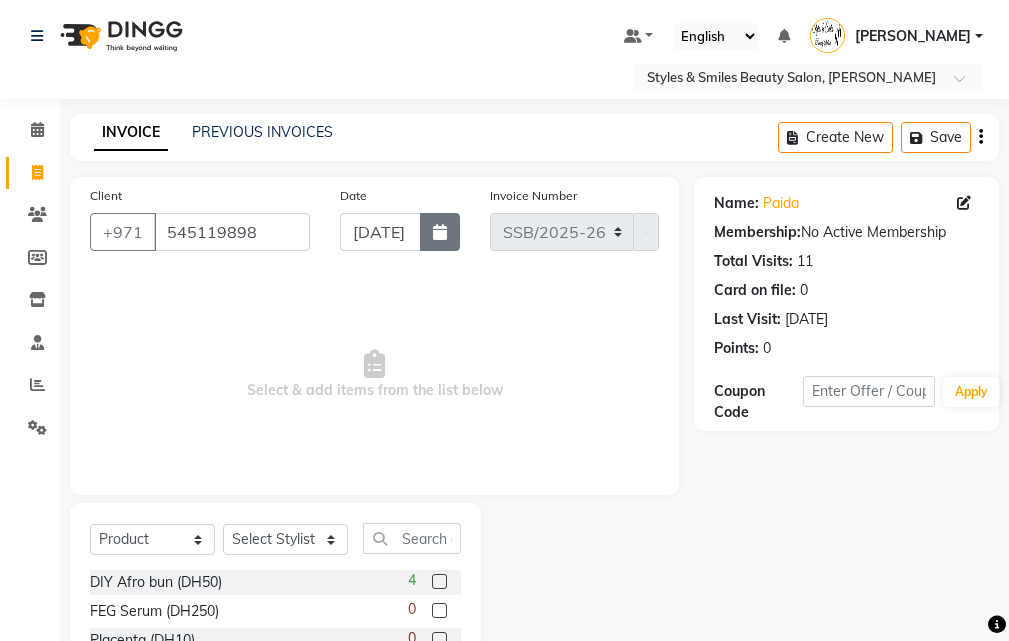 click 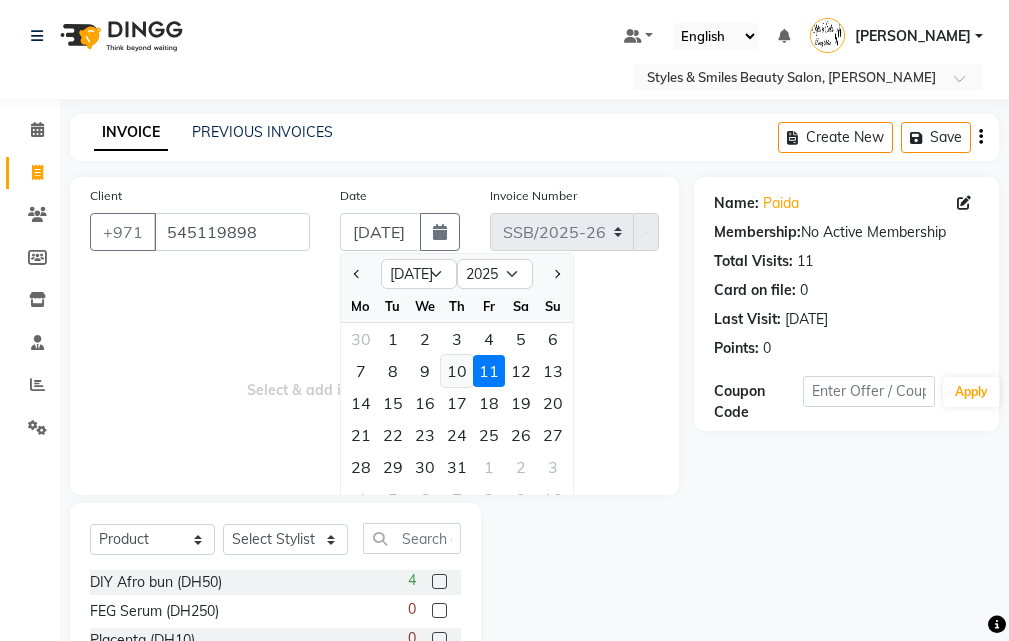 click on "10" 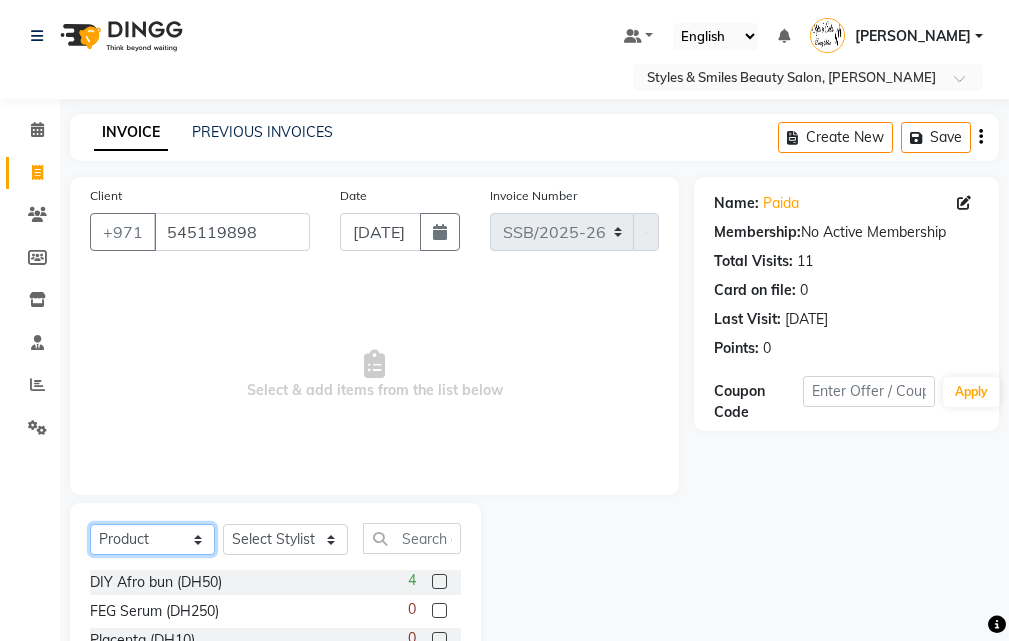 click on "Select  Service  Product  Membership  Package Voucher Prepaid Gift Card" 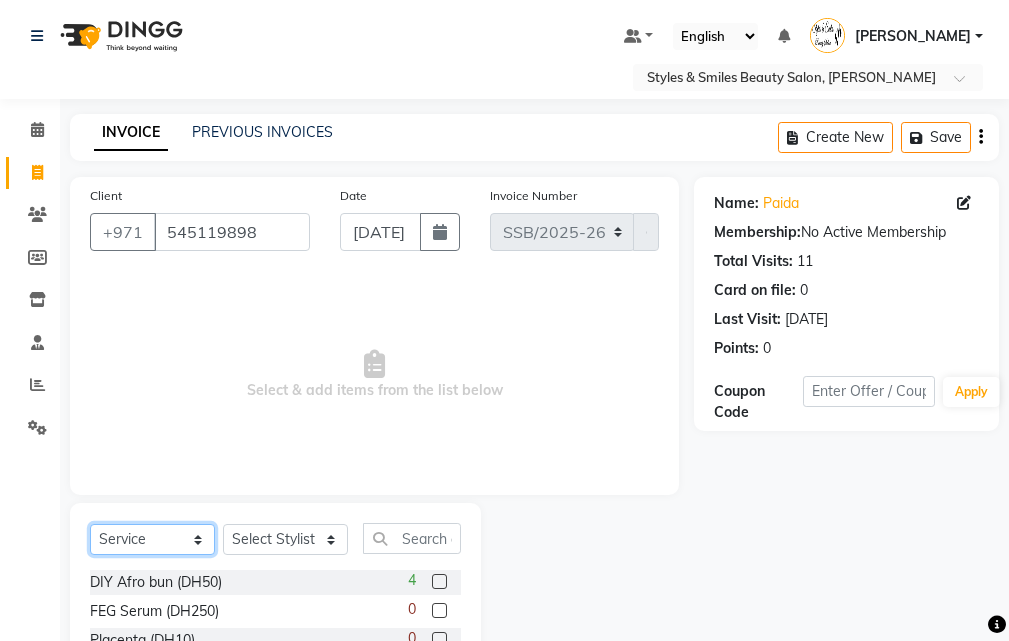 click on "Select  Service  Product  Membership  Package Voucher Prepaid Gift Card" 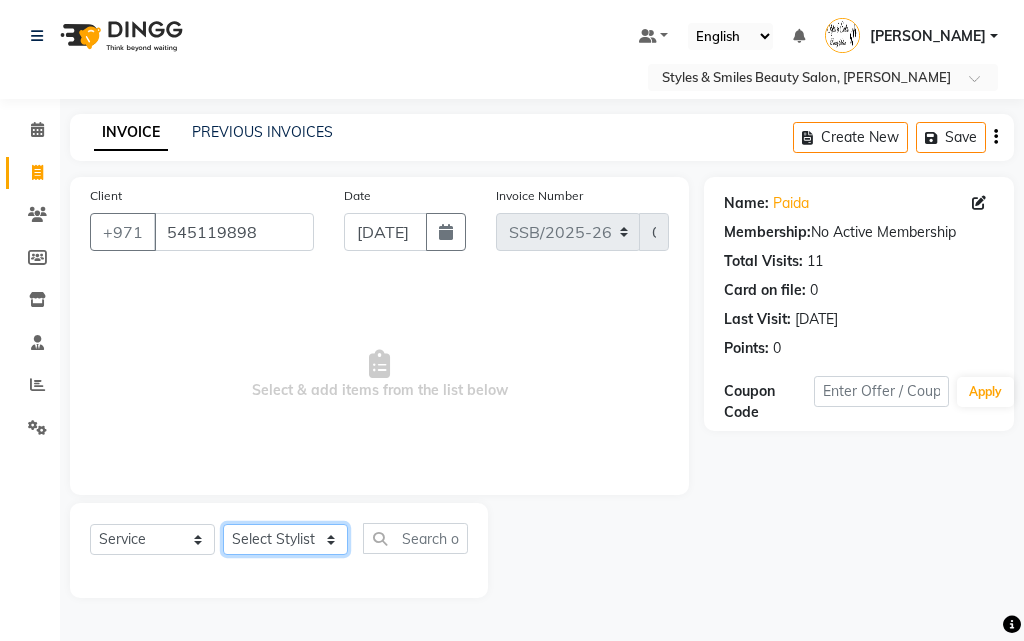 click on "Select Stylist [PERSON_NAME] Gift Enuneku [PERSON_NAME] [PERSON_NAME] [PERSON_NAME] [PERSON_NAME]" 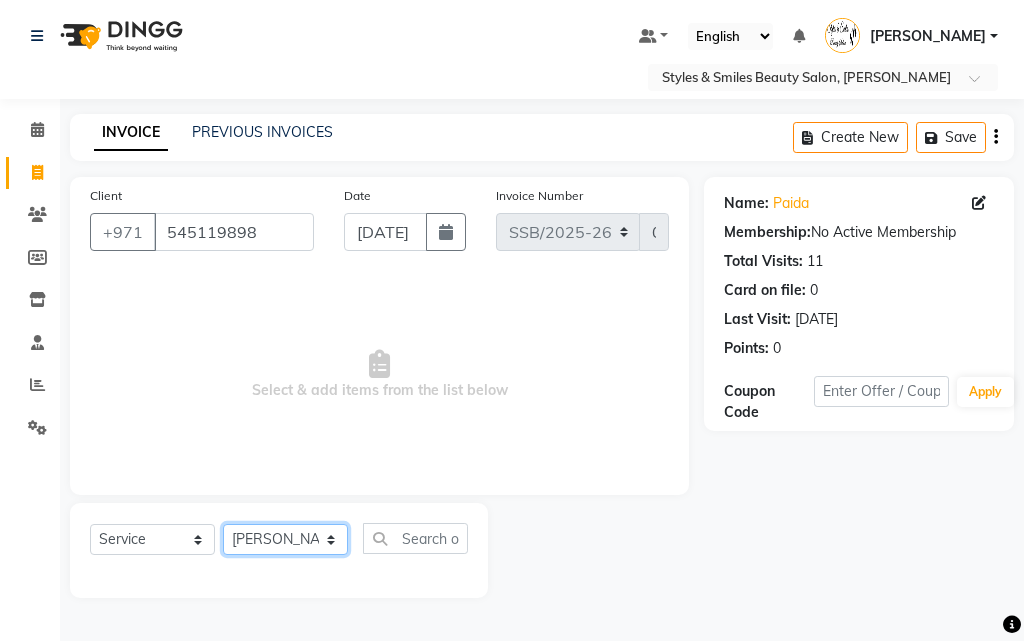 click on "Select Stylist [PERSON_NAME] Gift Enuneku [PERSON_NAME] [PERSON_NAME] [PERSON_NAME] [PERSON_NAME]" 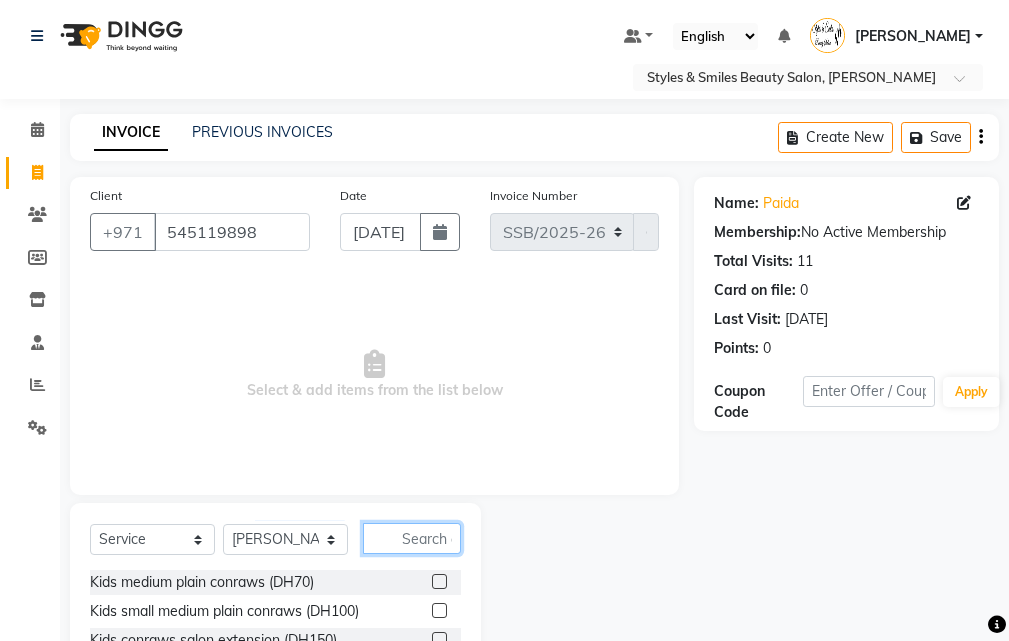 click 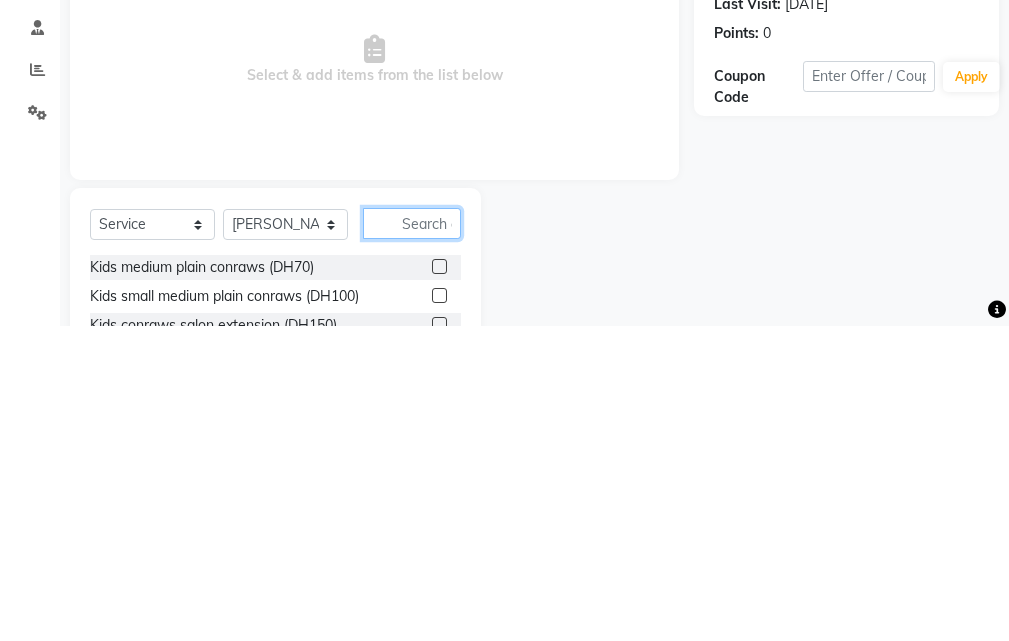 scroll, scrollTop: 46, scrollLeft: 0, axis: vertical 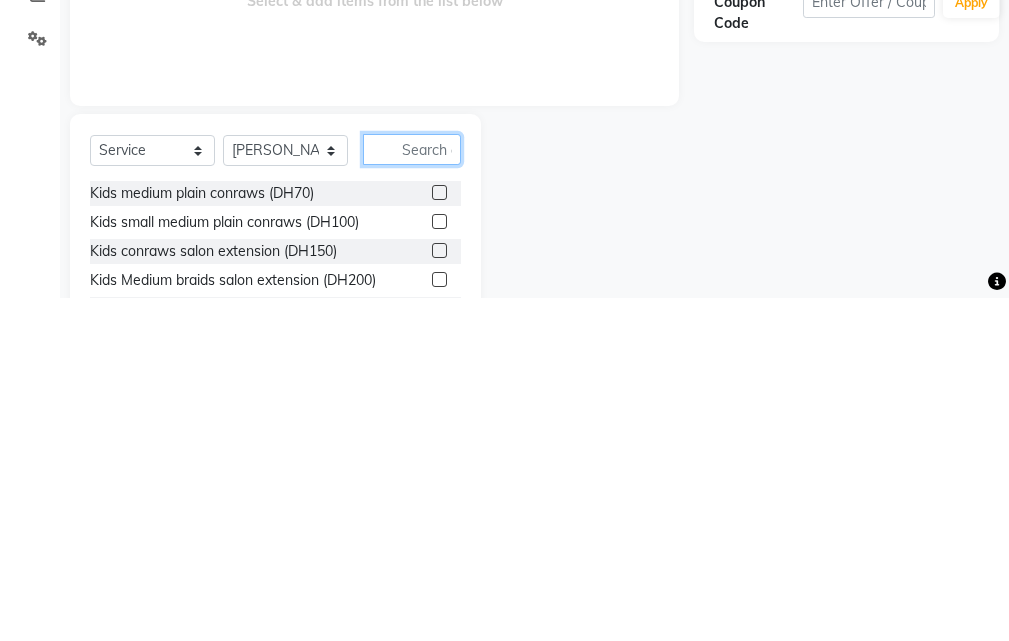 type on "r" 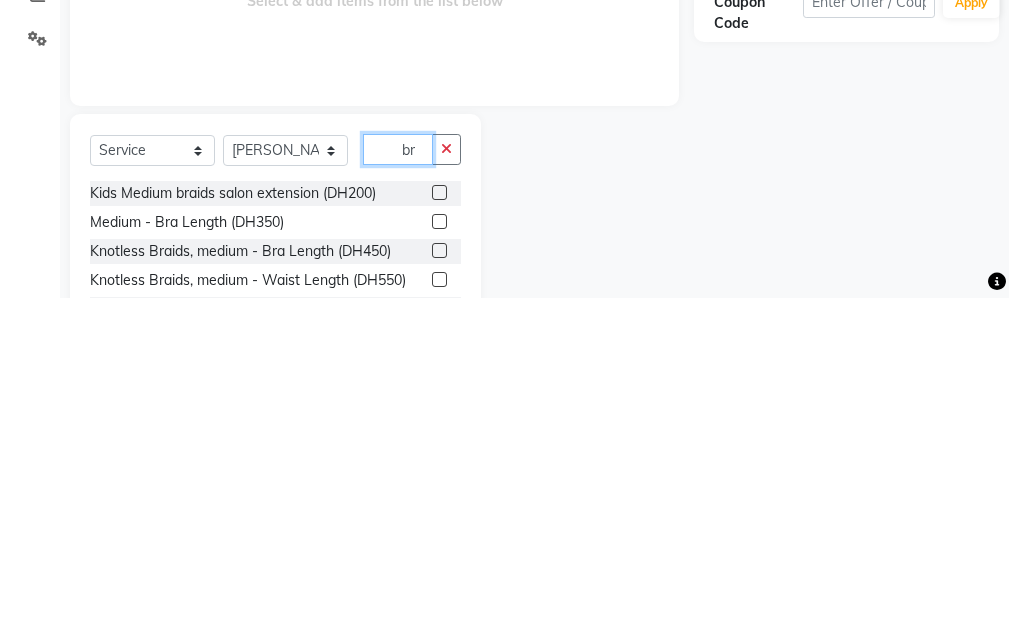 type on "br" 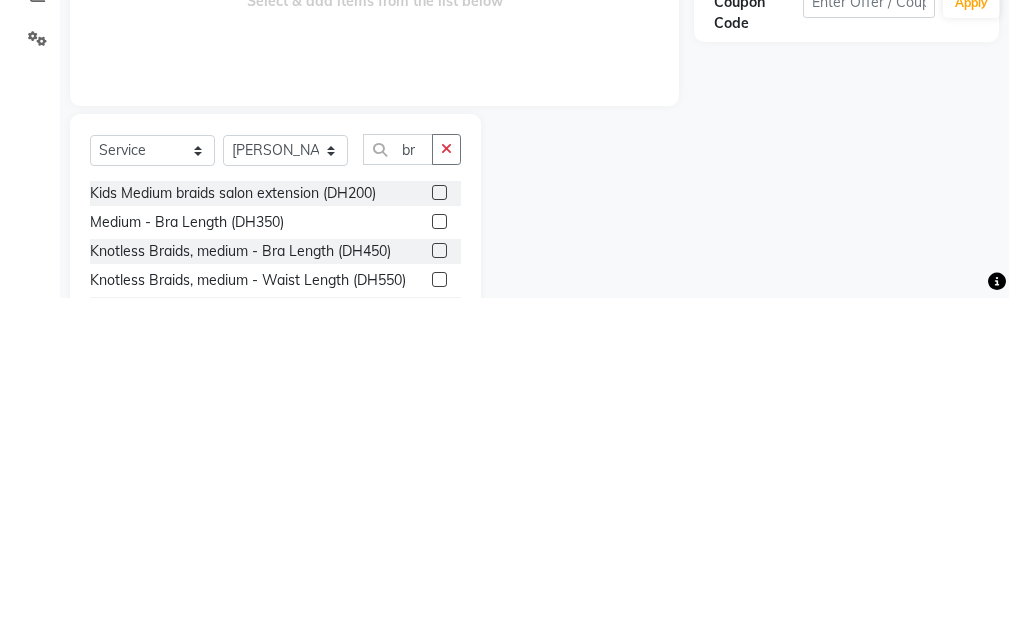 click 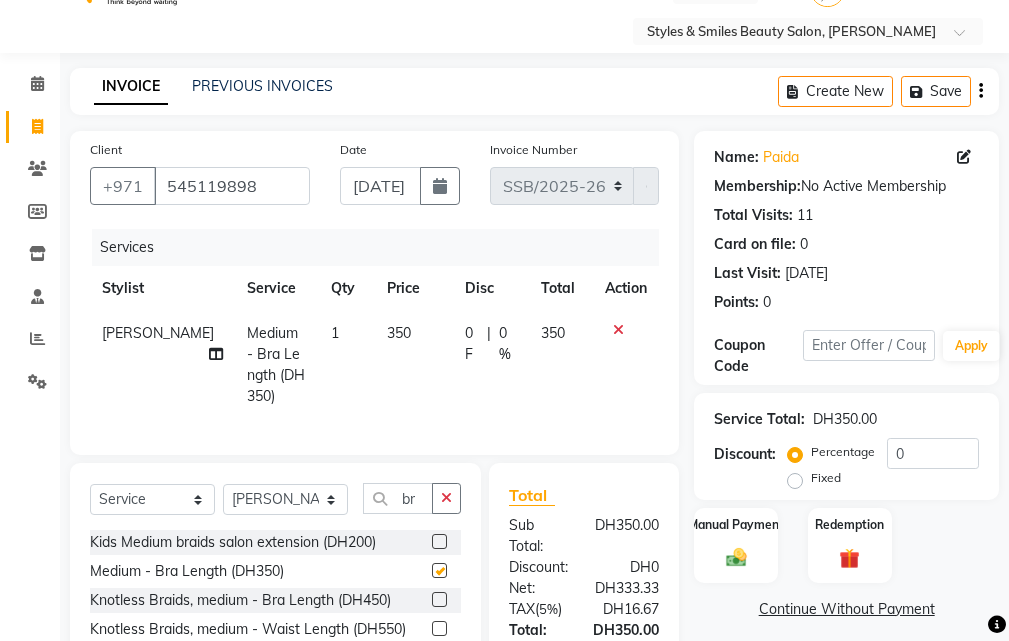 checkbox on "false" 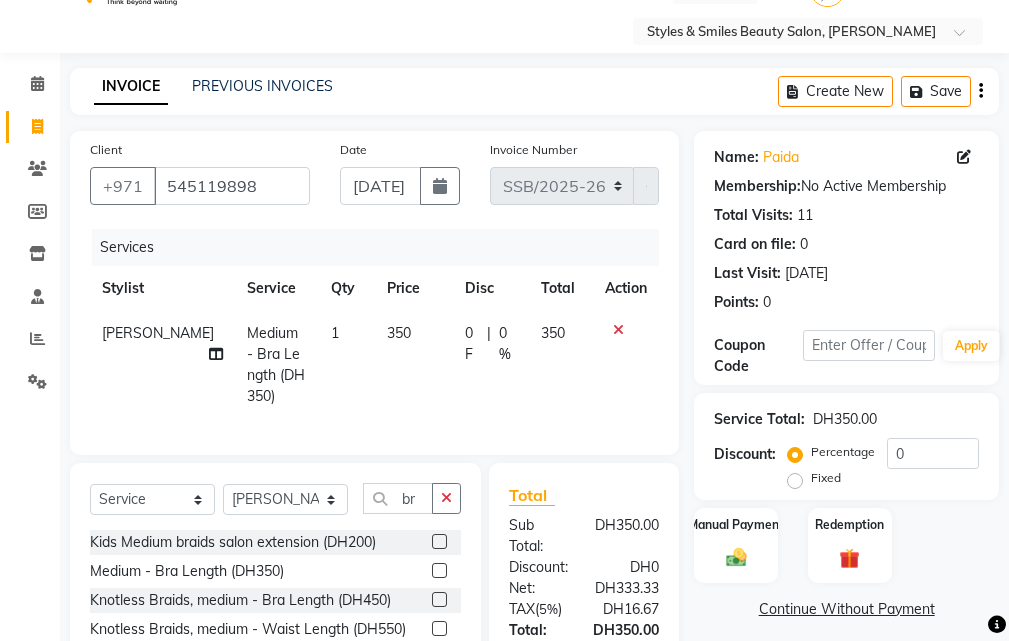 click on "350" 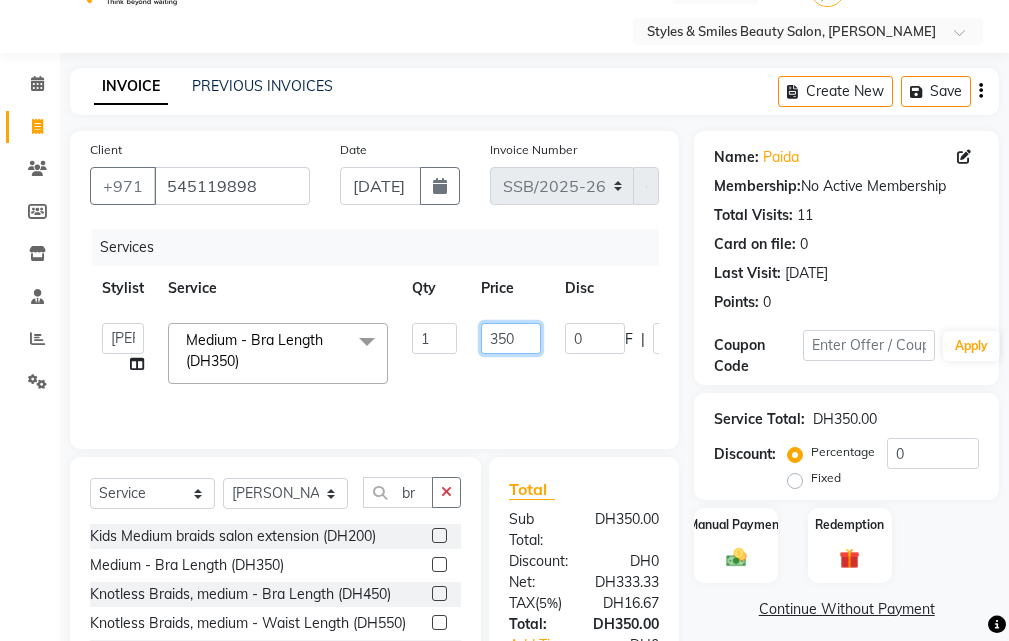 click on "350" 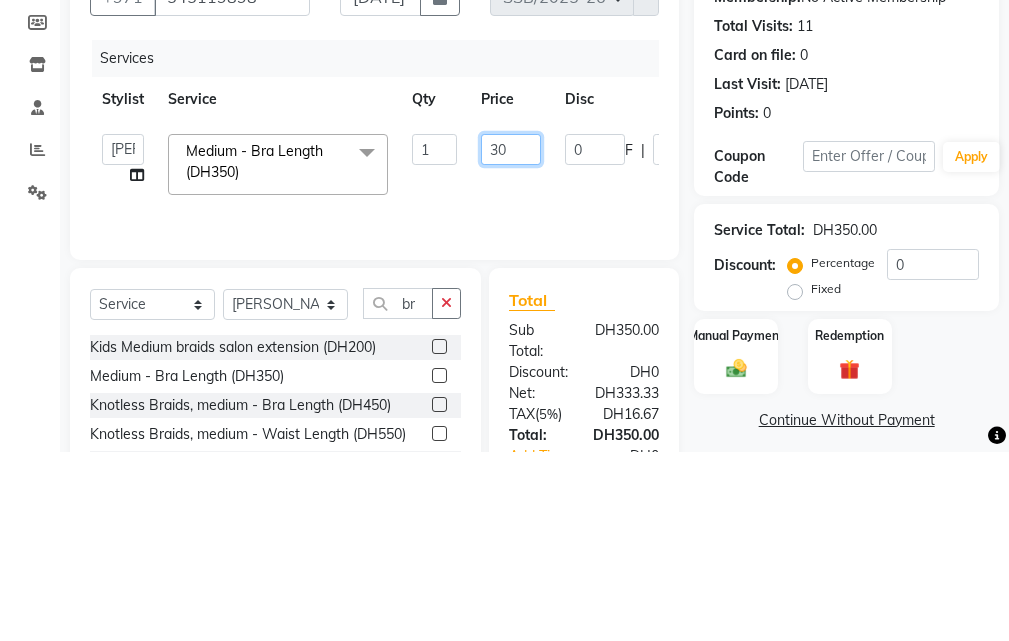type on "300" 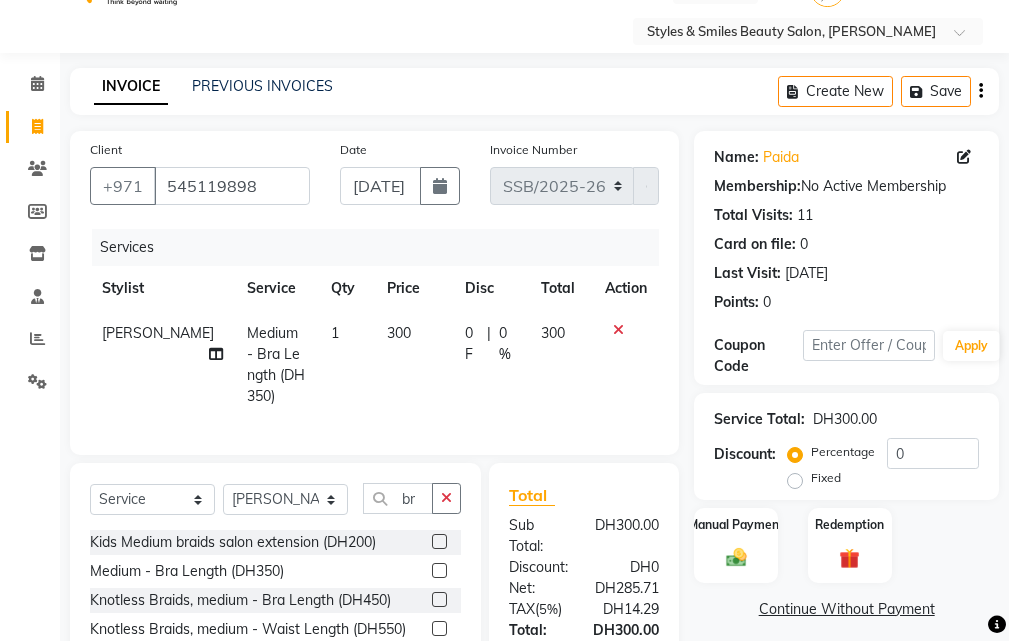 click 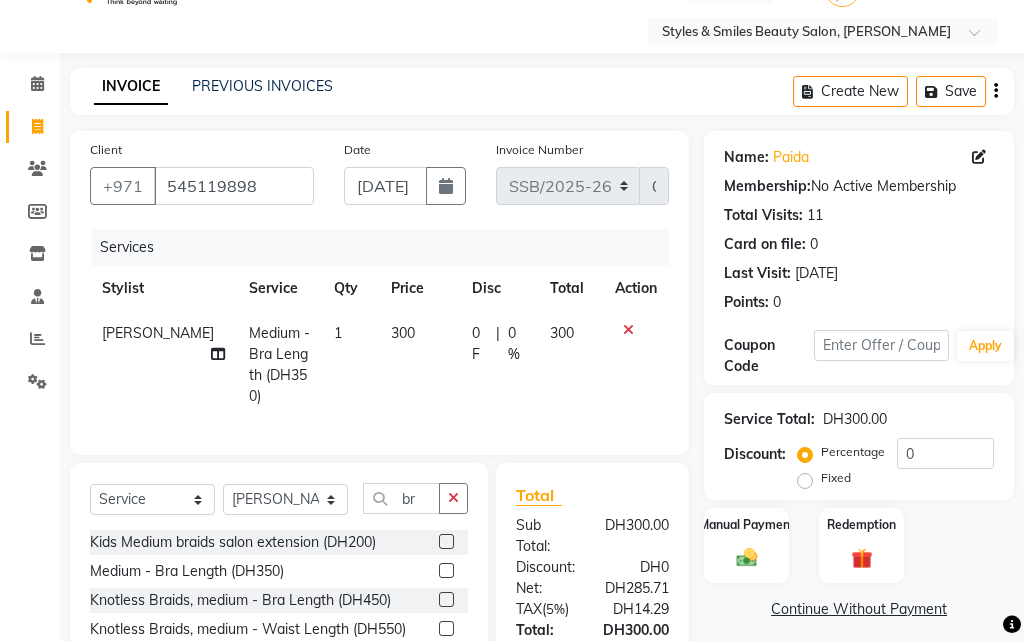select on "63278" 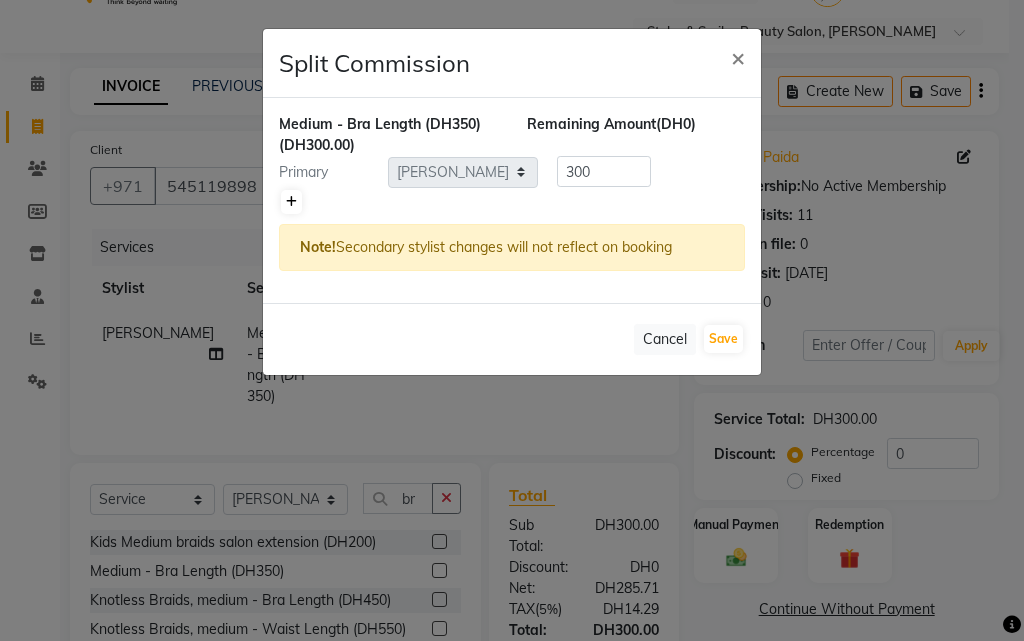 click 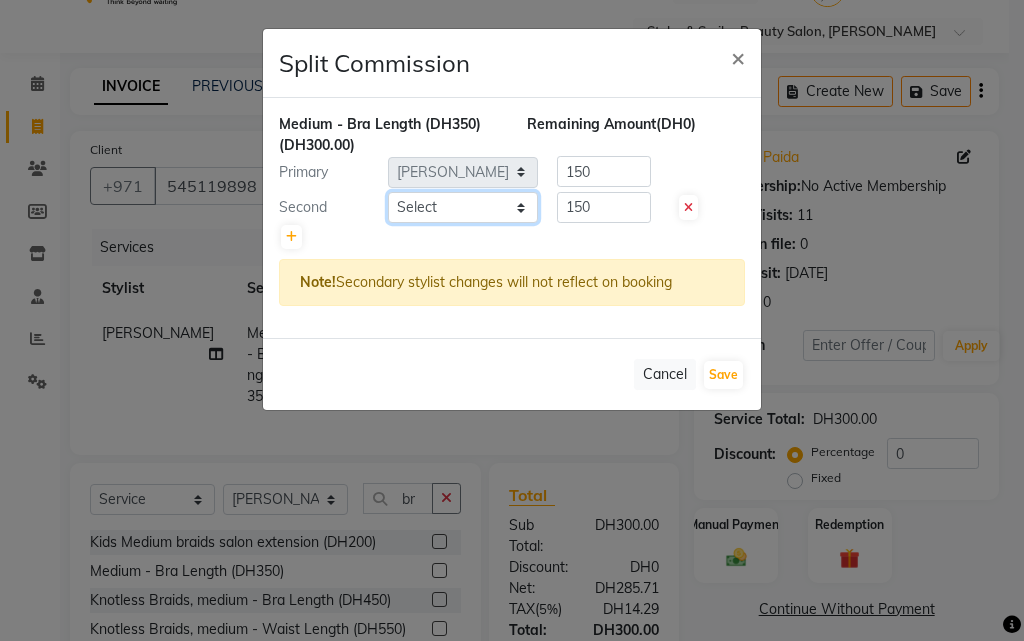 click on "Select  [PERSON_NAME]   Gift Enuneku   [PERSON_NAME]   [PERSON_NAME]   [PERSON_NAME]   [PERSON_NAME]" 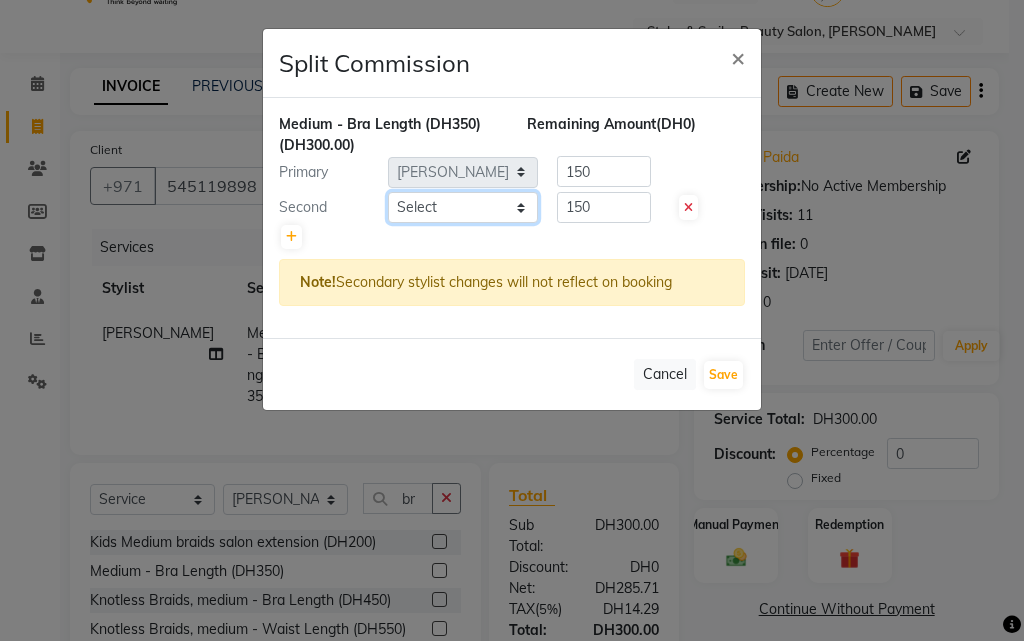 select on "20460" 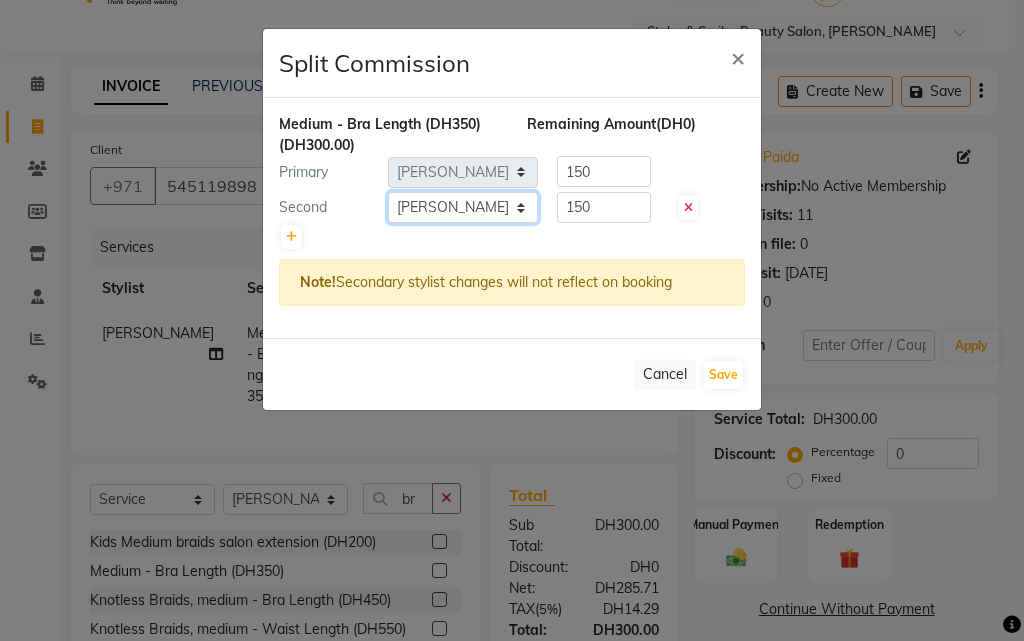click on "Select  [PERSON_NAME]   Gift Enuneku   [PERSON_NAME]   [PERSON_NAME]   [PERSON_NAME]   [PERSON_NAME]" 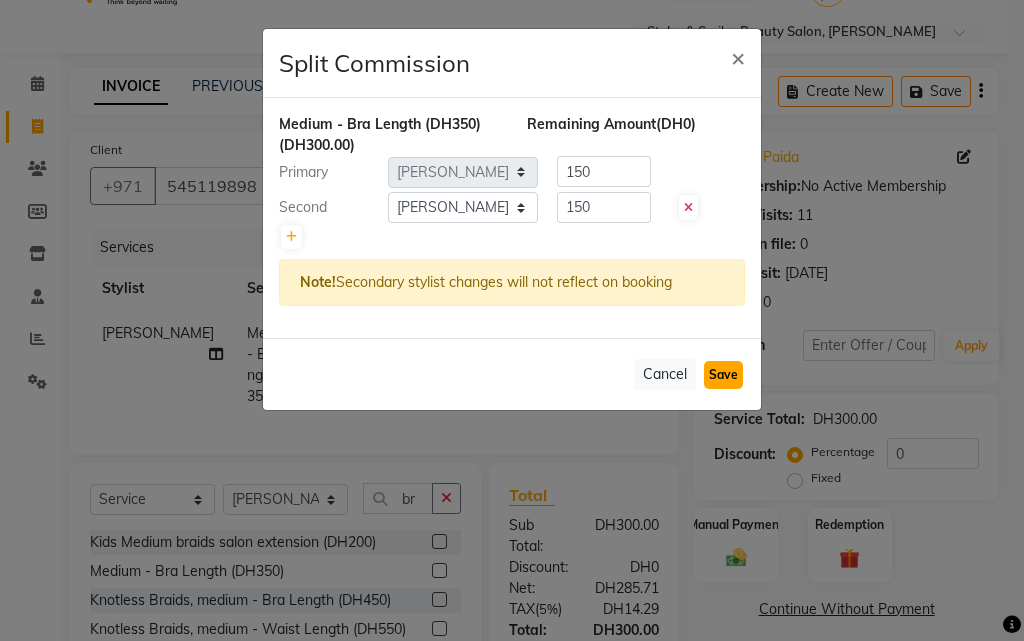 click on "Save" 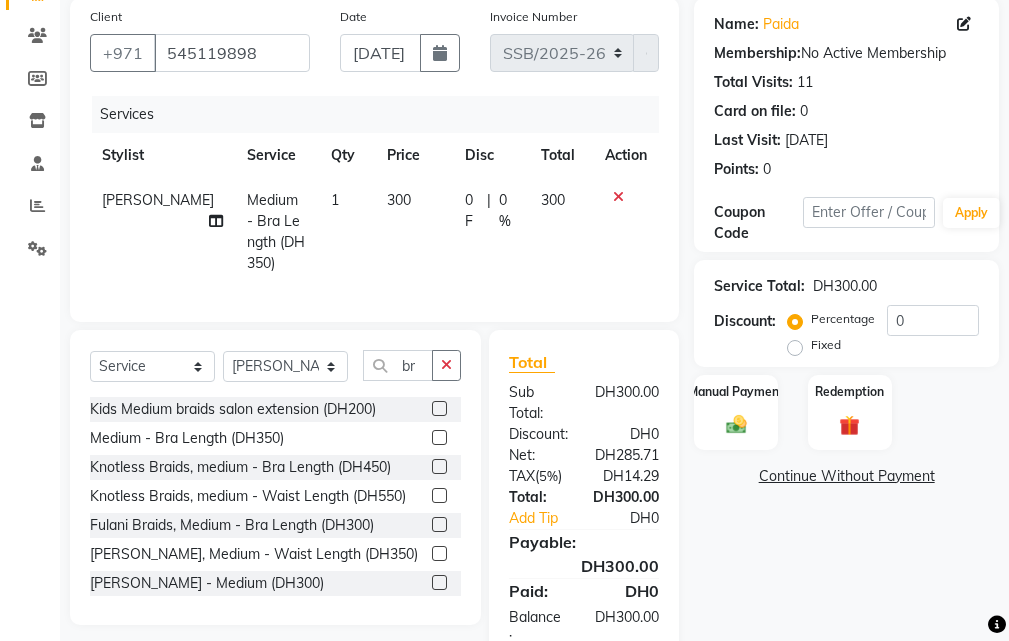 scroll, scrollTop: 231, scrollLeft: 0, axis: vertical 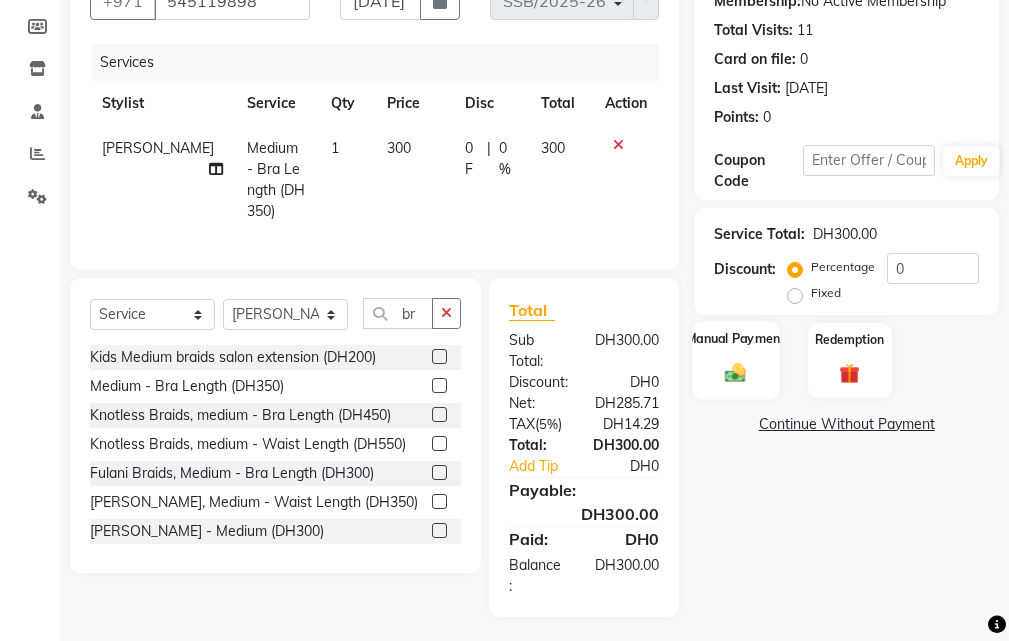 click on "Manual Payment" 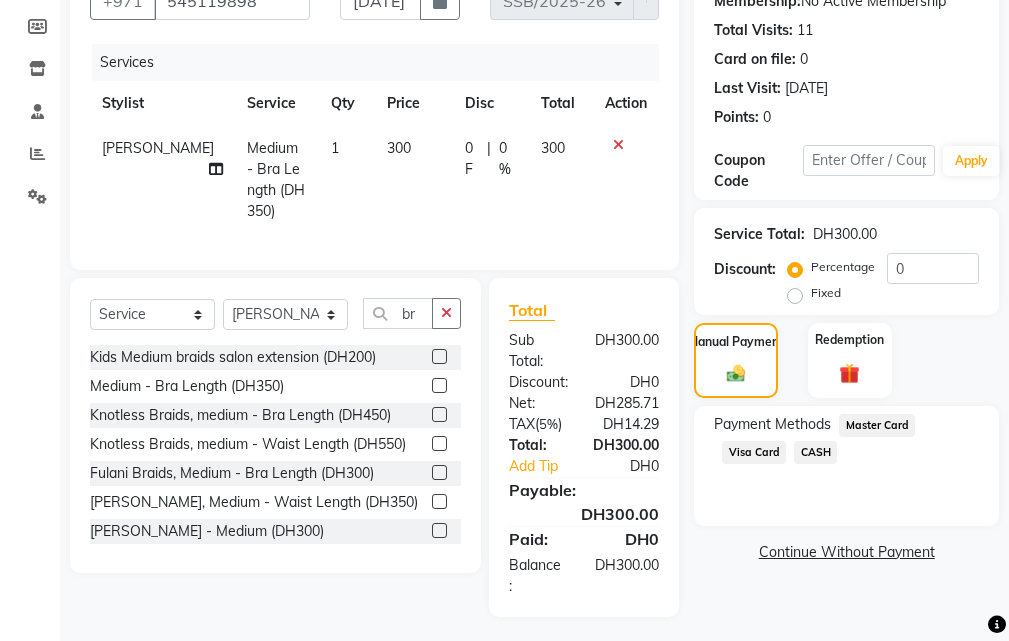 click on "Visa Card" 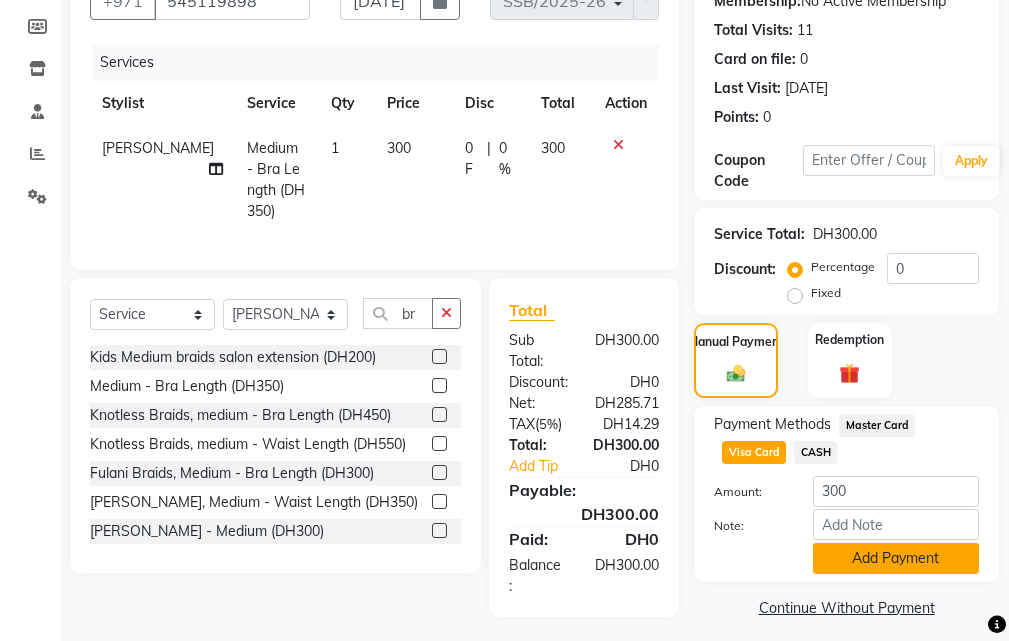 click on "Add Payment" 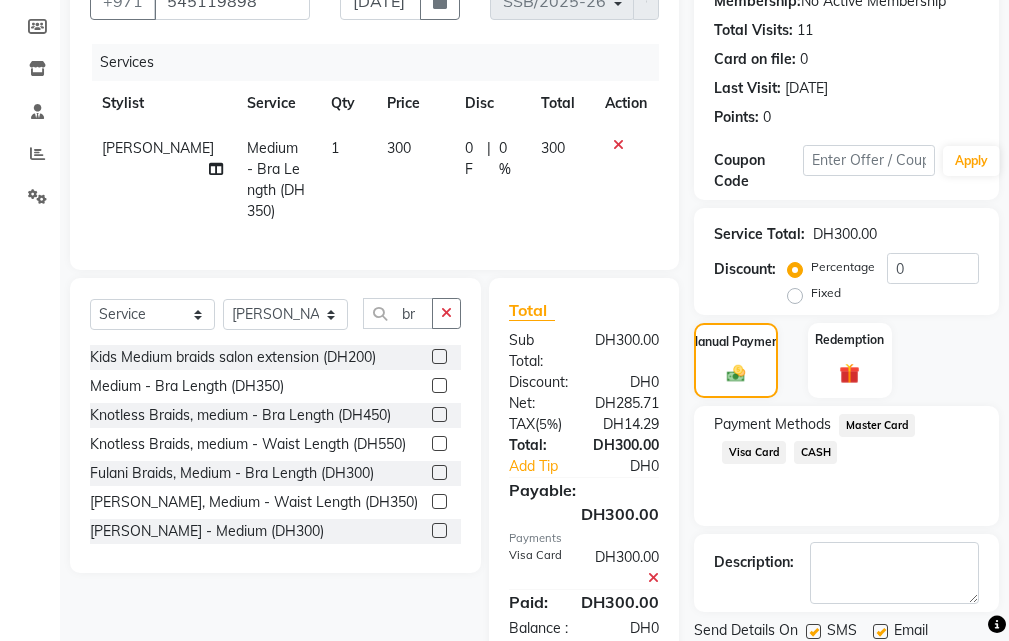 scroll, scrollTop: 300, scrollLeft: 0, axis: vertical 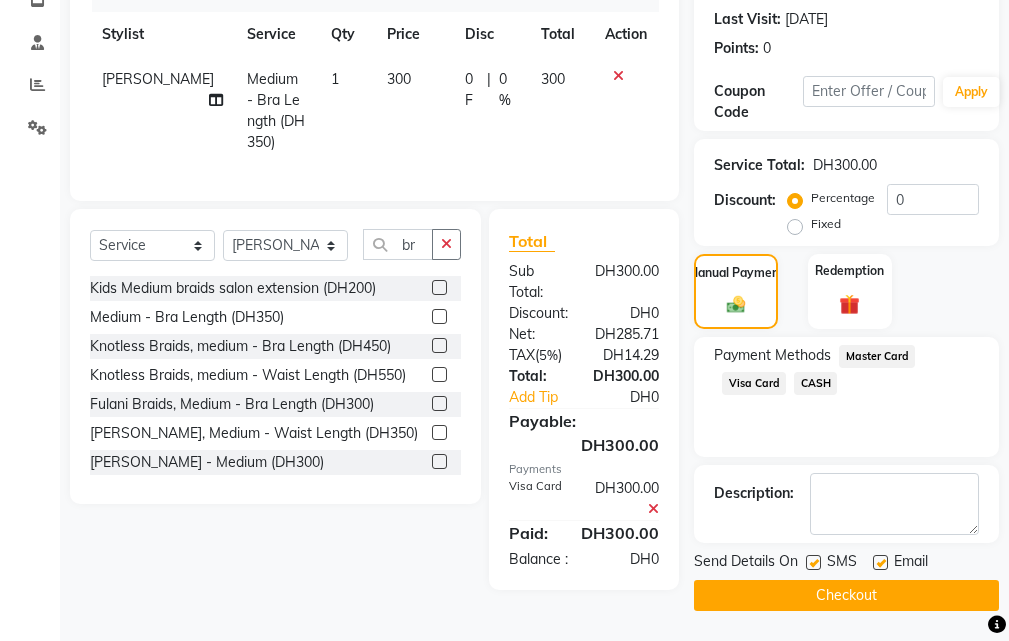 click 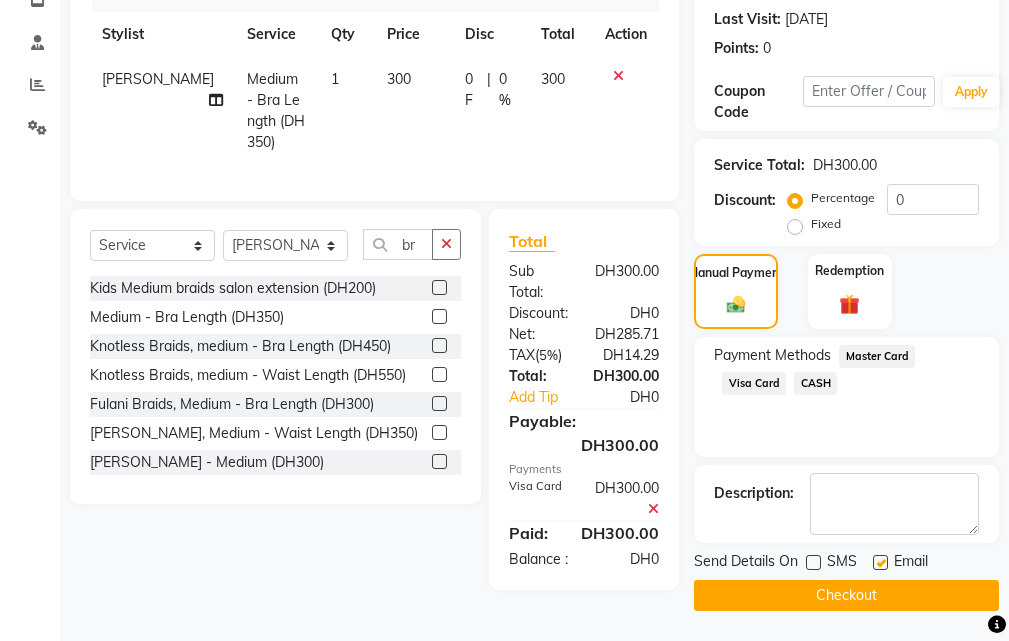 click 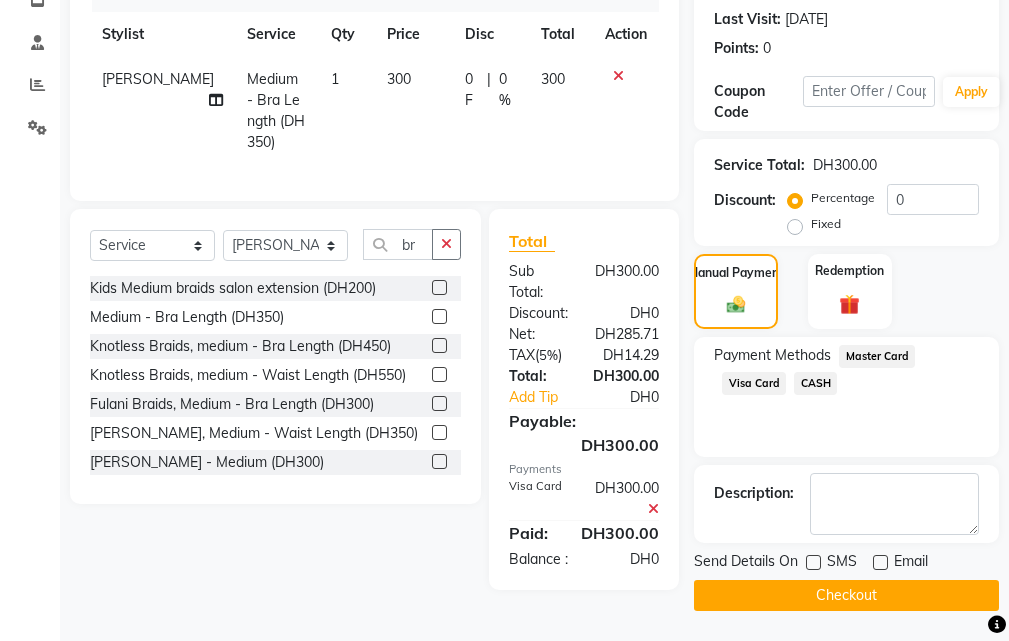 click on "Checkout" 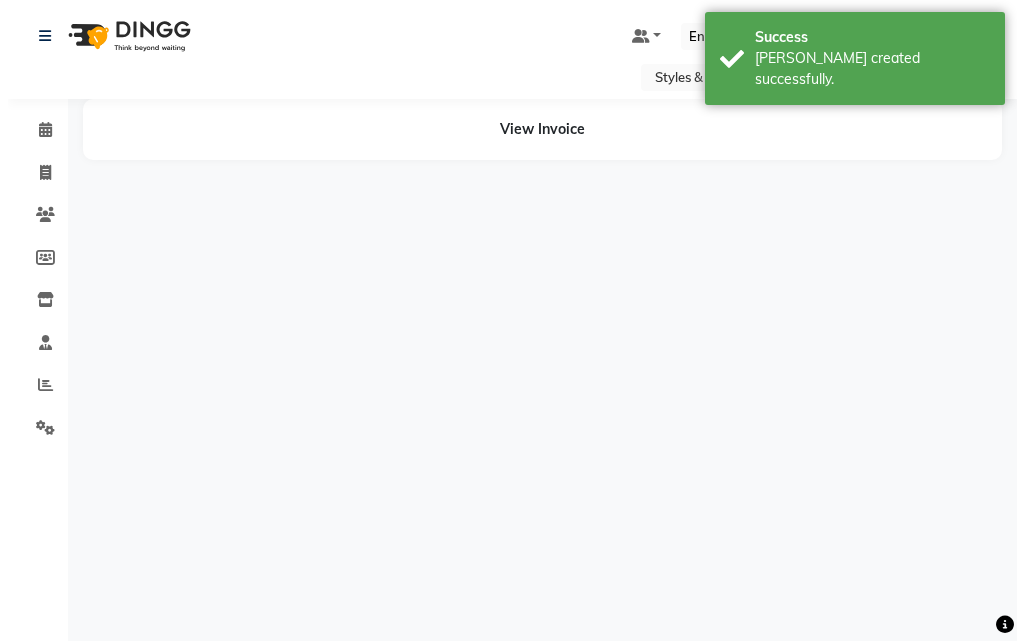 scroll, scrollTop: 0, scrollLeft: 0, axis: both 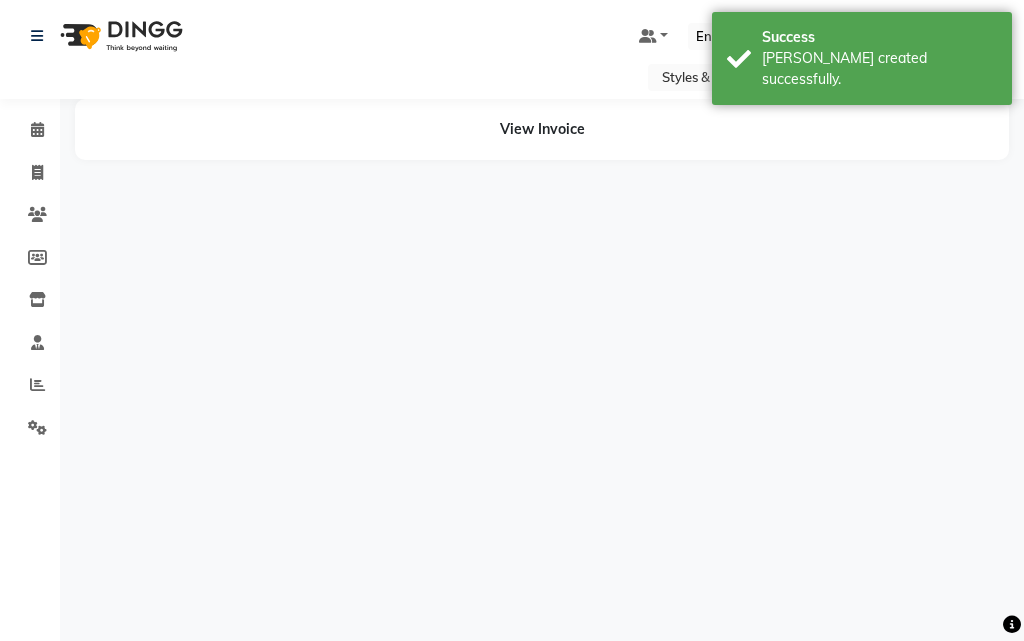 select on "63278" 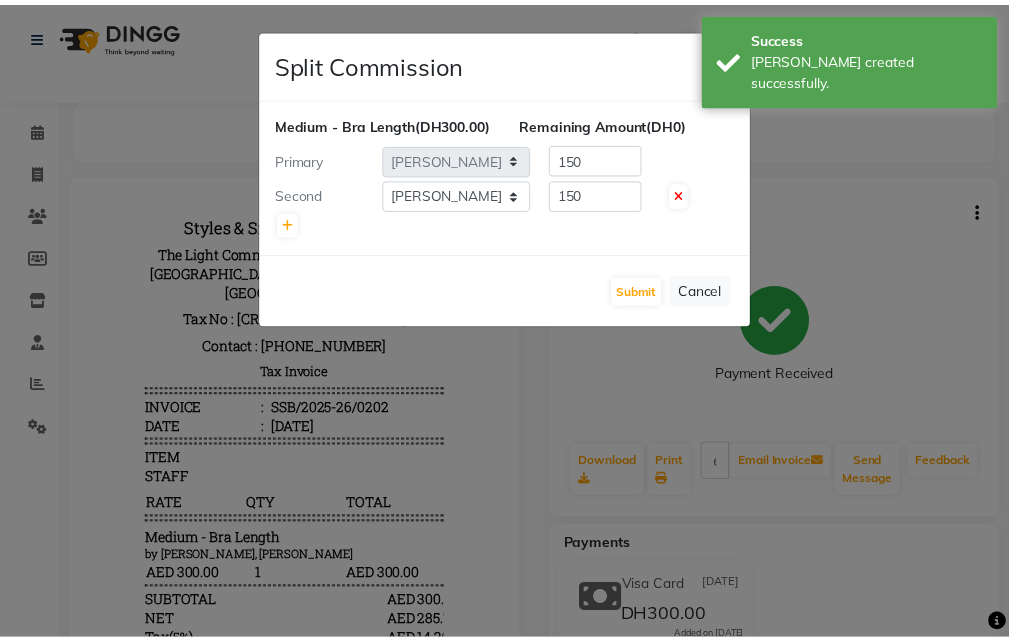 scroll, scrollTop: 0, scrollLeft: 0, axis: both 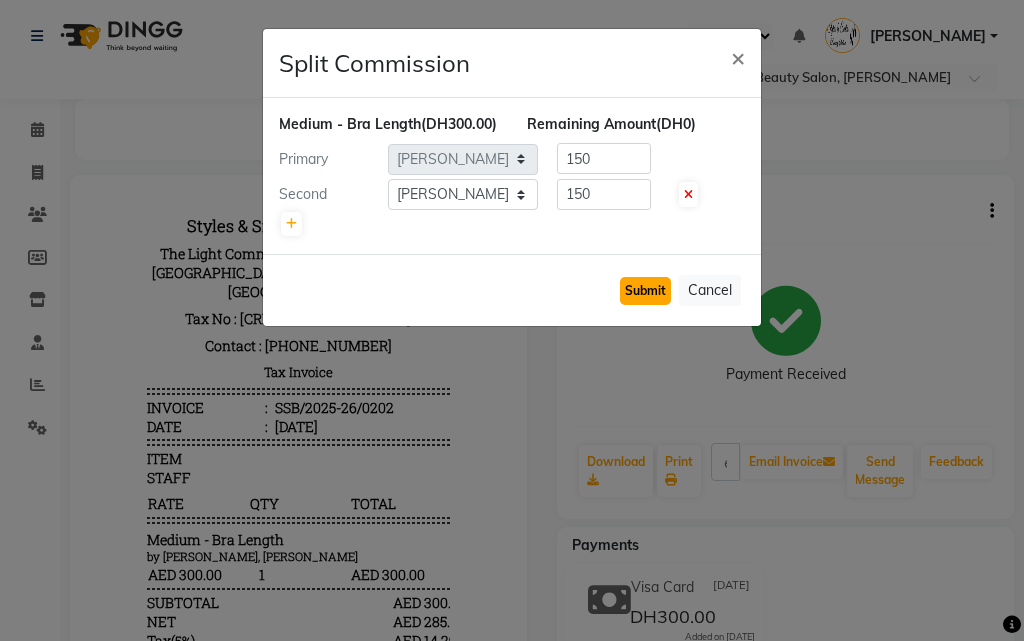 click on "Submit" 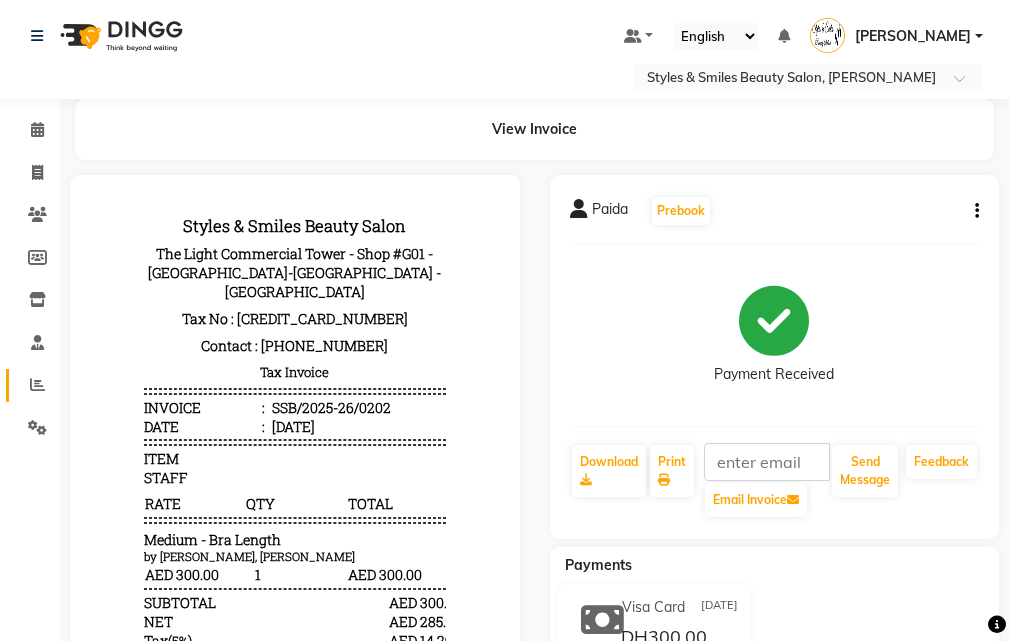 click 